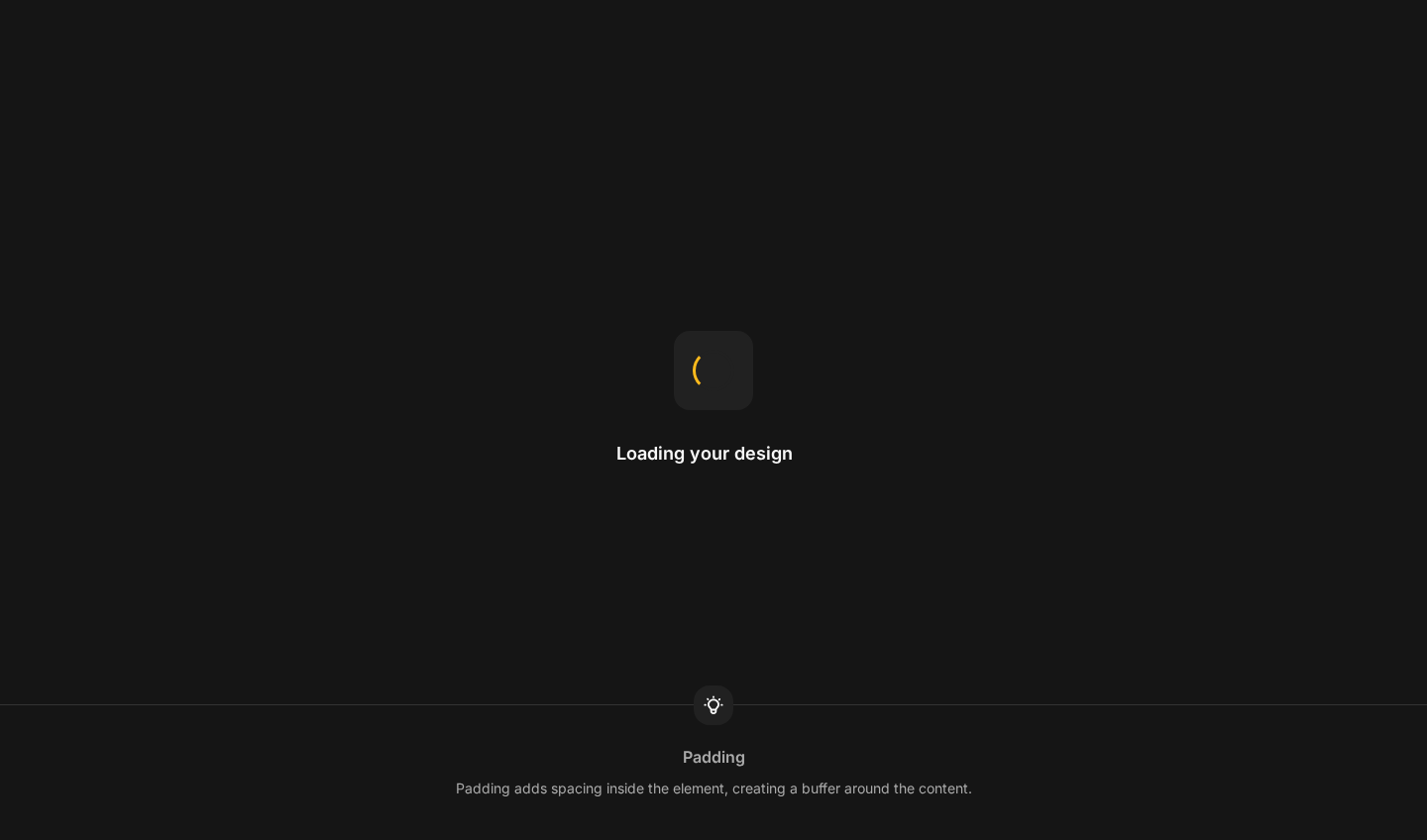 scroll, scrollTop: 0, scrollLeft: 0, axis: both 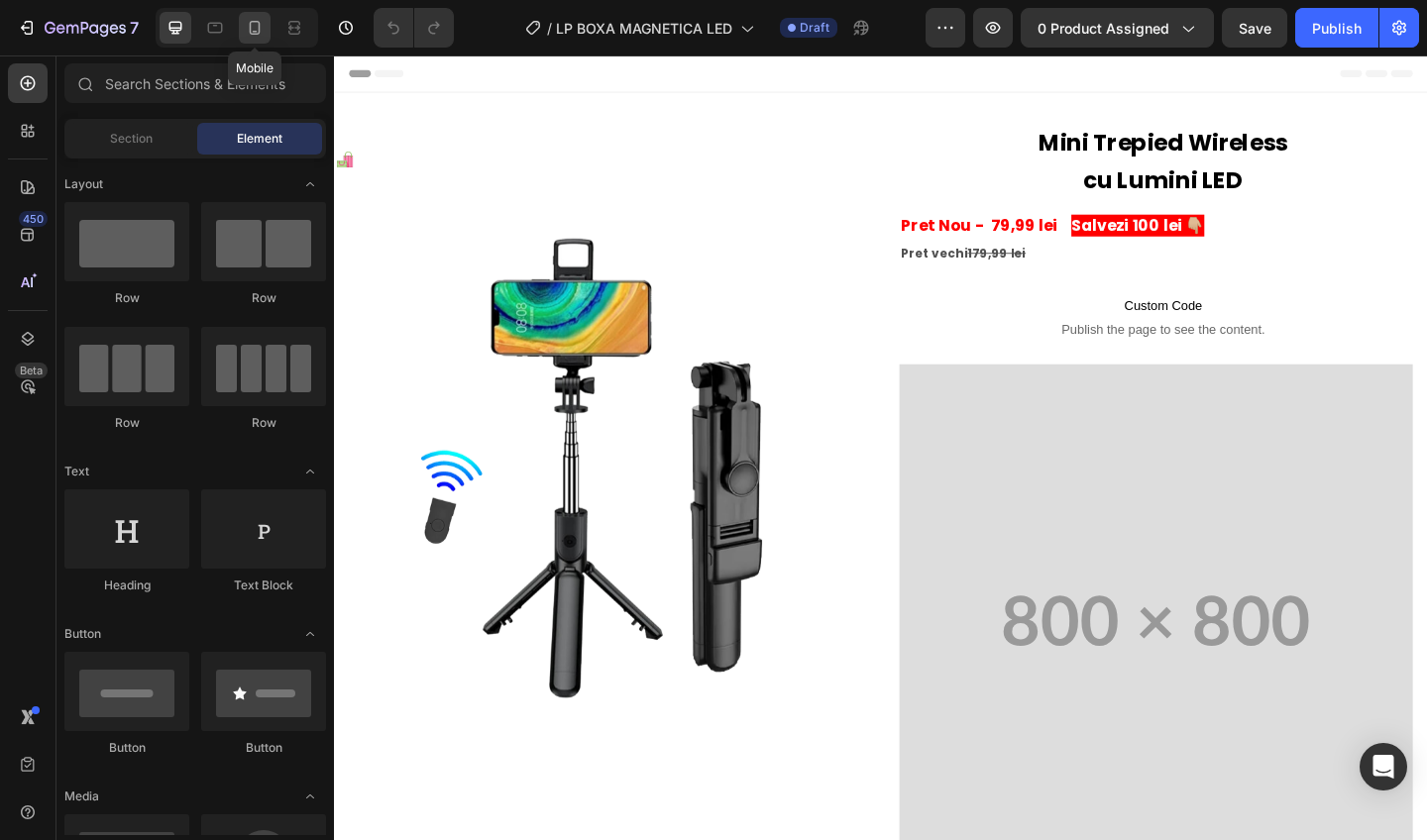 click 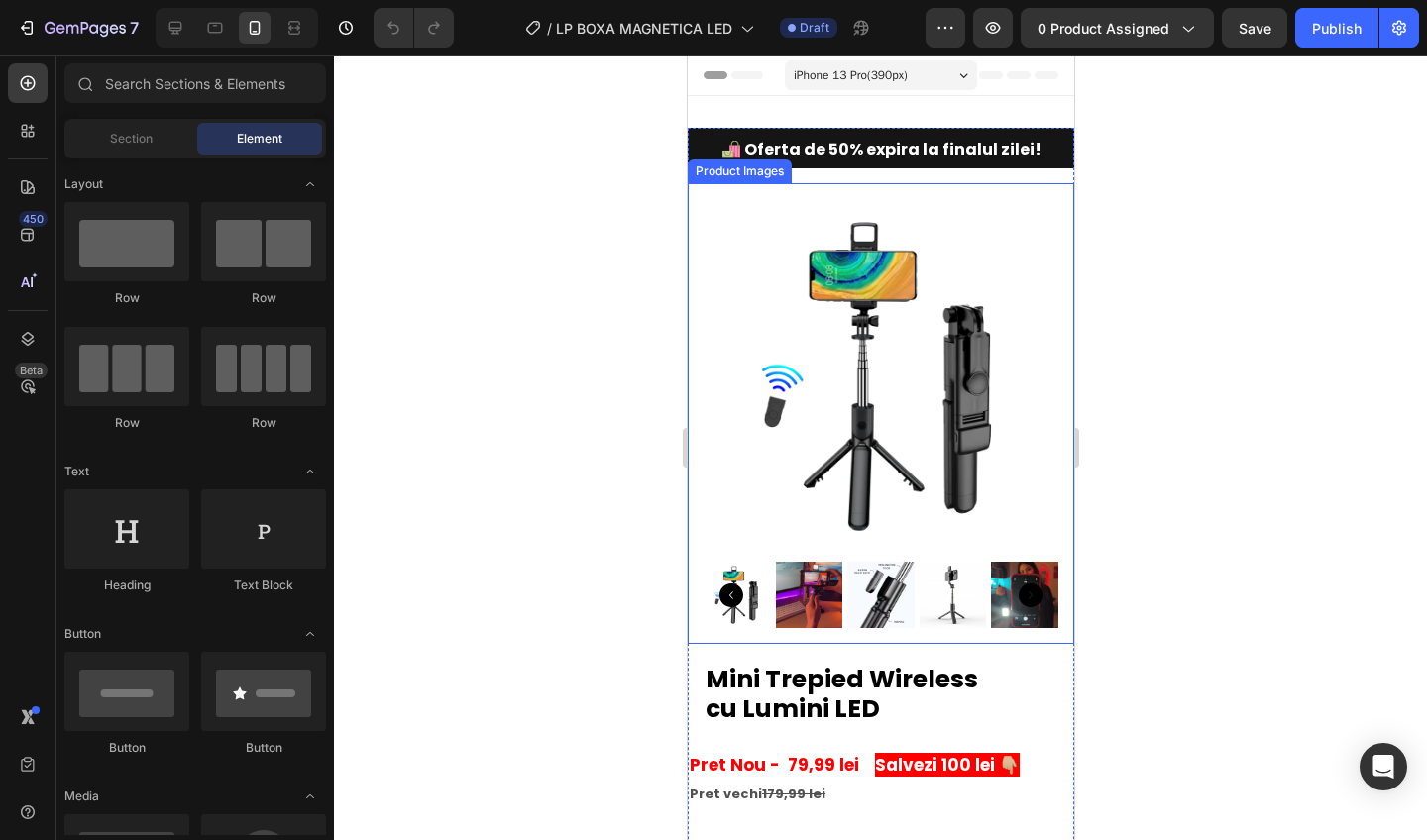 click at bounding box center [880, 376] 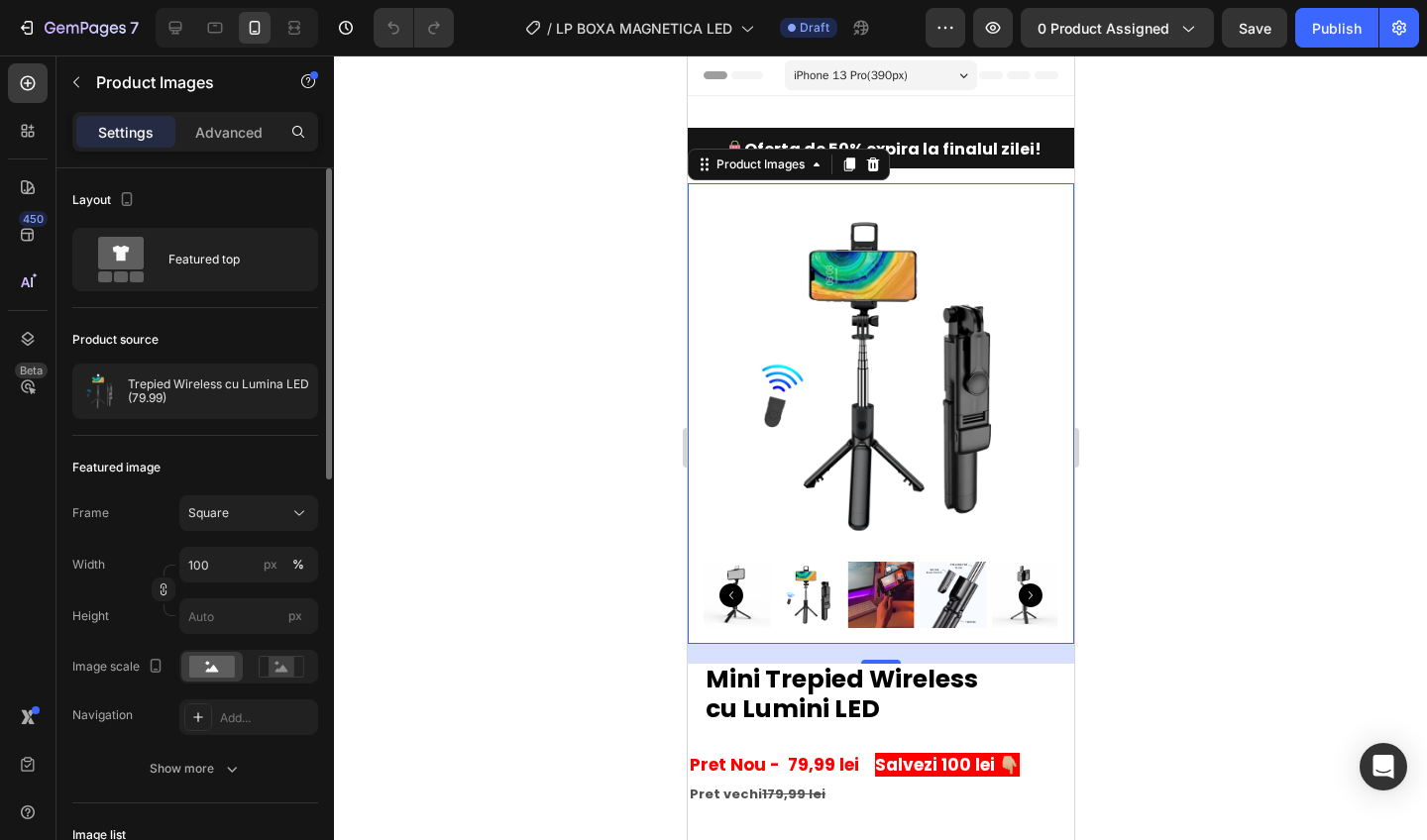 click on "Product source" at bounding box center [195, 340] 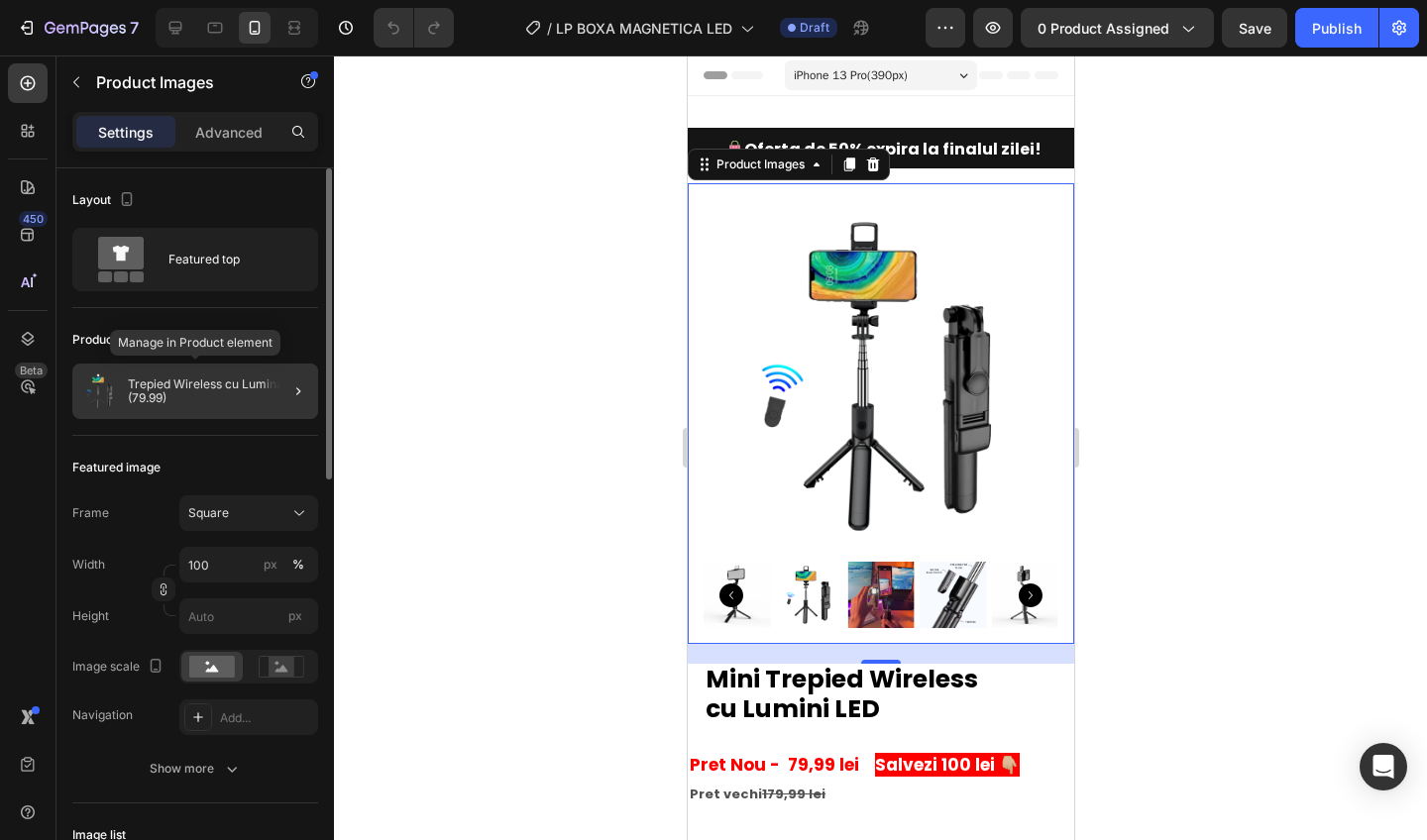 click on "Trepied Wireless cu Lumina LED (79.99)" at bounding box center (219, 391) 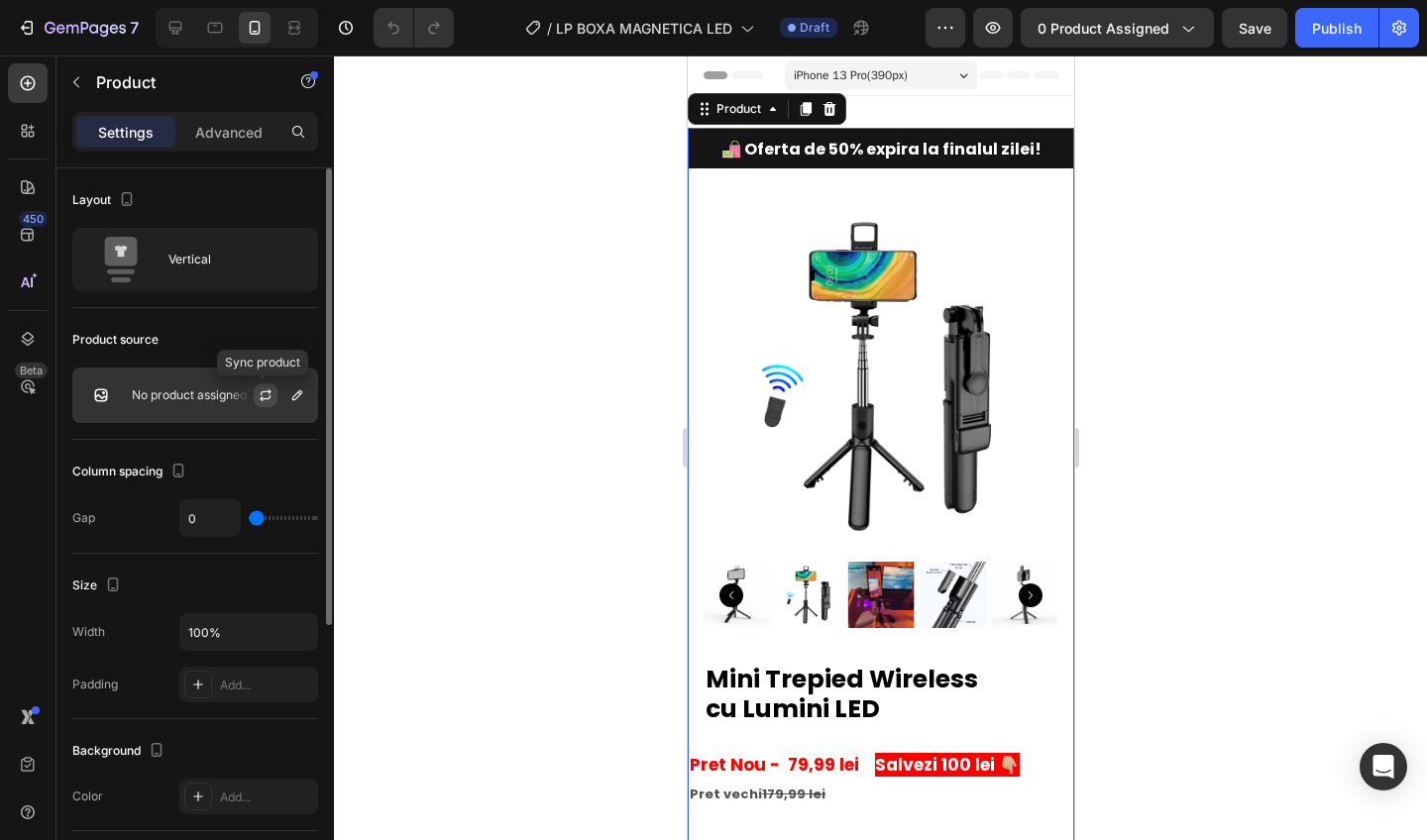 click 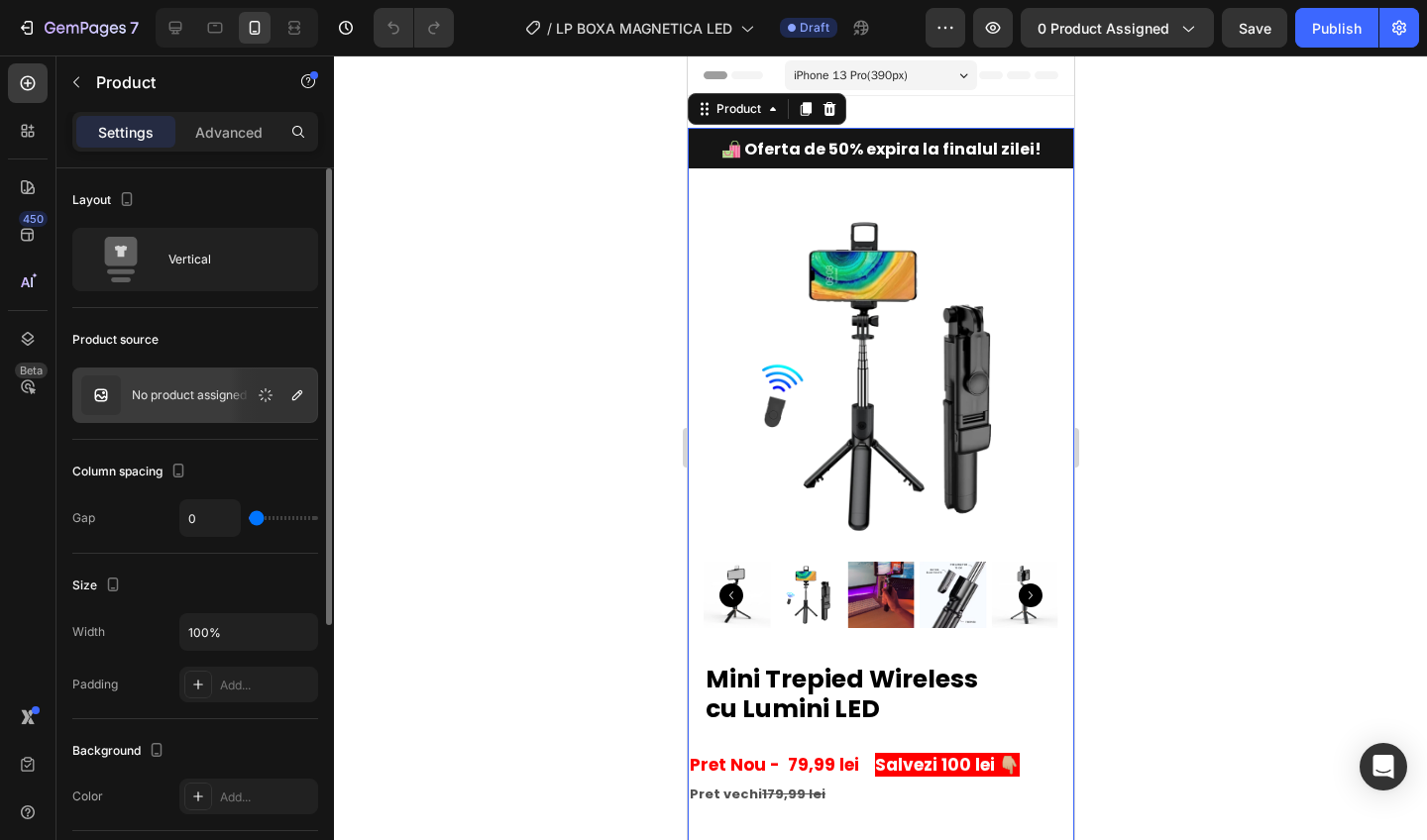 click at bounding box center [101, 395] 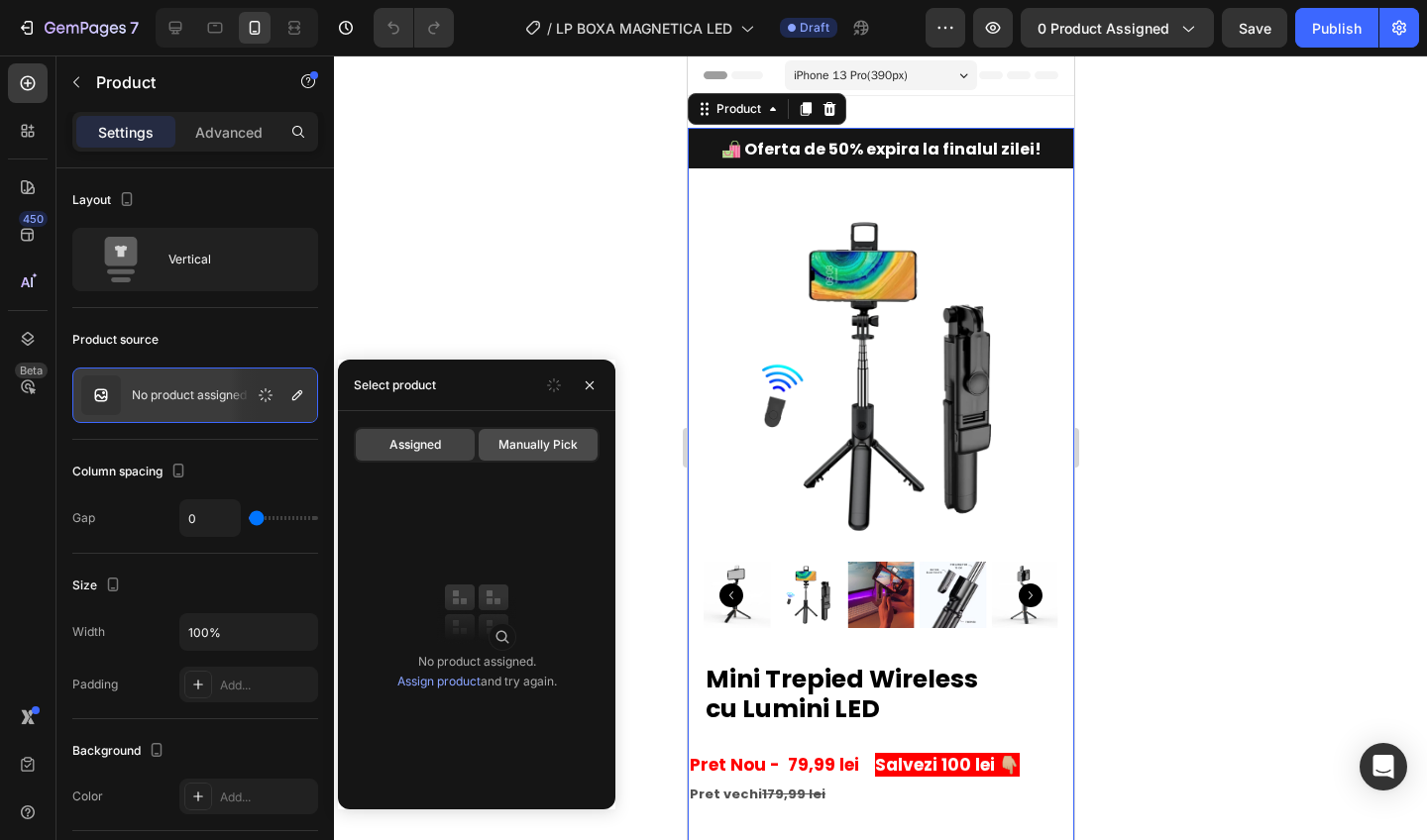 click on "Manually Pick" 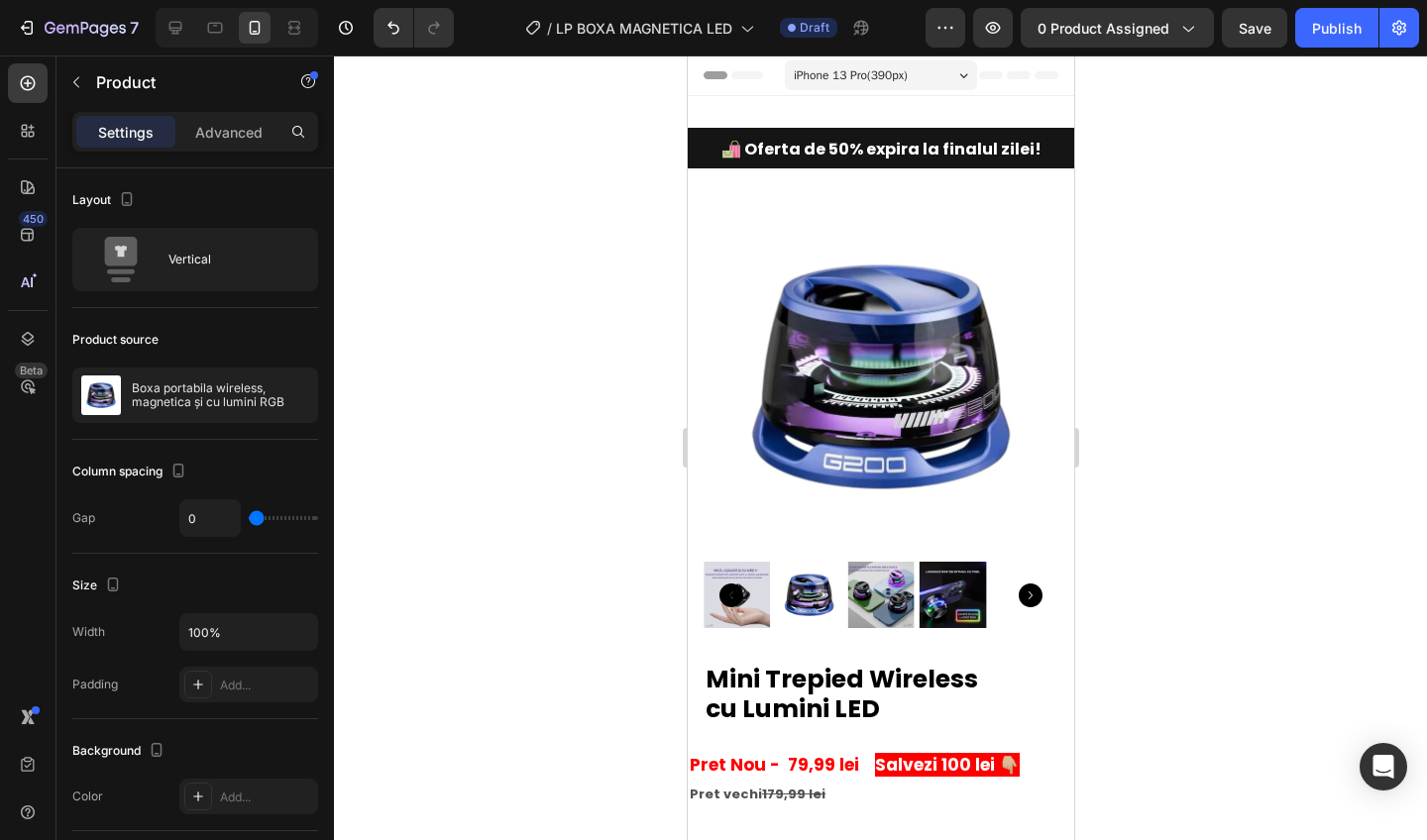 click 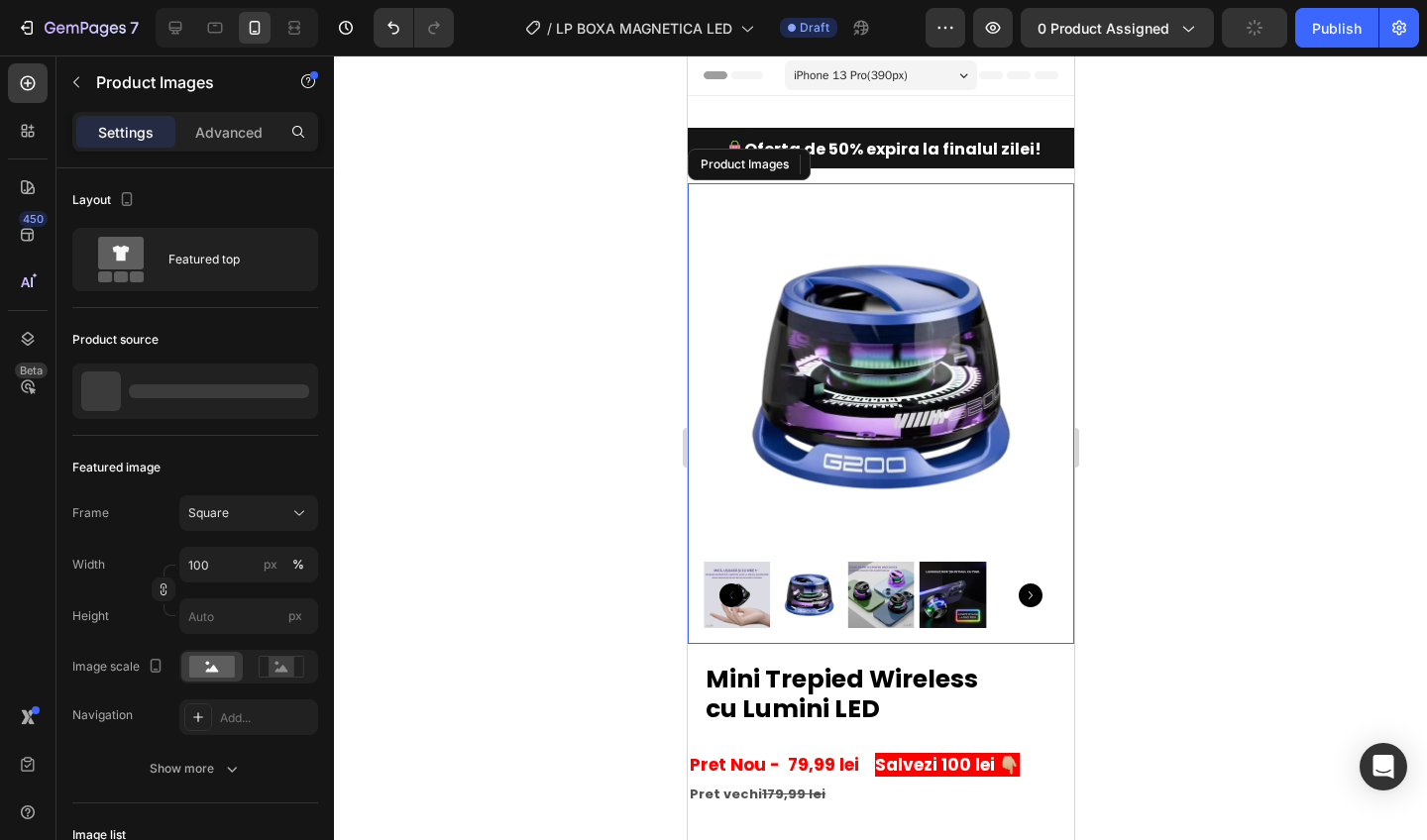 click at bounding box center [880, 595] 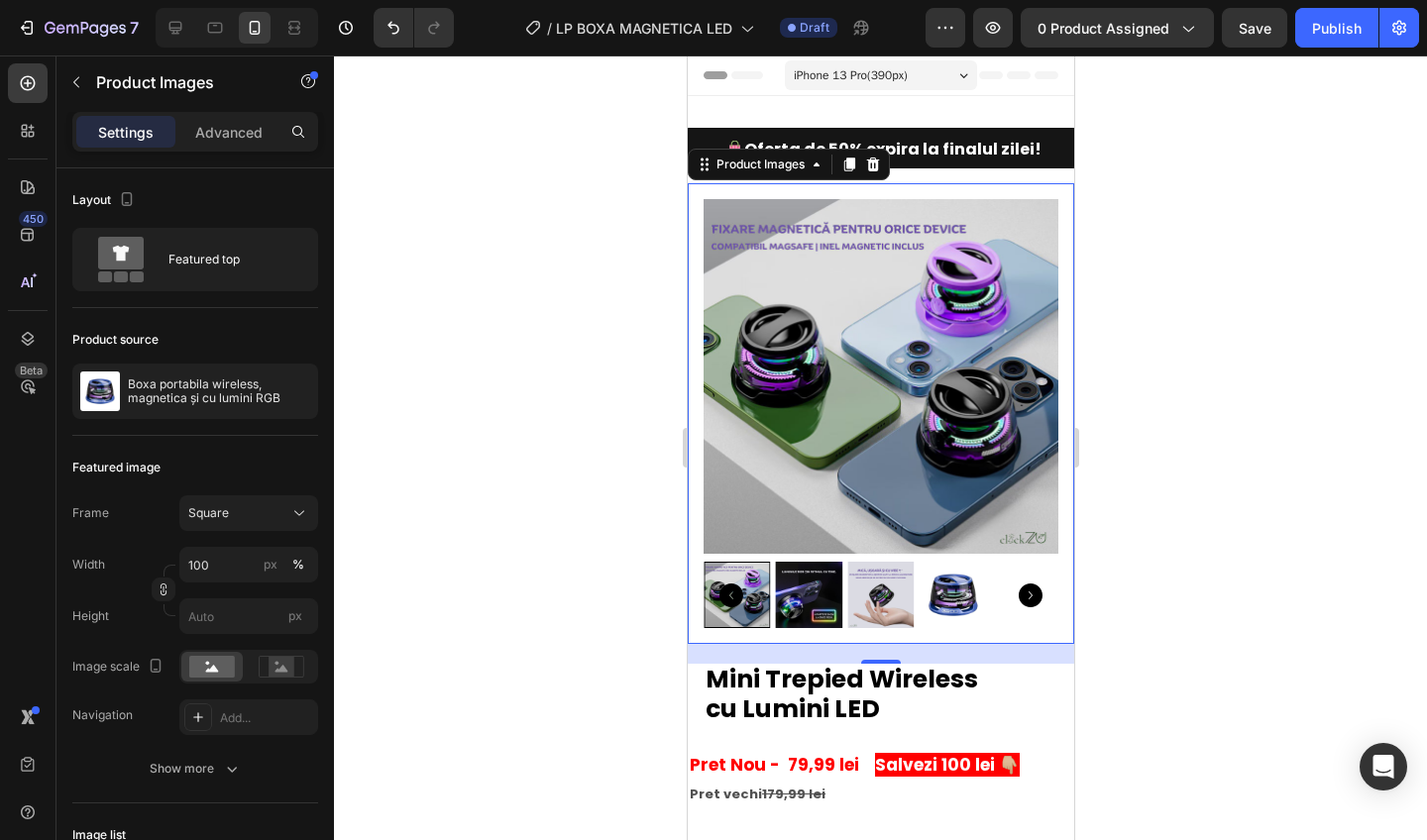 click at bounding box center (952, 595) 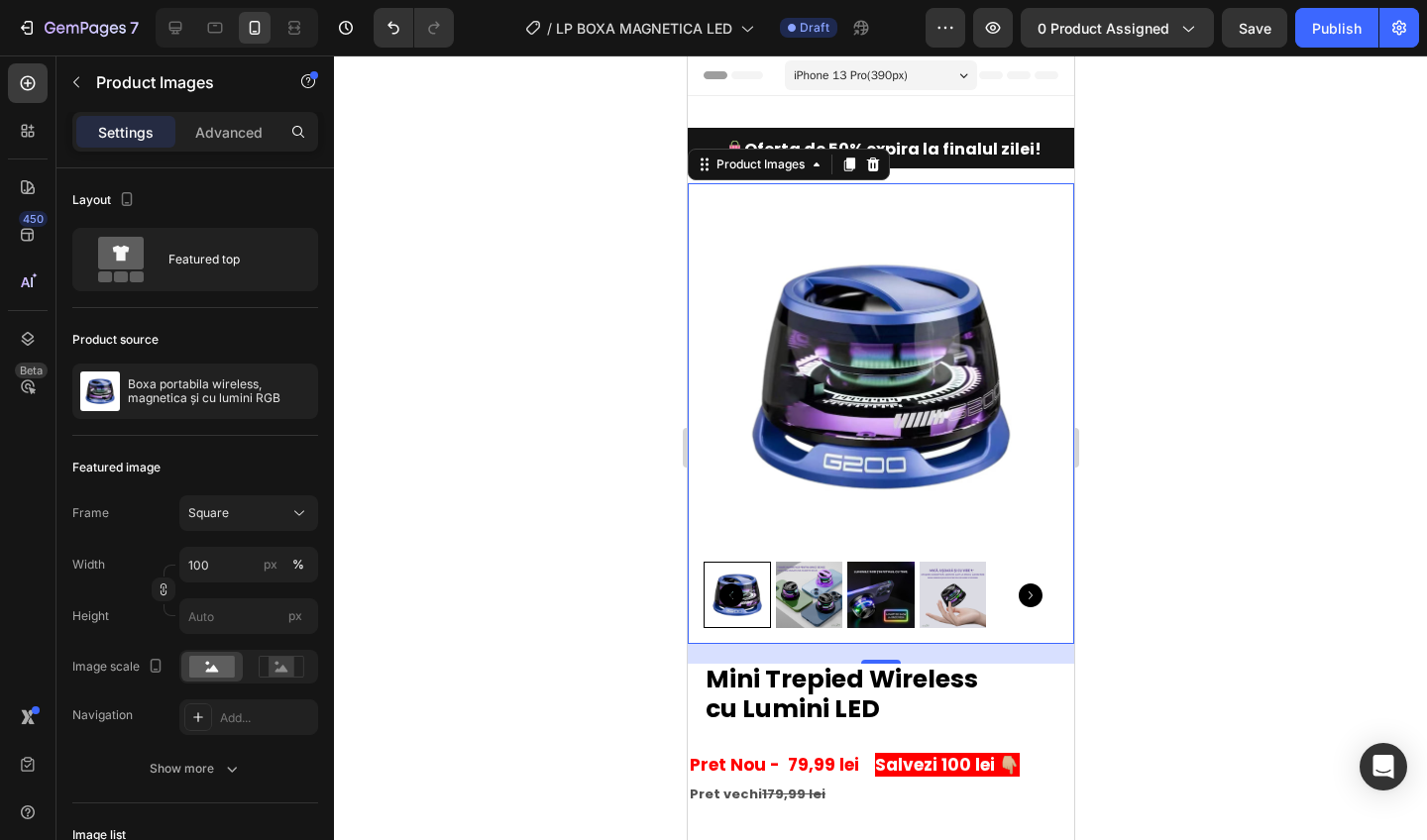 click 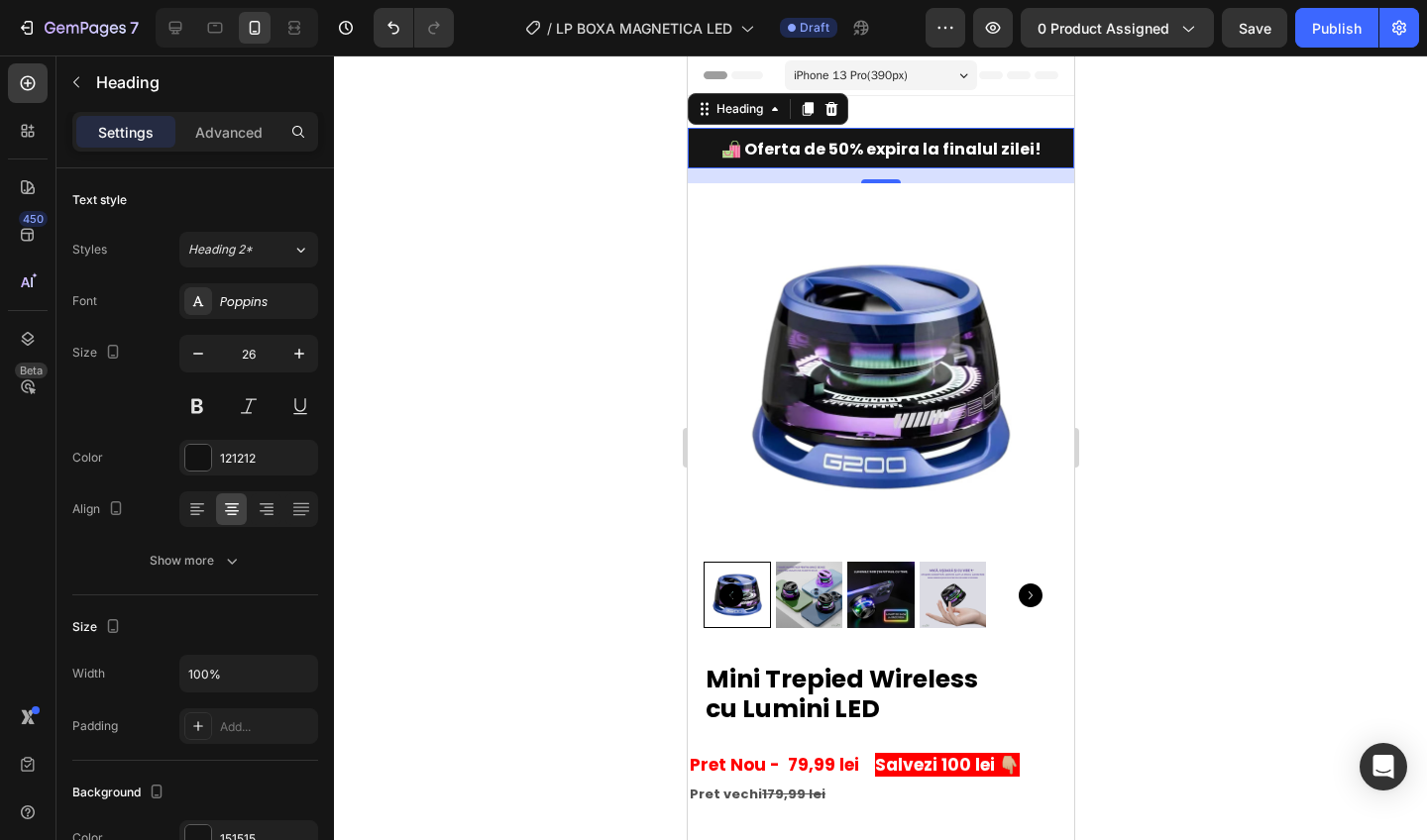 click on "🛍️ Oferta de 50% expira la finalul zilei!" at bounding box center [880, 149] 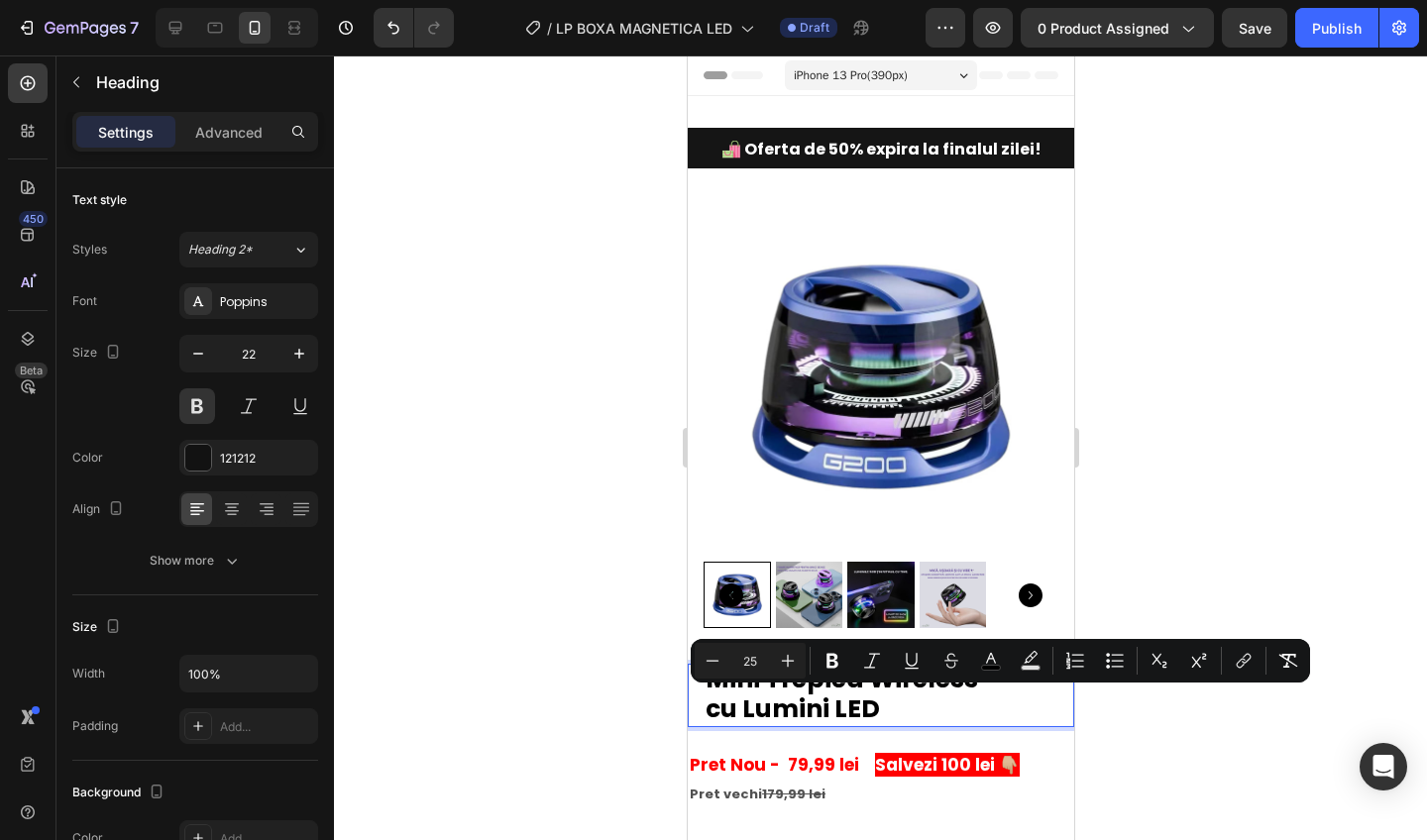 click on "Mini Trepied Wireless" at bounding box center [840, 679] 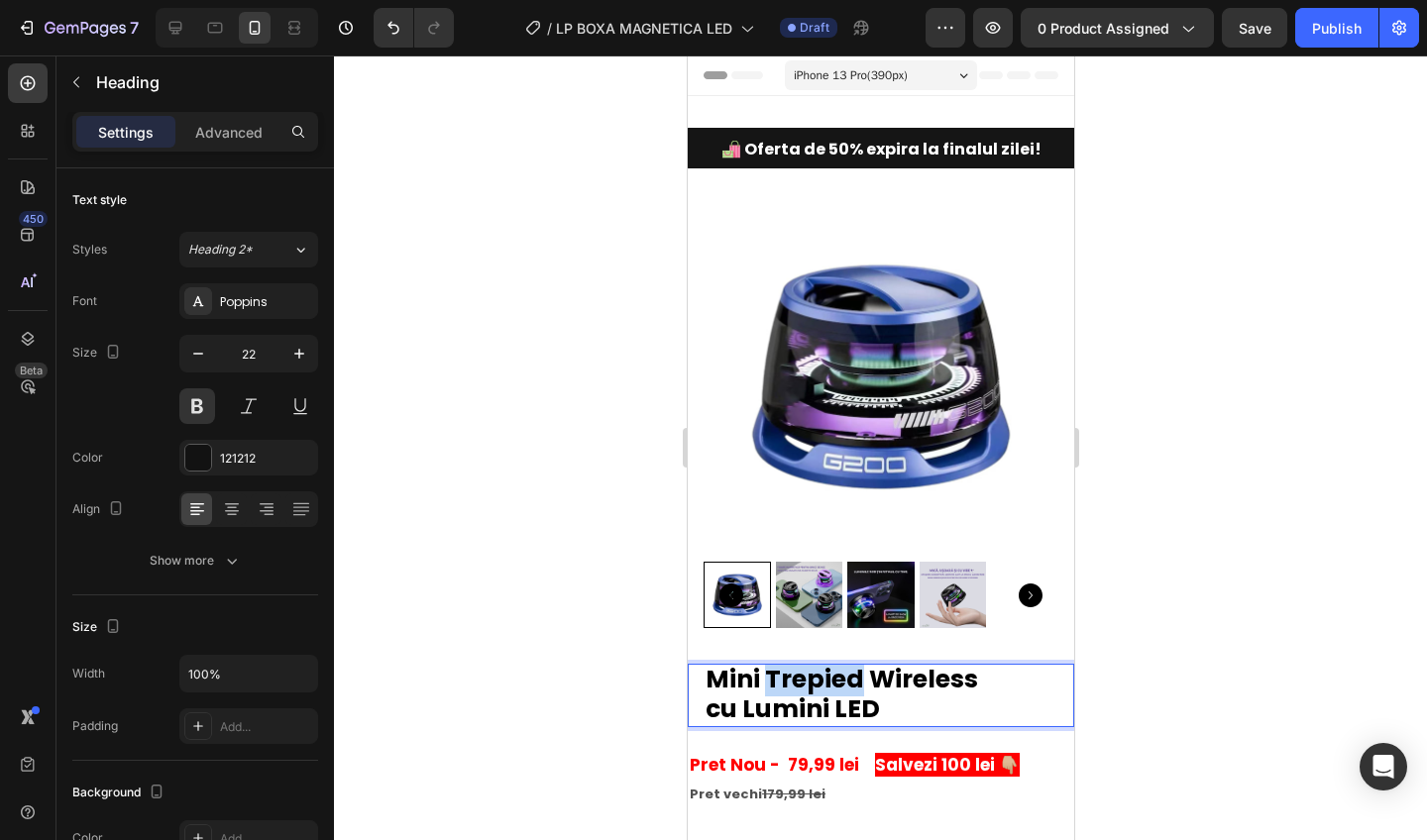 click on "Mini Trepied Wireless" at bounding box center [840, 679] 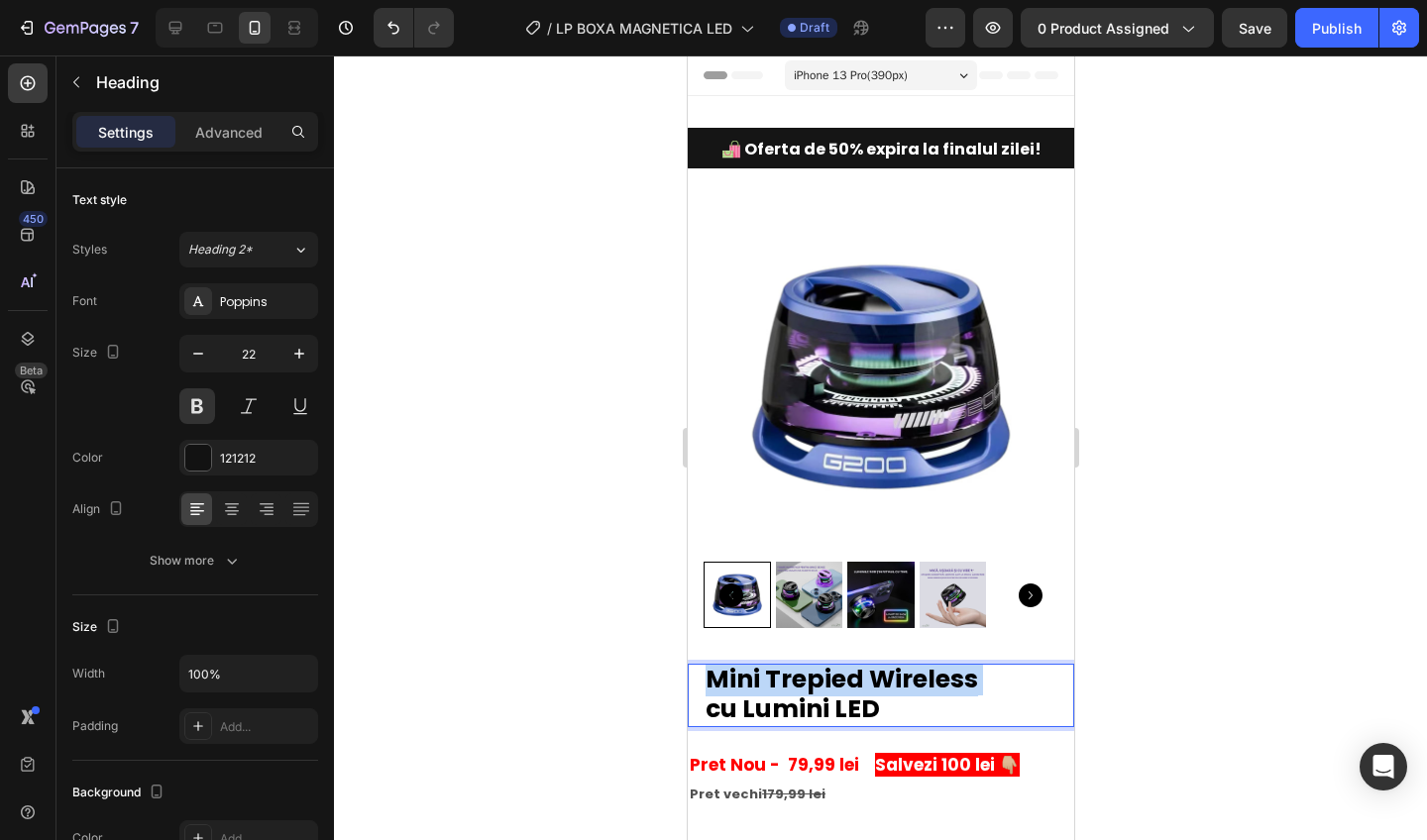 click on "Mini Trepied Wireless" at bounding box center (840, 679) 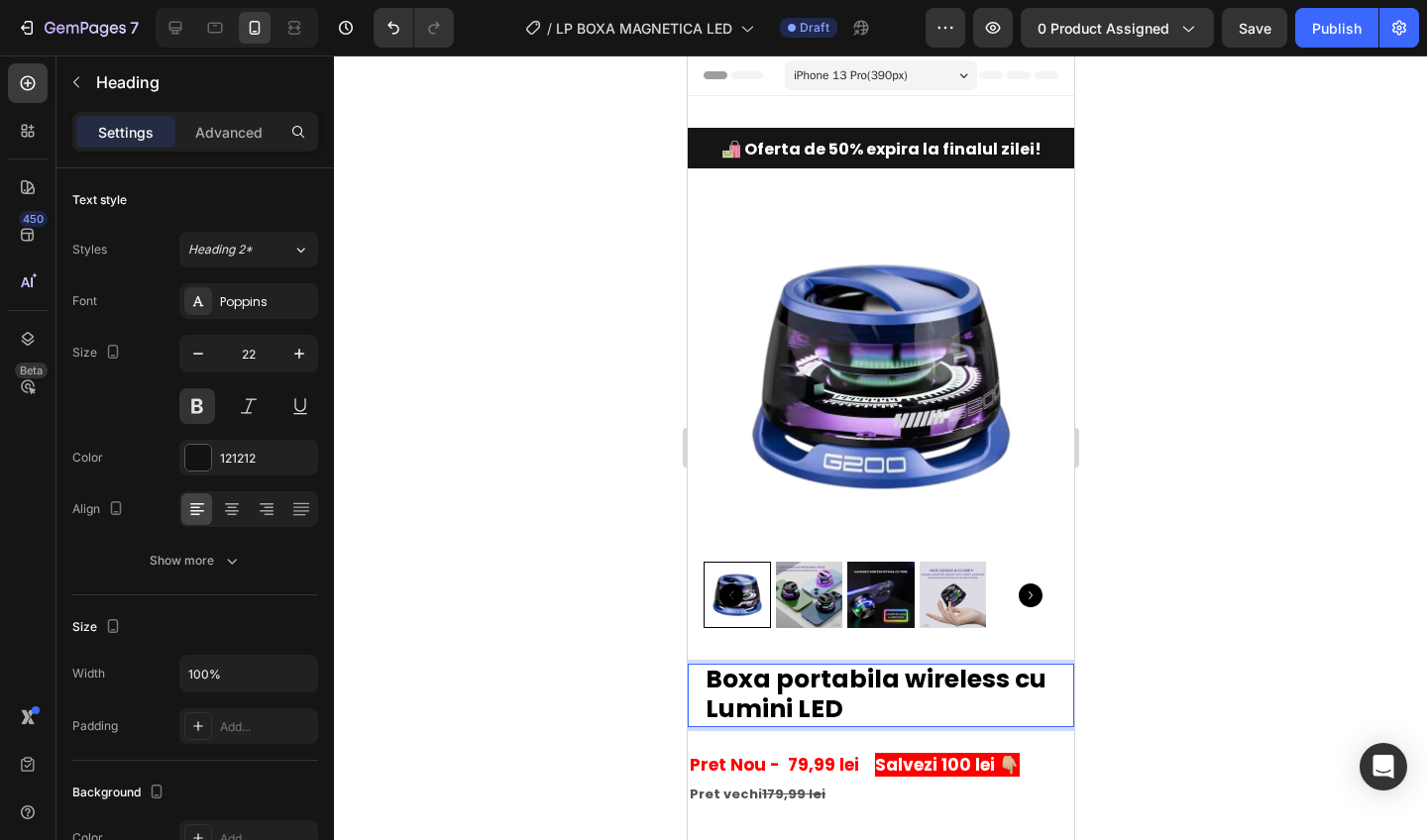 drag, startPoint x: 867, startPoint y: 712, endPoint x: 699, endPoint y: 708, distance: 168.04761 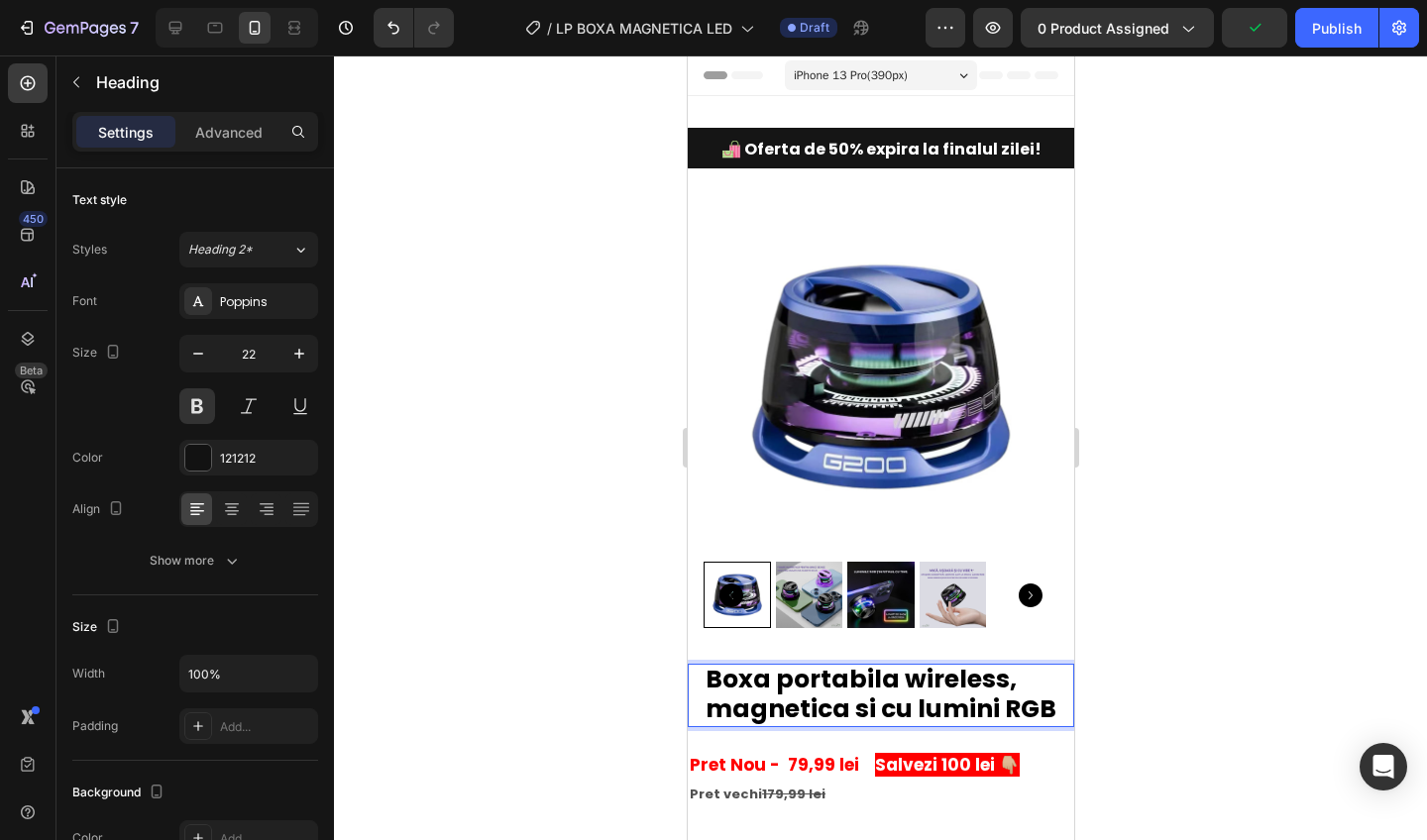 click 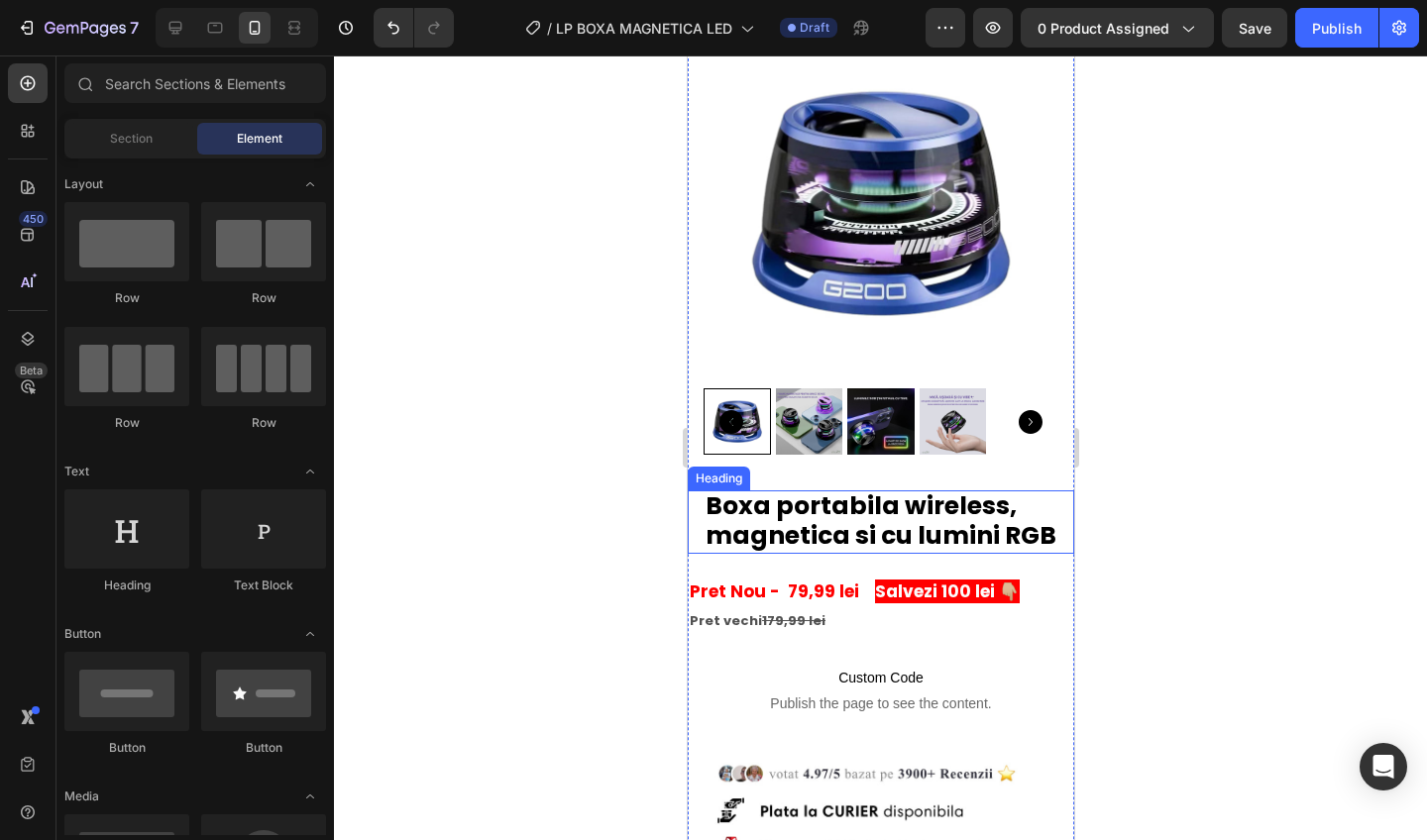 scroll, scrollTop: 171, scrollLeft: 0, axis: vertical 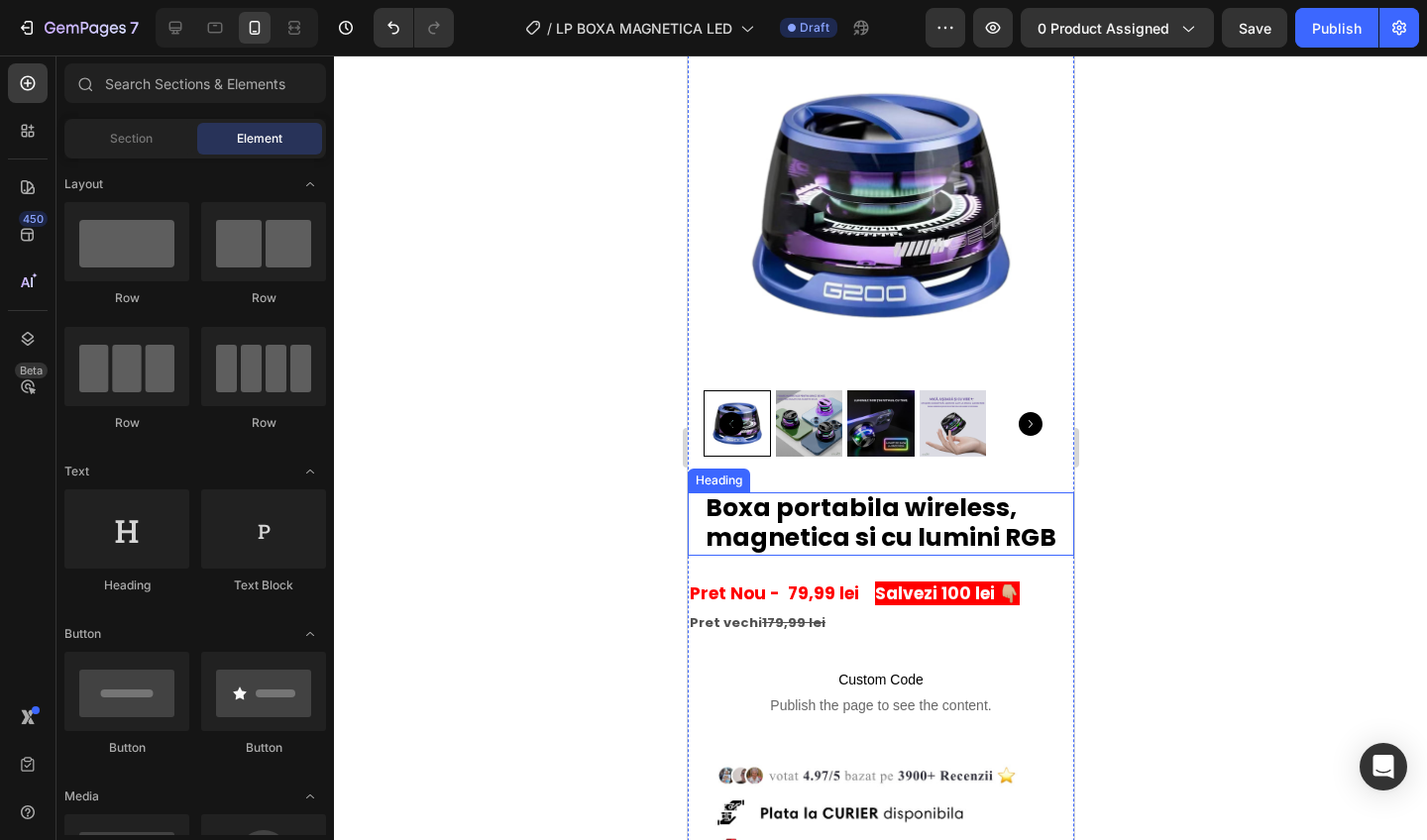 click on "Boxa portabila wireless," at bounding box center [860, 507] 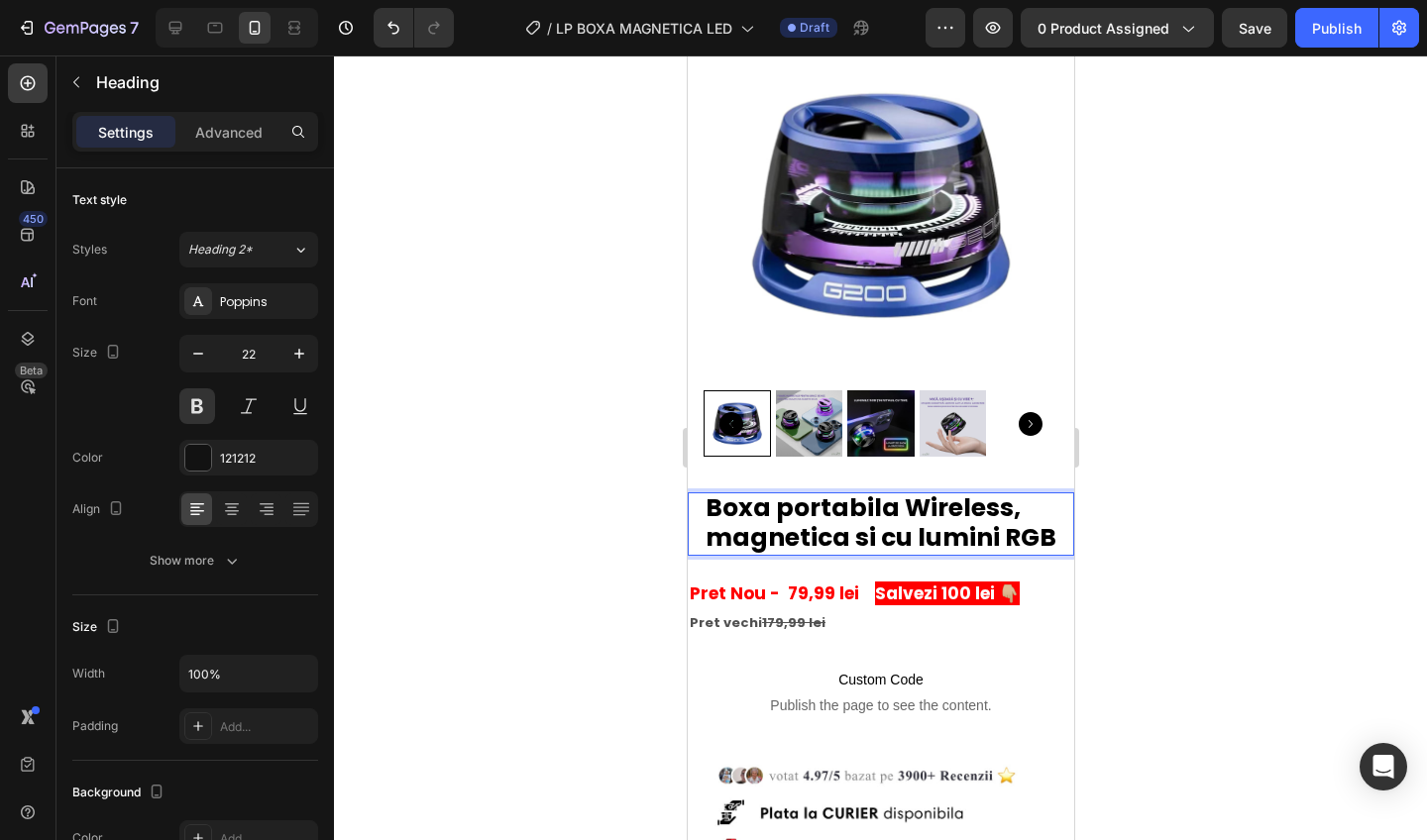 click on "magnetica si cu lumini RGB" at bounding box center [880, 537] 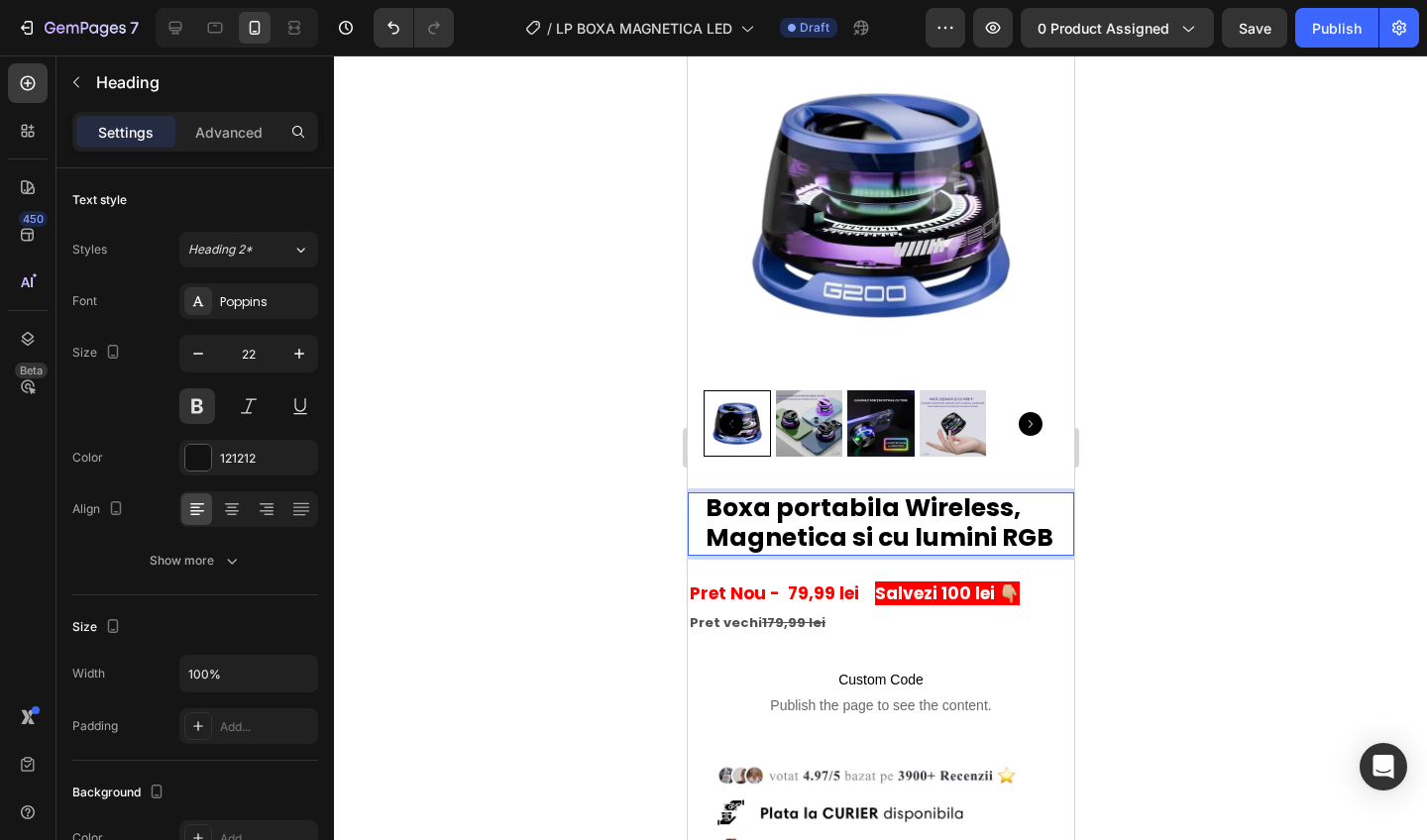 click on "Magnetica si cu lumini RGB" at bounding box center [878, 537] 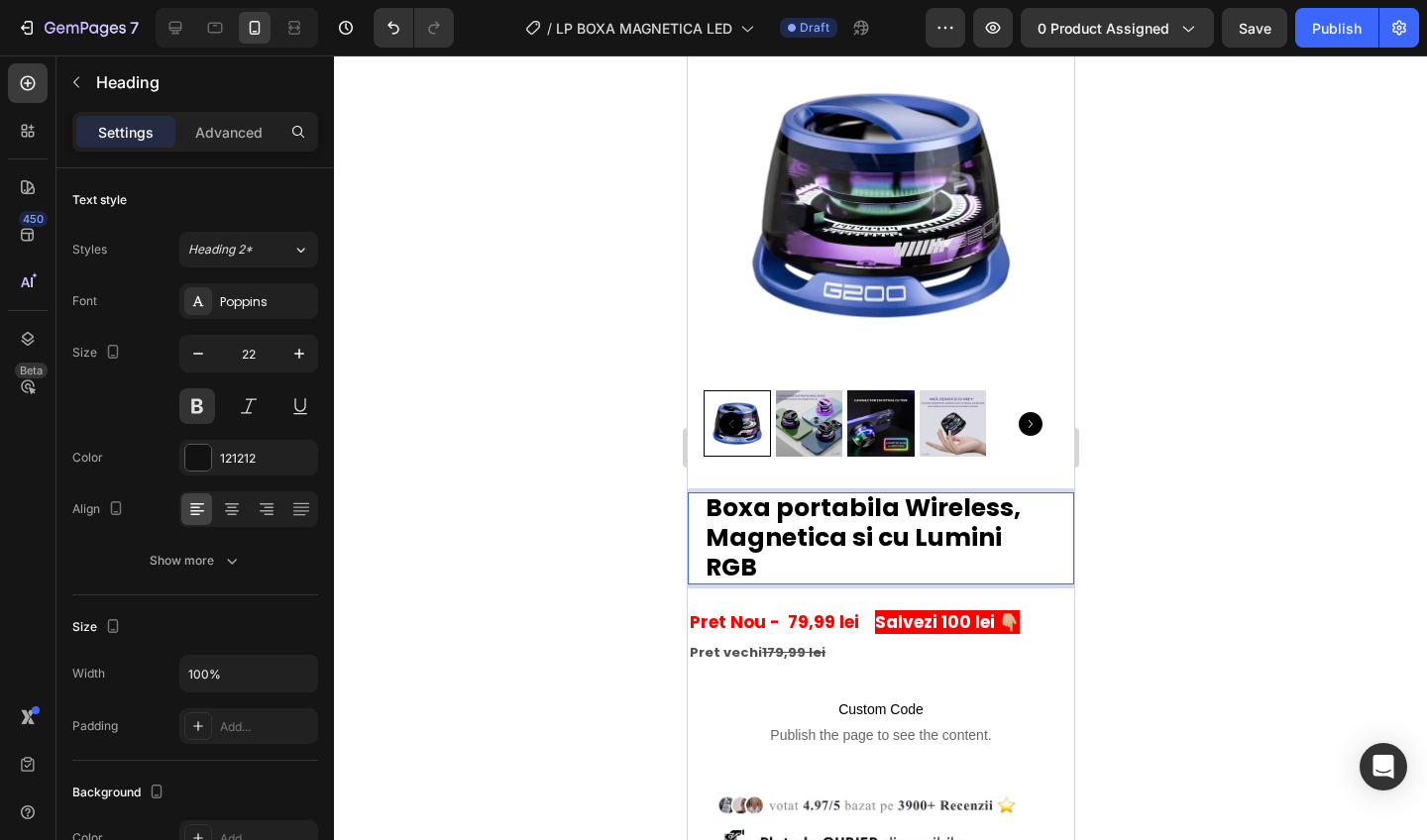 click 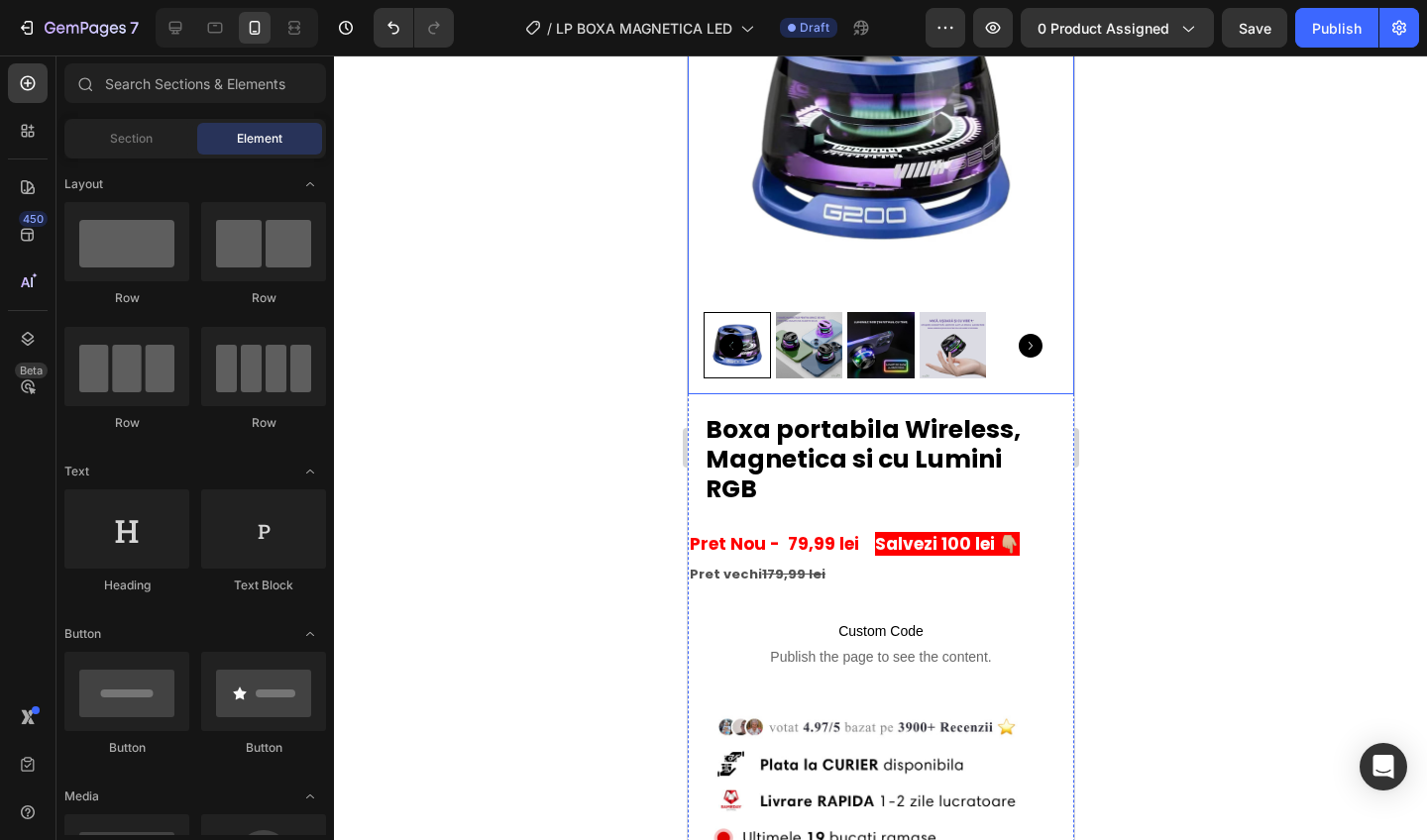 scroll, scrollTop: 263, scrollLeft: 0, axis: vertical 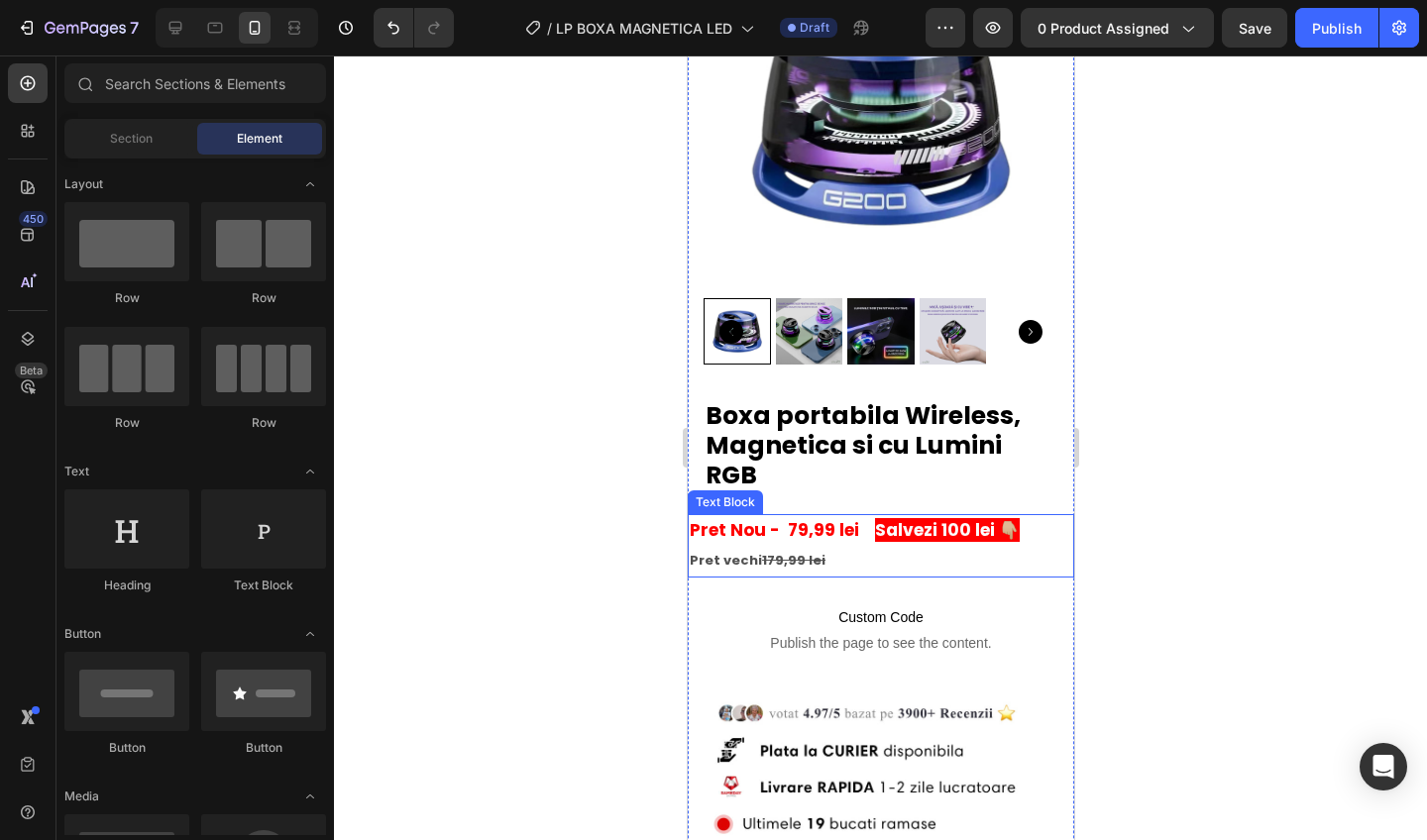 click on "Pret Nou -  79,99 lei" at bounding box center [773, 530] 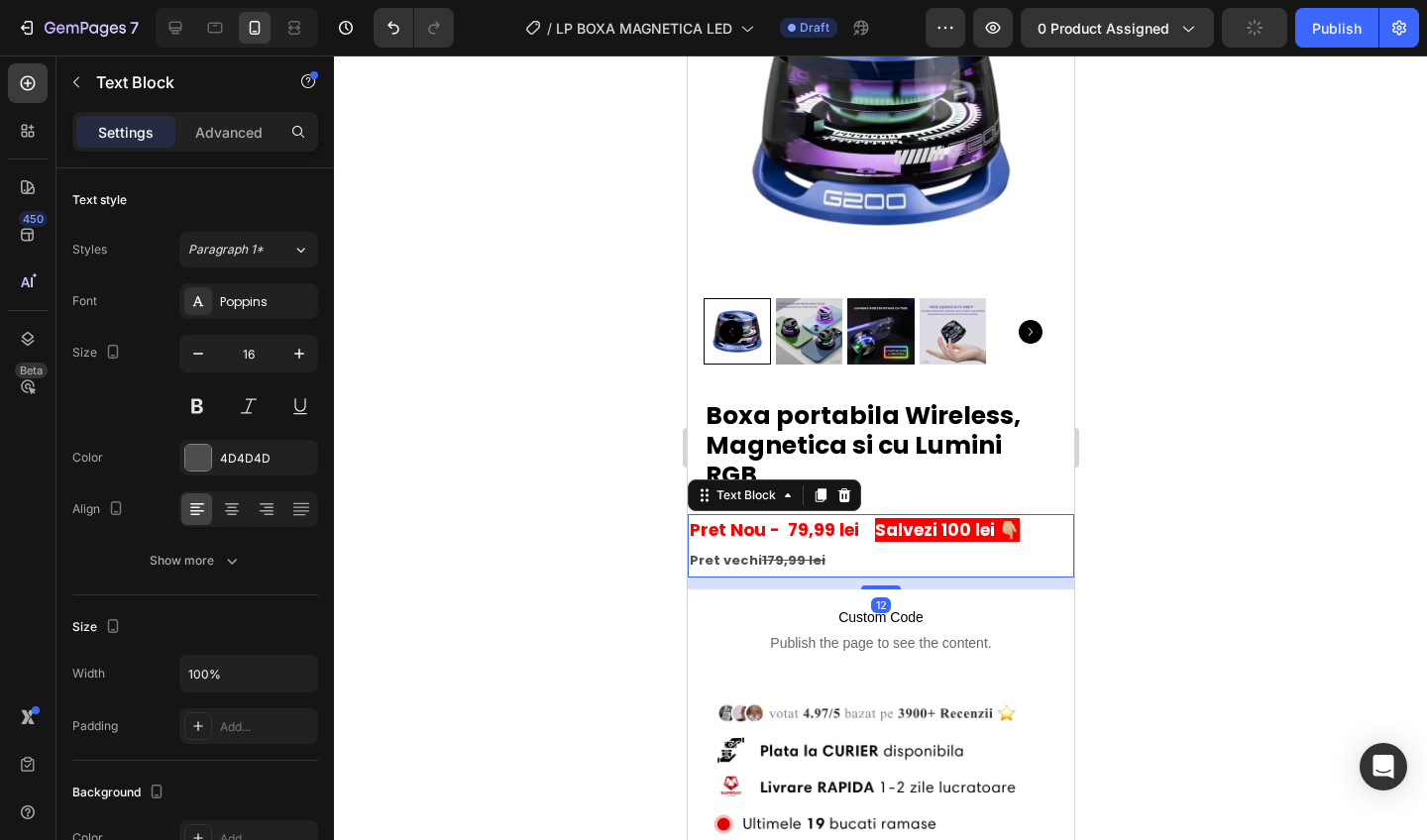 click on "Pret Nou -  79,99 lei" at bounding box center [773, 530] 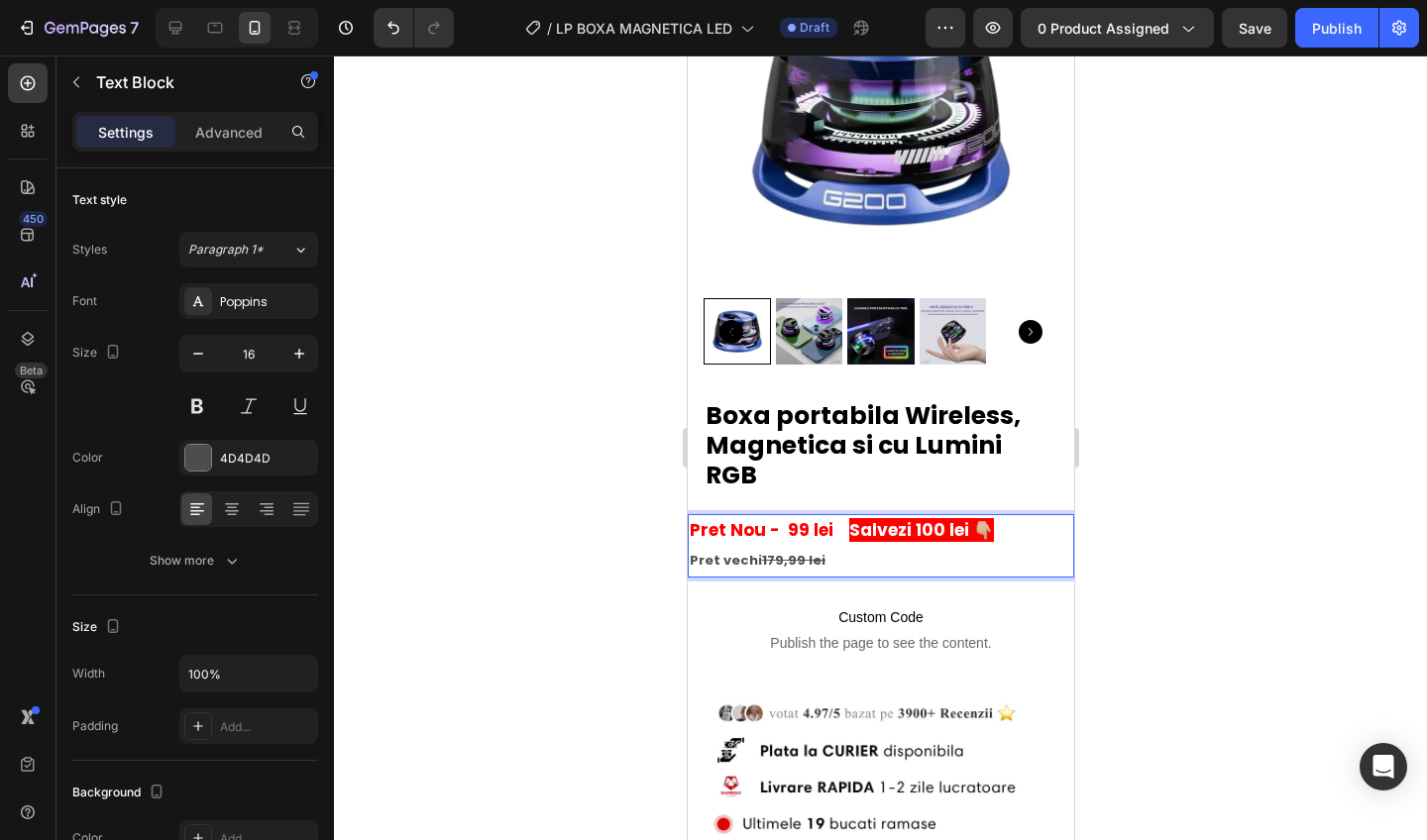 click on "Salvezi 100 lei 👇🏼" at bounding box center (921, 530) 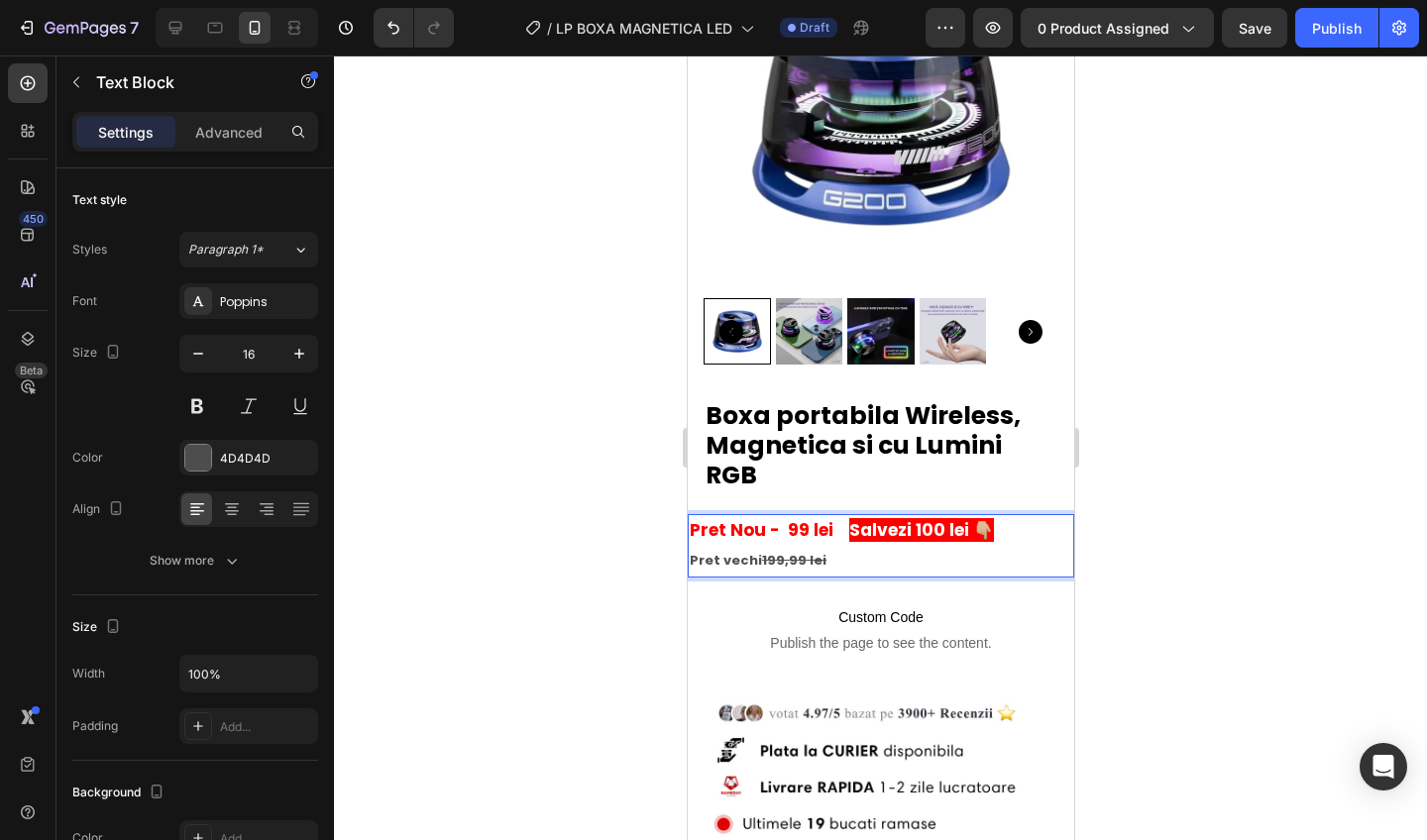 click on "199,99 lei" at bounding box center [793, 560] 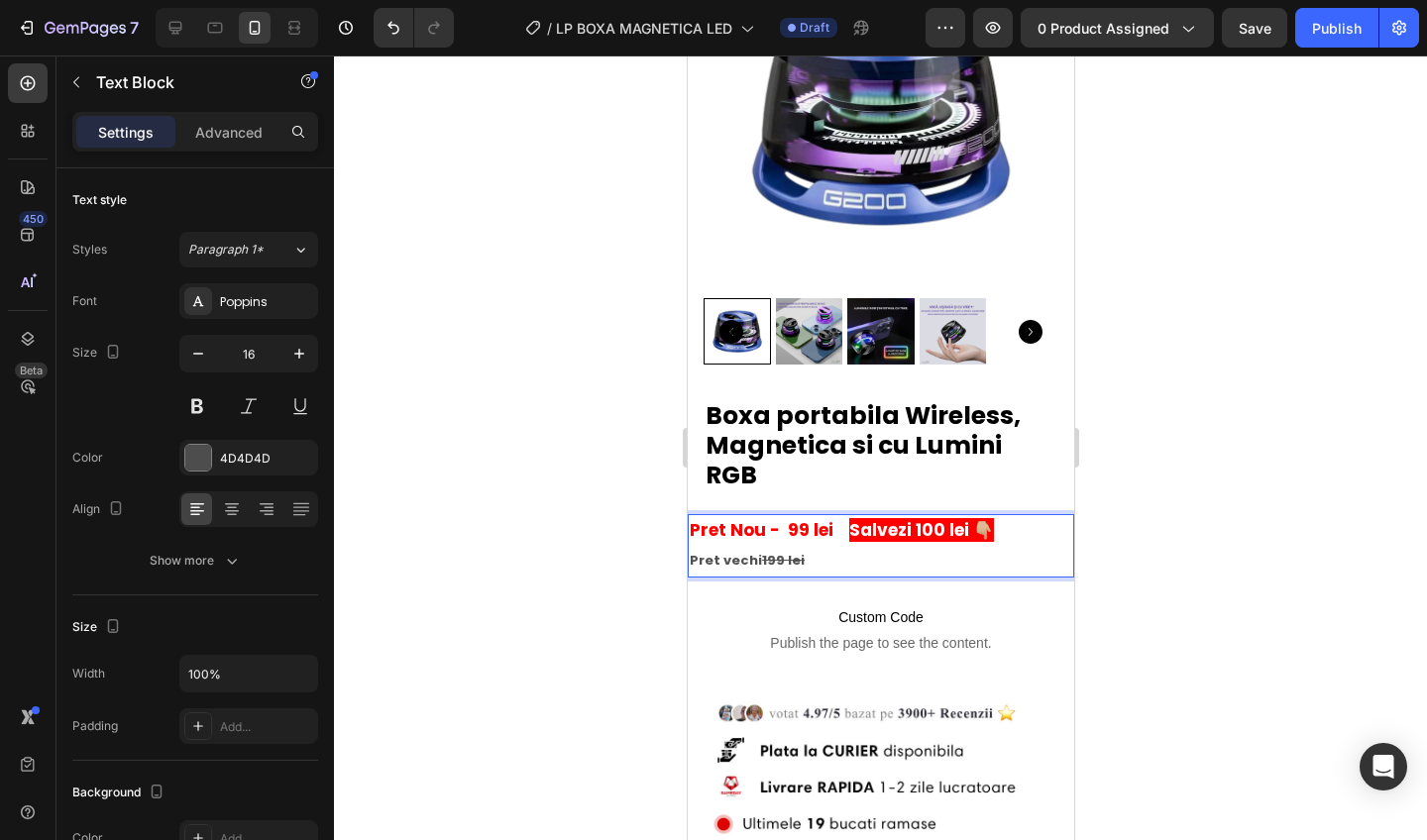 click on "Salvezi 100 lei 👇🏼" at bounding box center (921, 530) 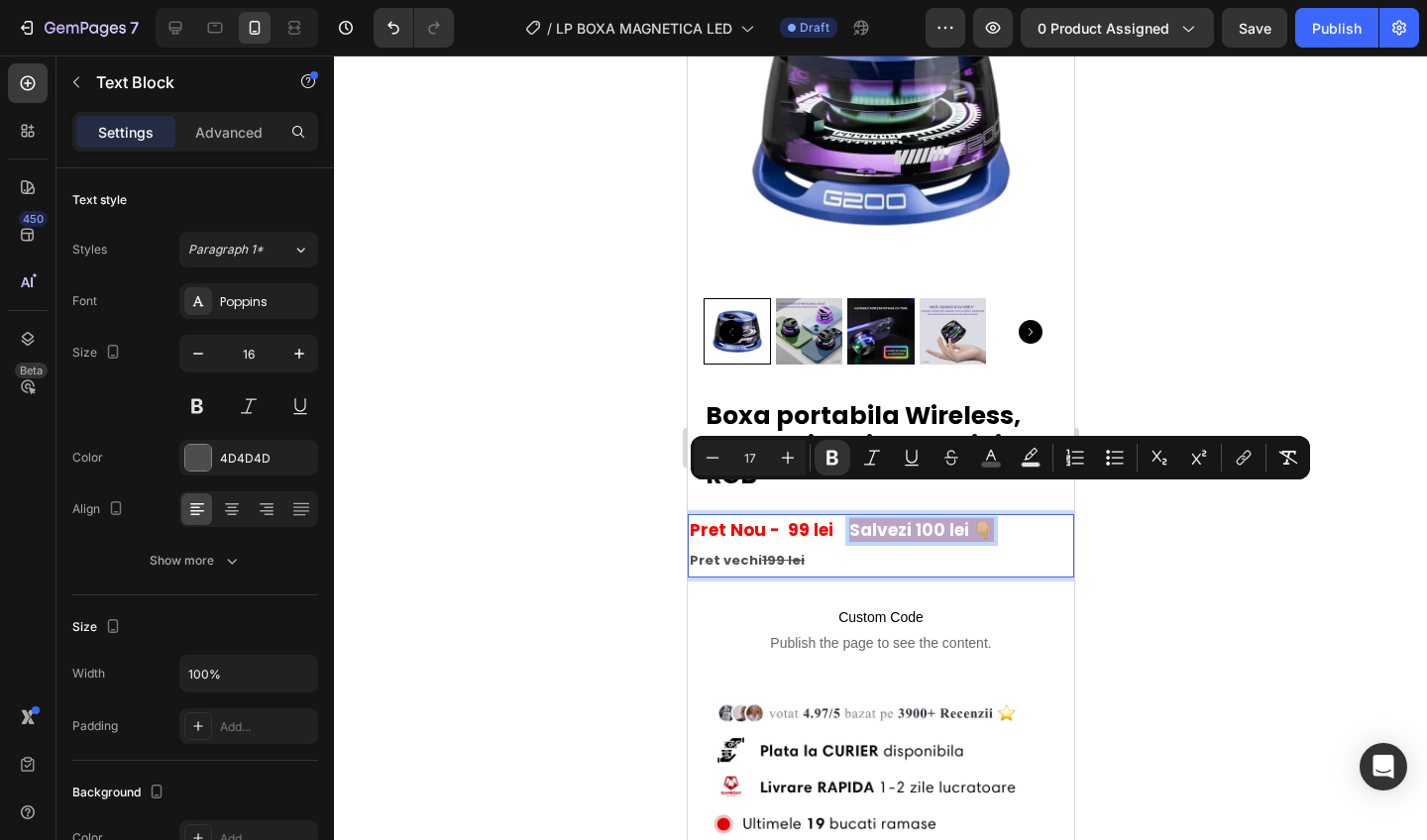 drag, startPoint x: 856, startPoint y: 500, endPoint x: 1020, endPoint y: 493, distance: 164.14932 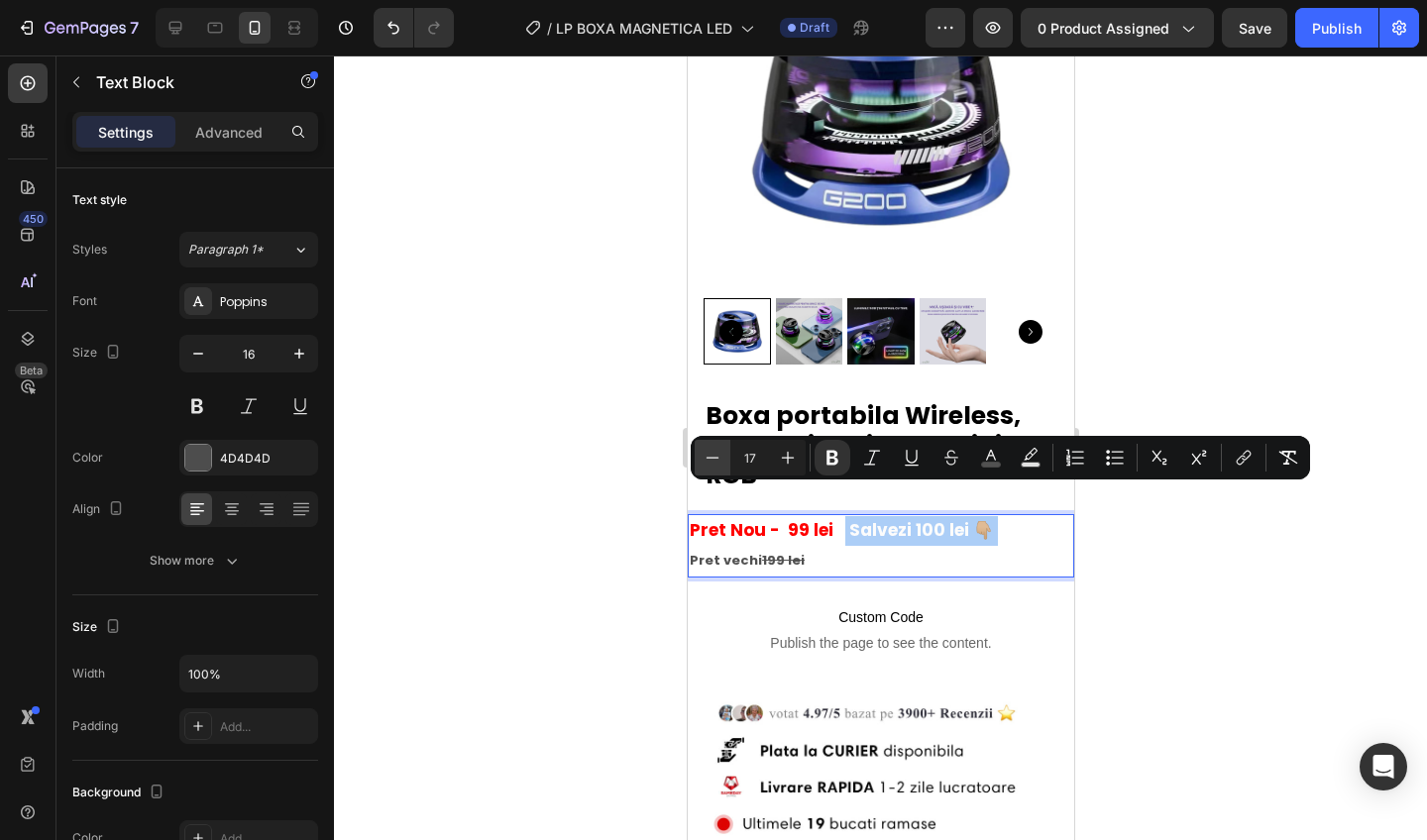click 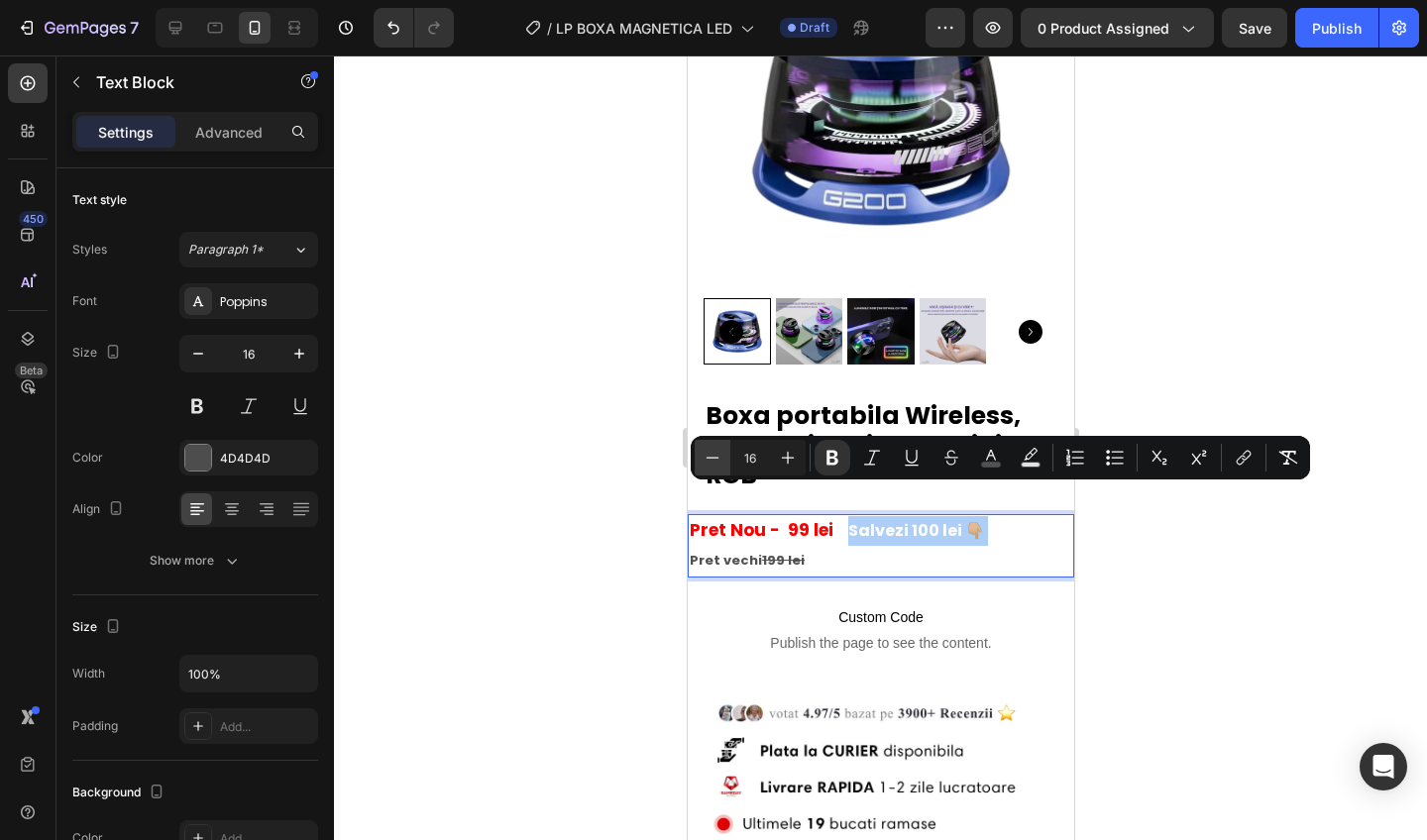 click 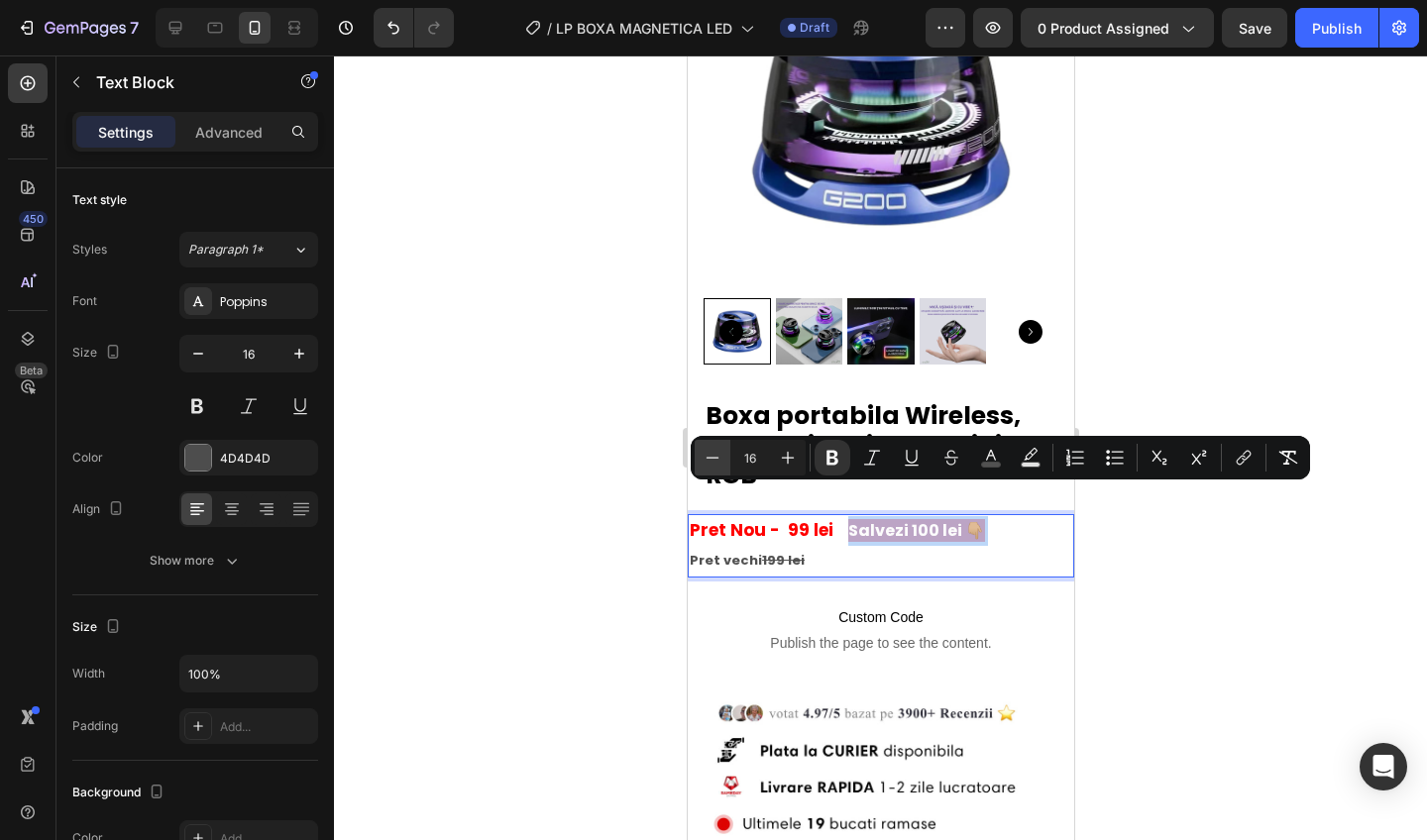 type on "15" 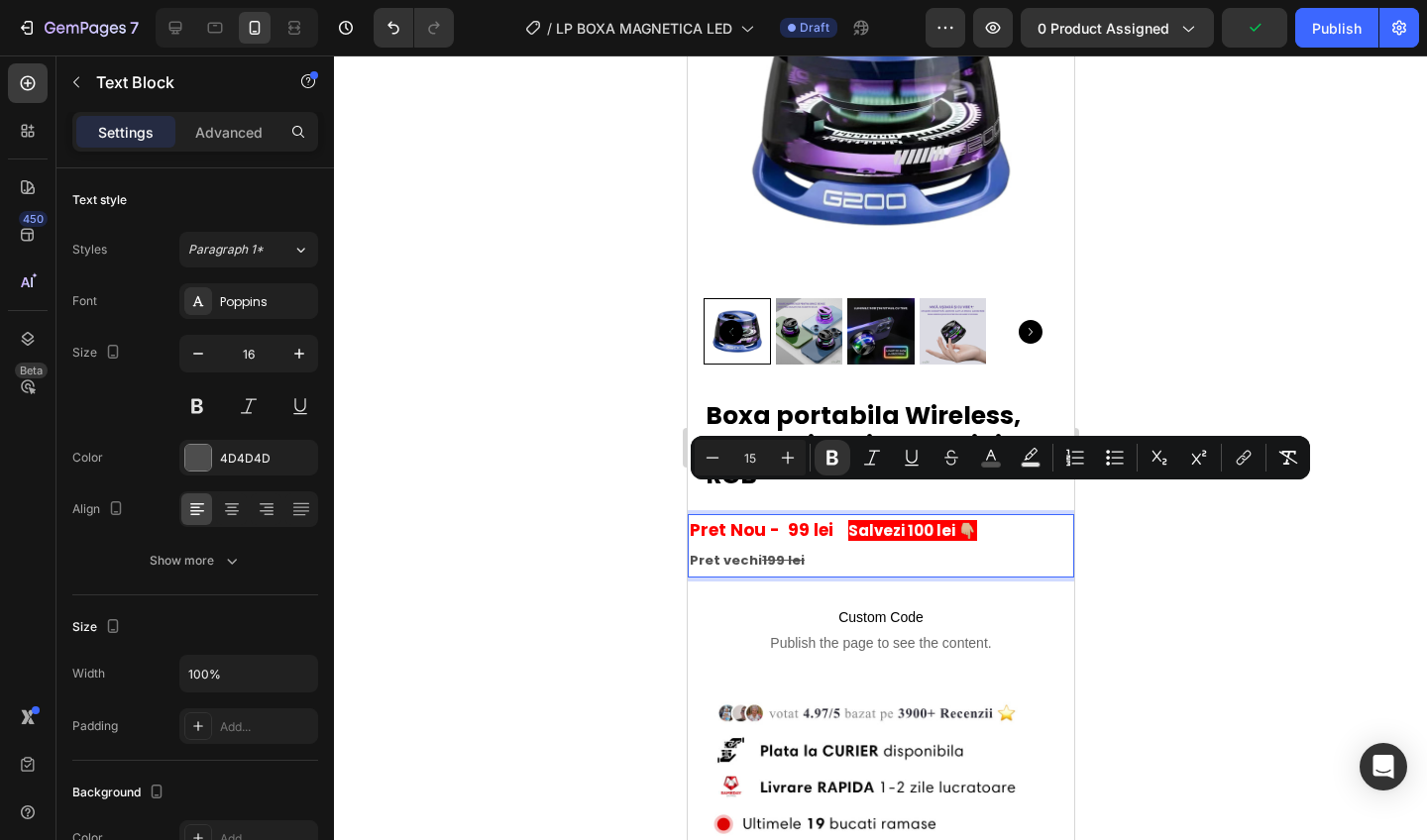 click 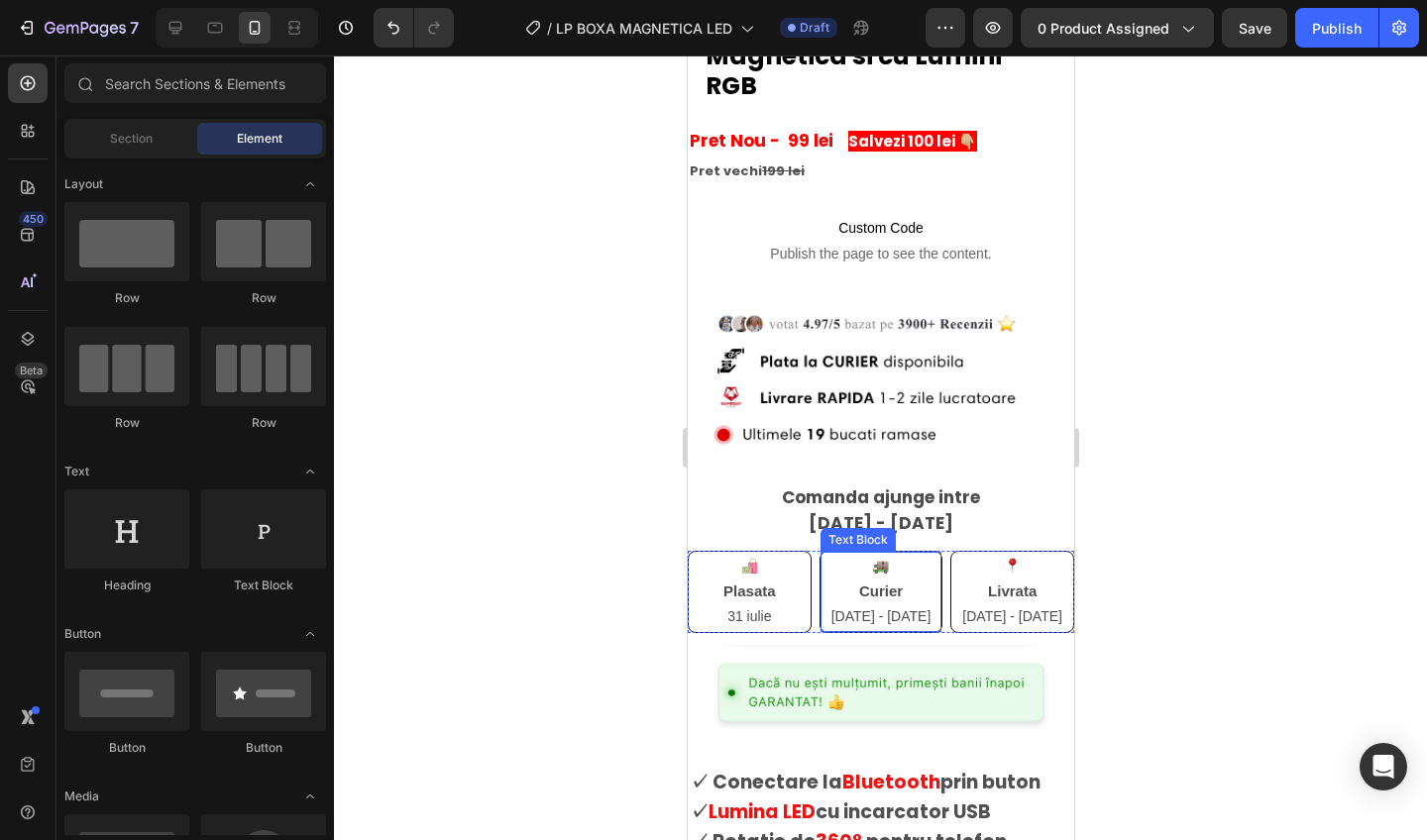 scroll, scrollTop: 657, scrollLeft: 0, axis: vertical 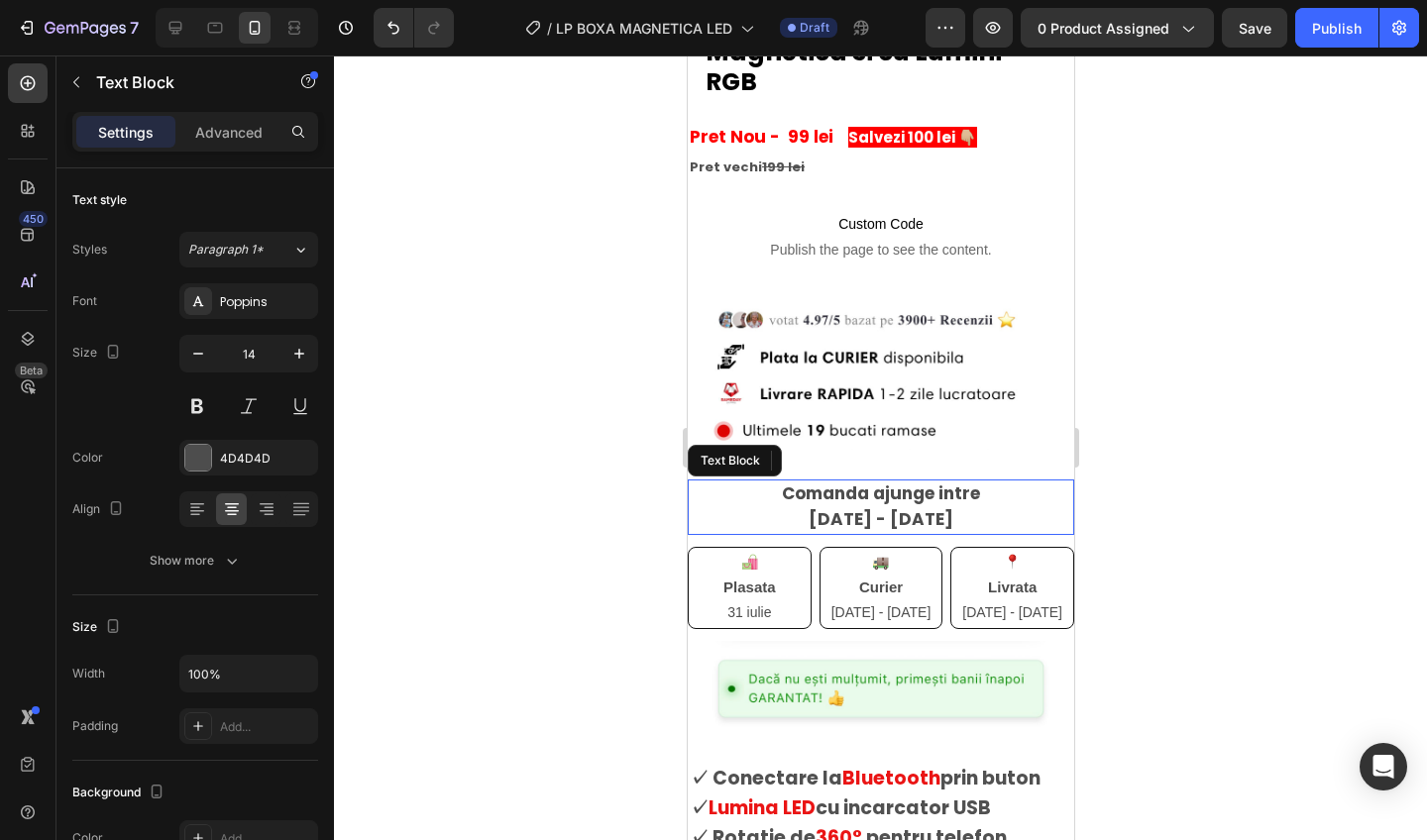 click on "[DATE] - [DATE]" at bounding box center (880, 520) 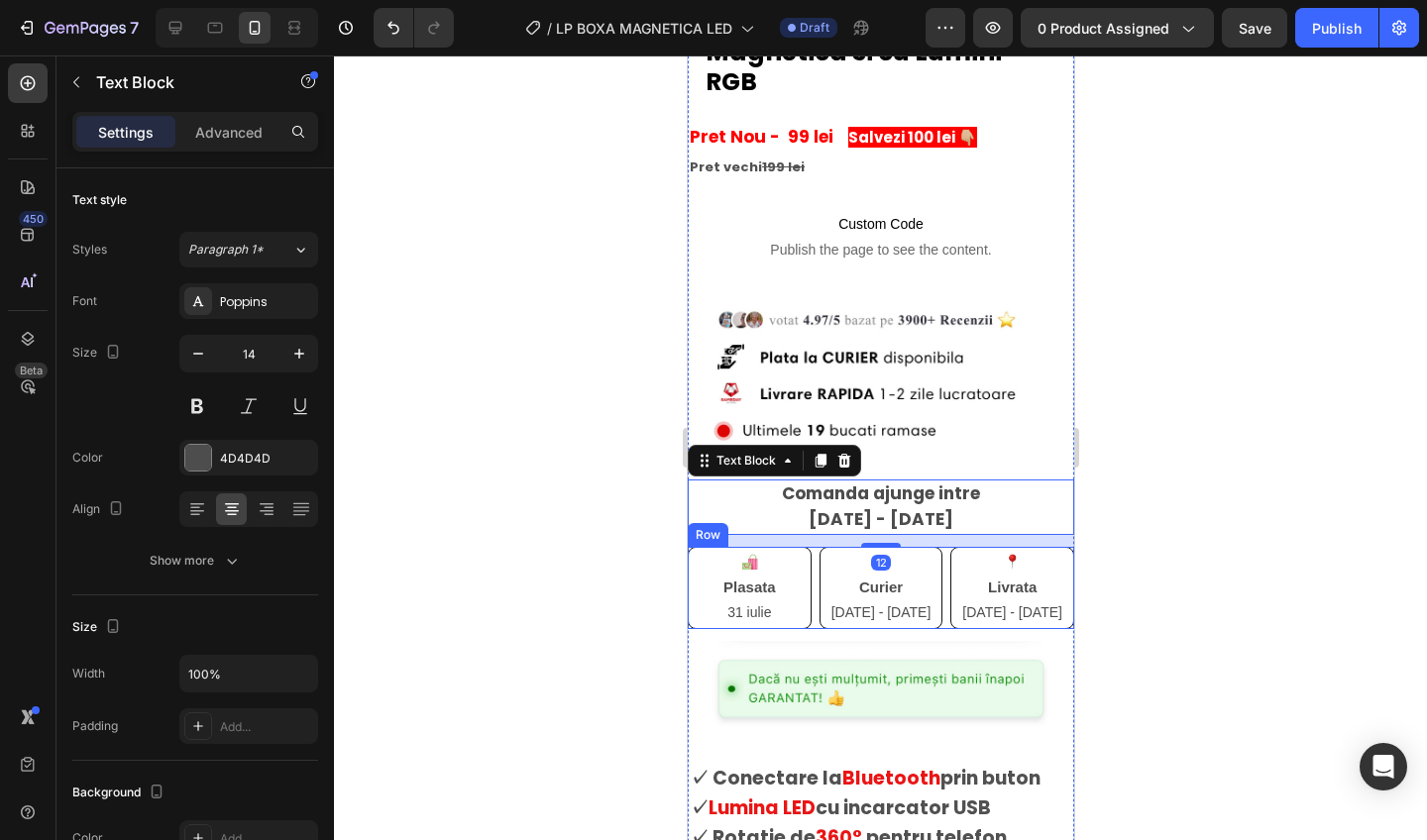 click on "🛍️ Plasata [DATE] Text Block Row 🚚 Curier [DATE] - [DATE] Text Block 📍 Livrata [DATE] - [DATE] Text Block Row" at bounding box center (880, 587) 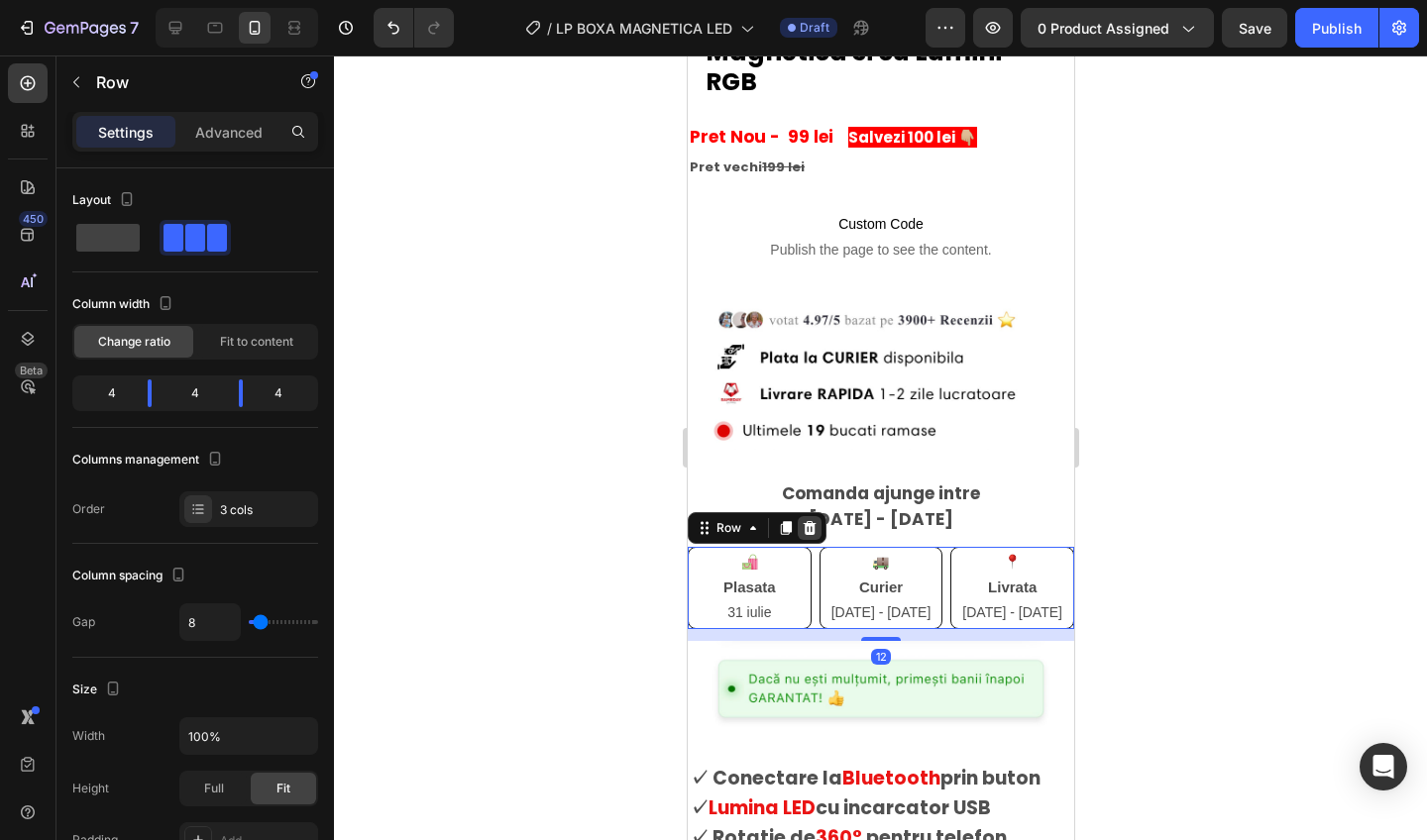 click 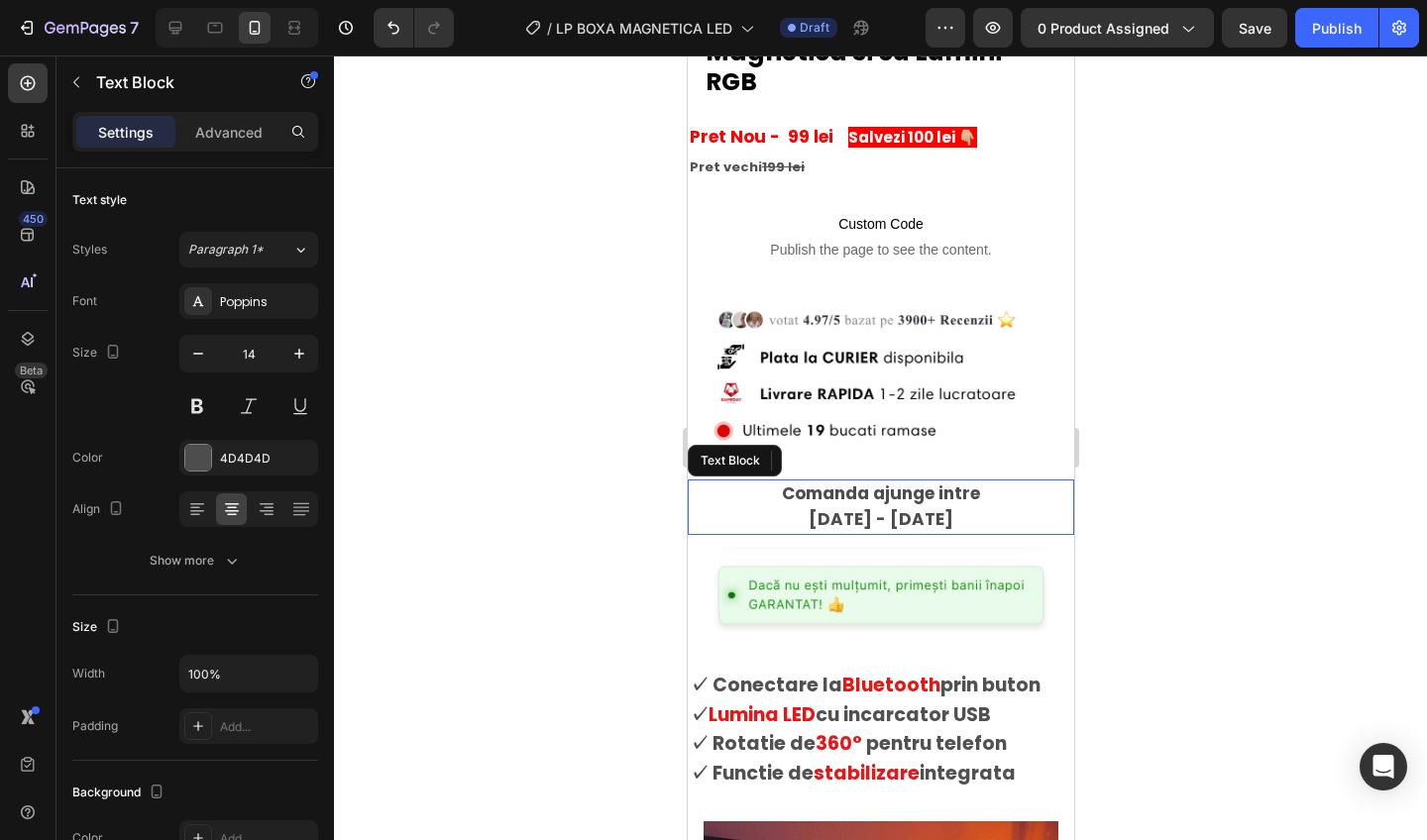 drag, startPoint x: 765, startPoint y: 456, endPoint x: 797, endPoint y: 456, distance: 32 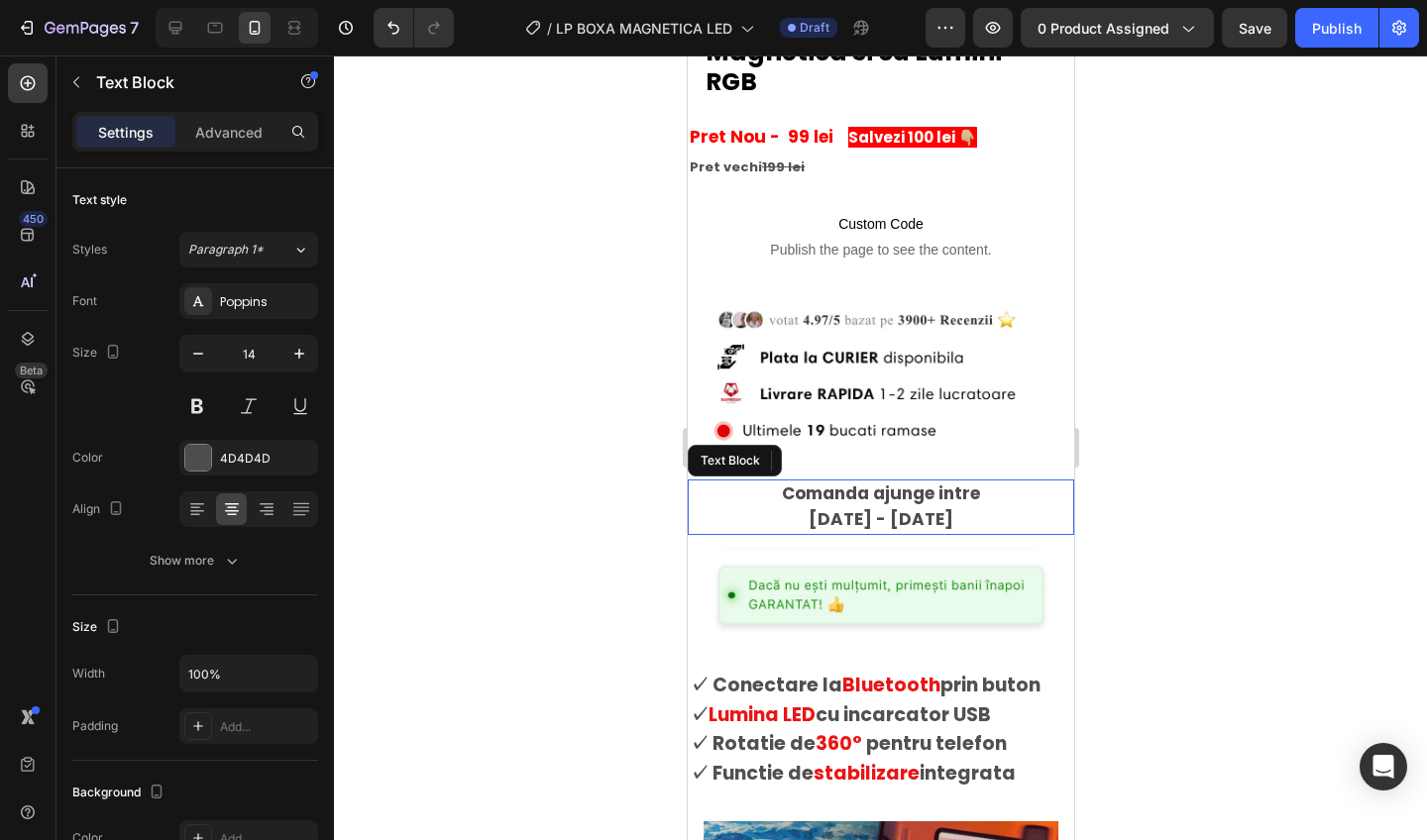 click on "Comanda ajunge intre" at bounding box center (880, 494) 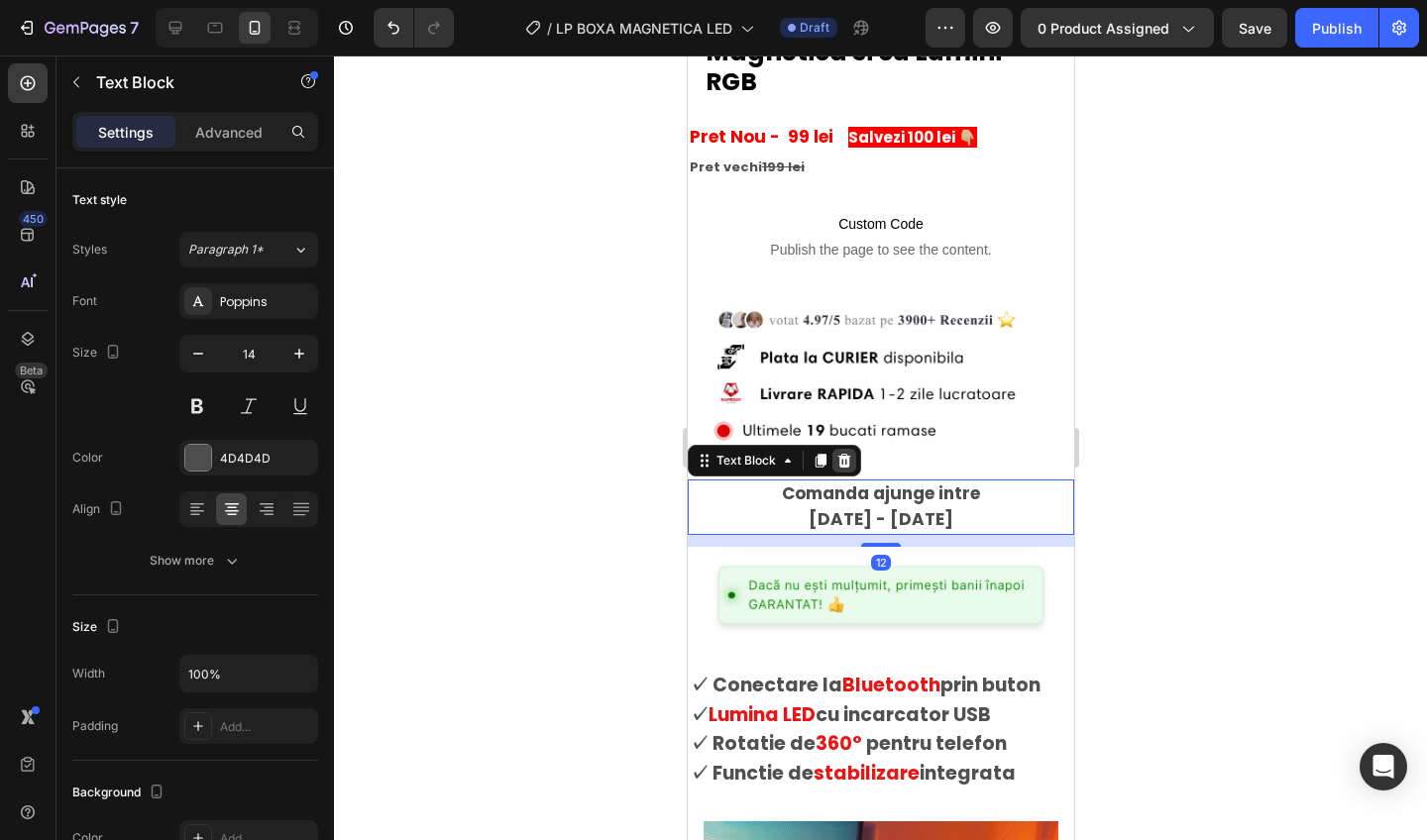 click at bounding box center (843, 461) 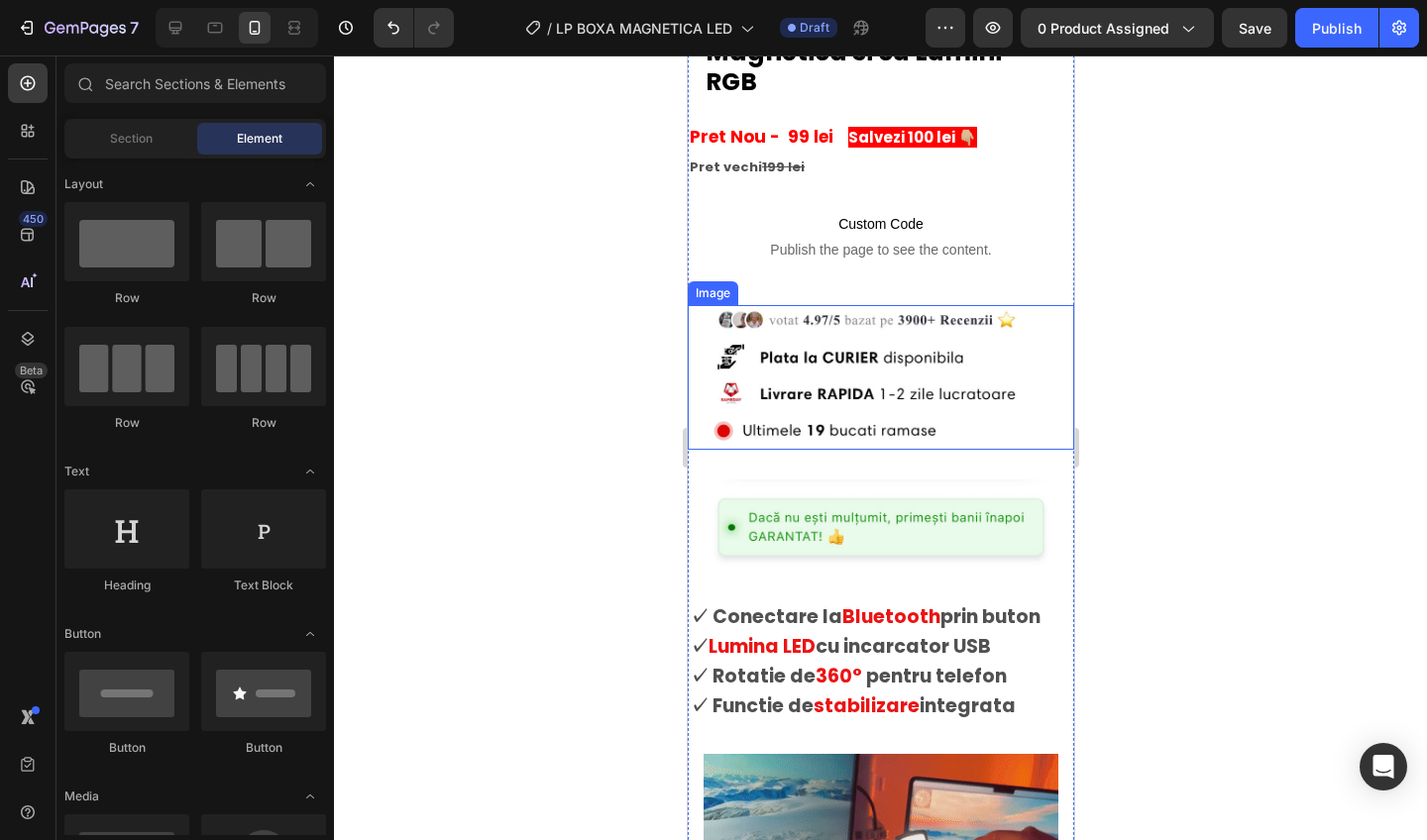 click at bounding box center (880, 377) 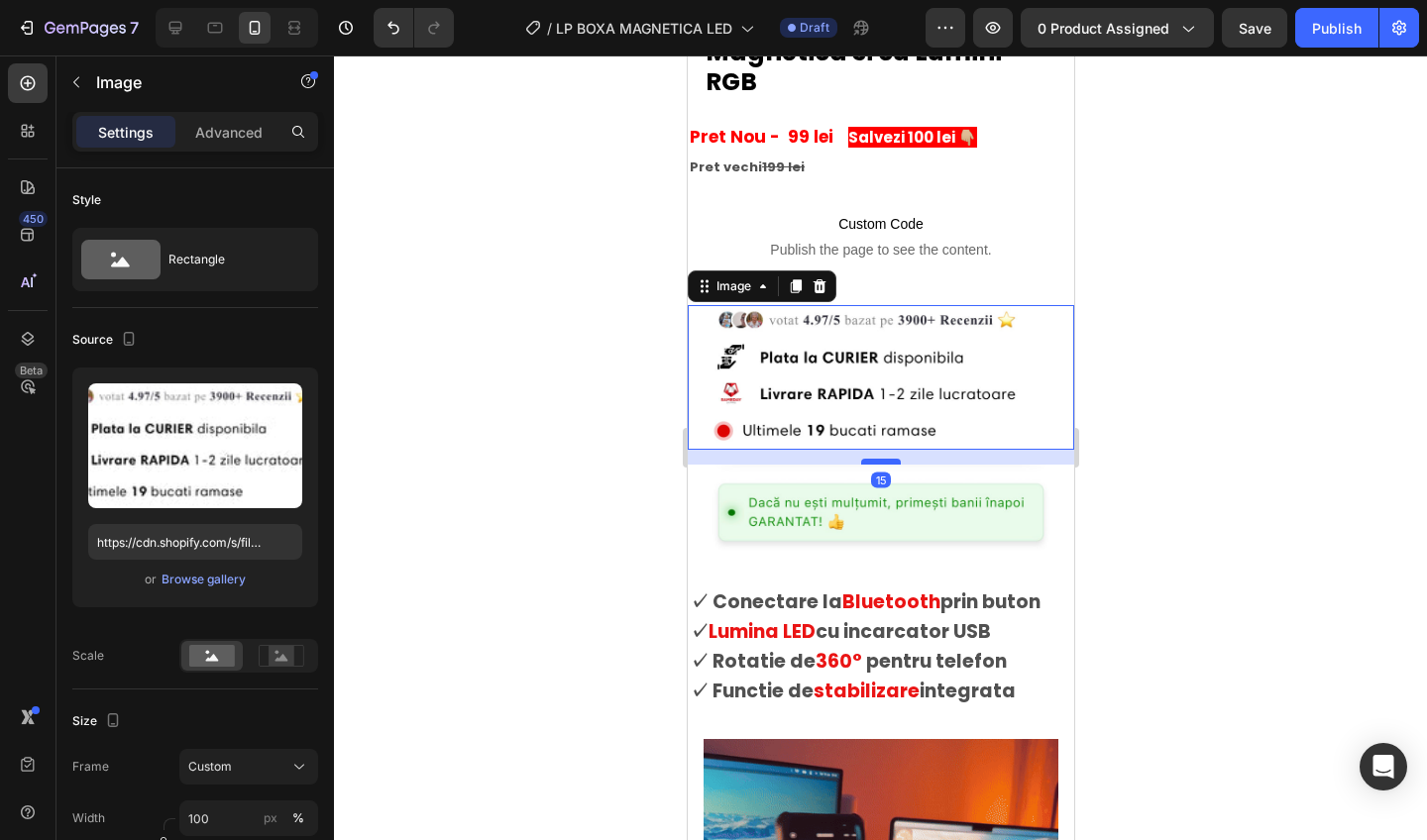 drag, startPoint x: 873, startPoint y: 446, endPoint x: 880, endPoint y: 431, distance: 16.552945 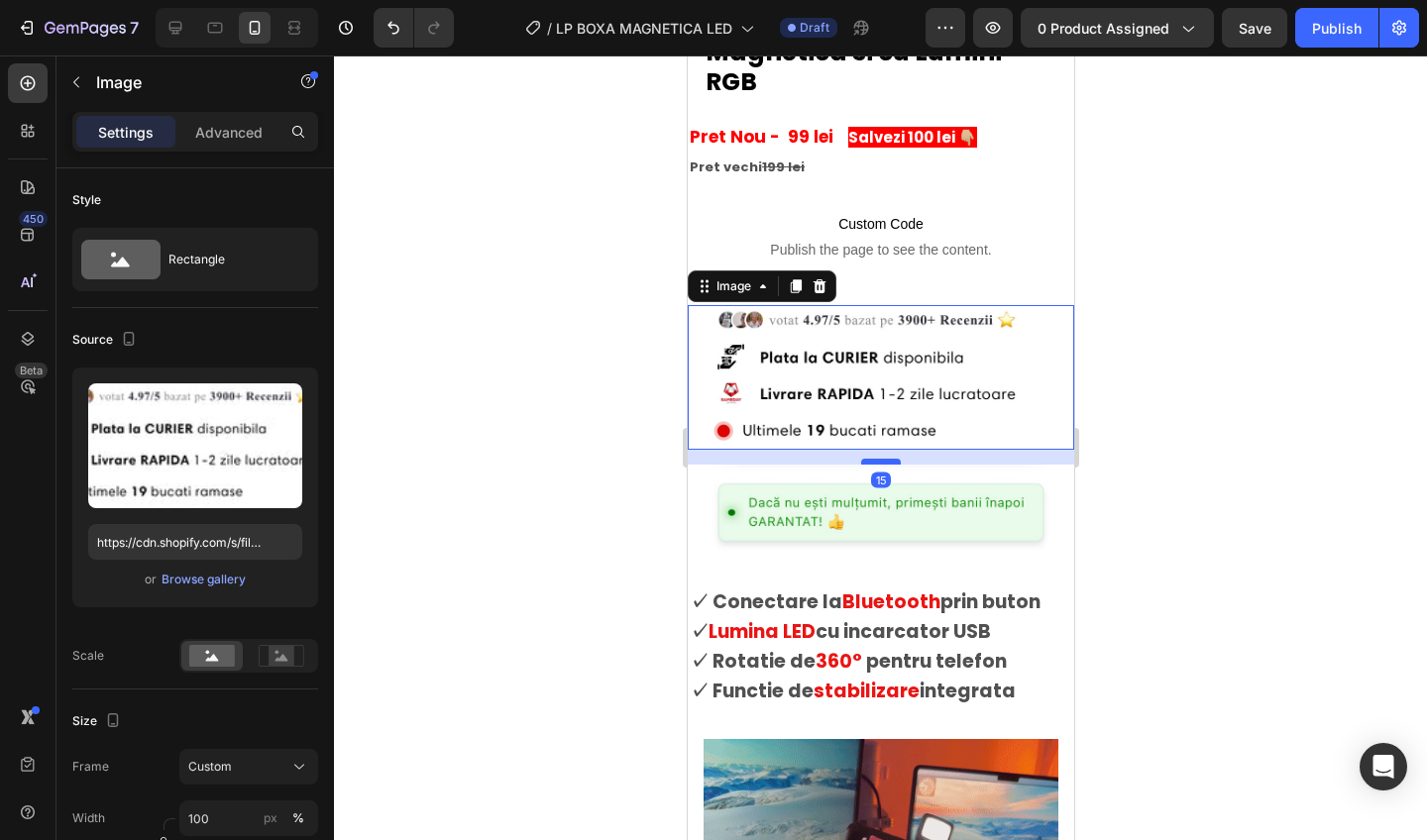 click at bounding box center (880, 462) 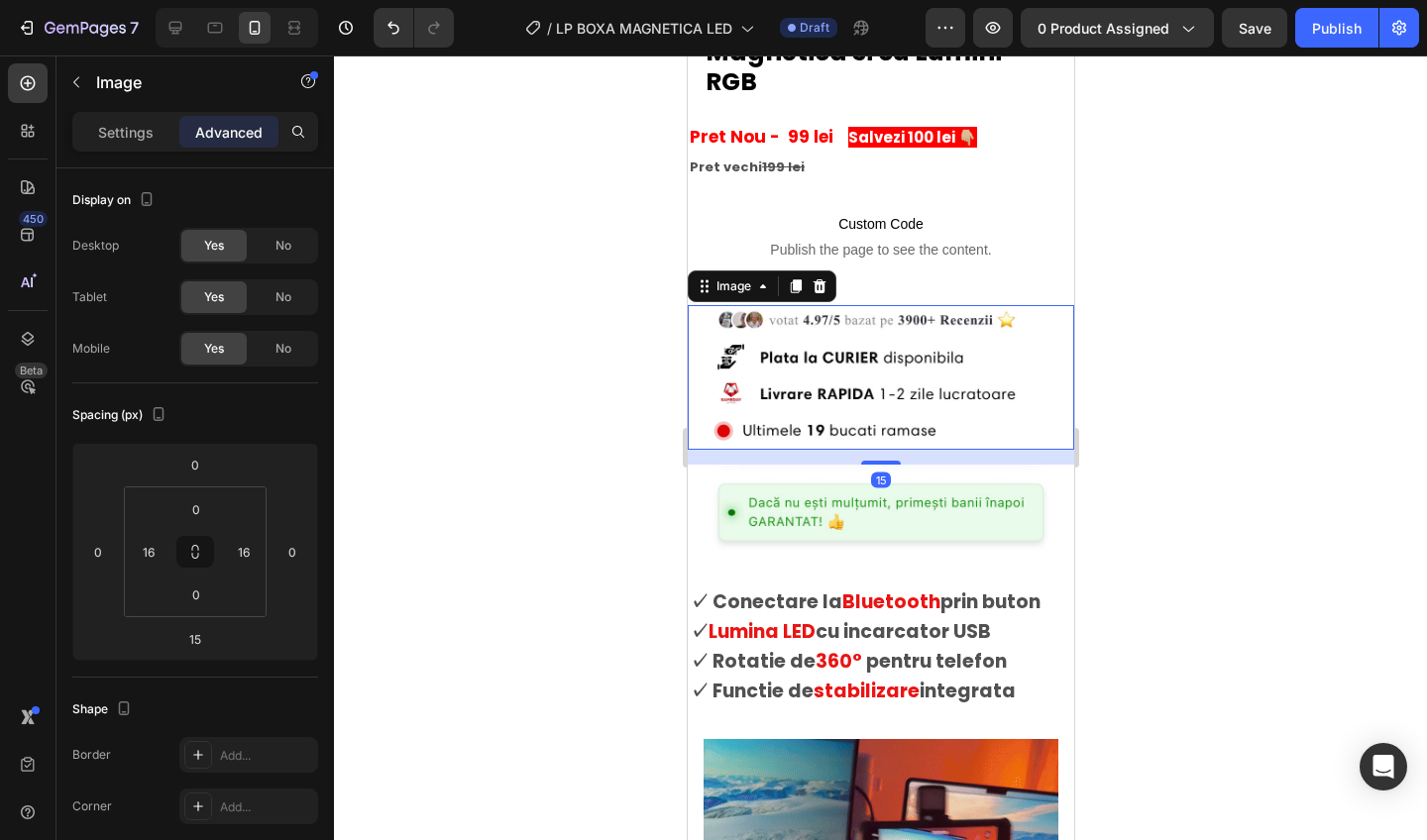 click 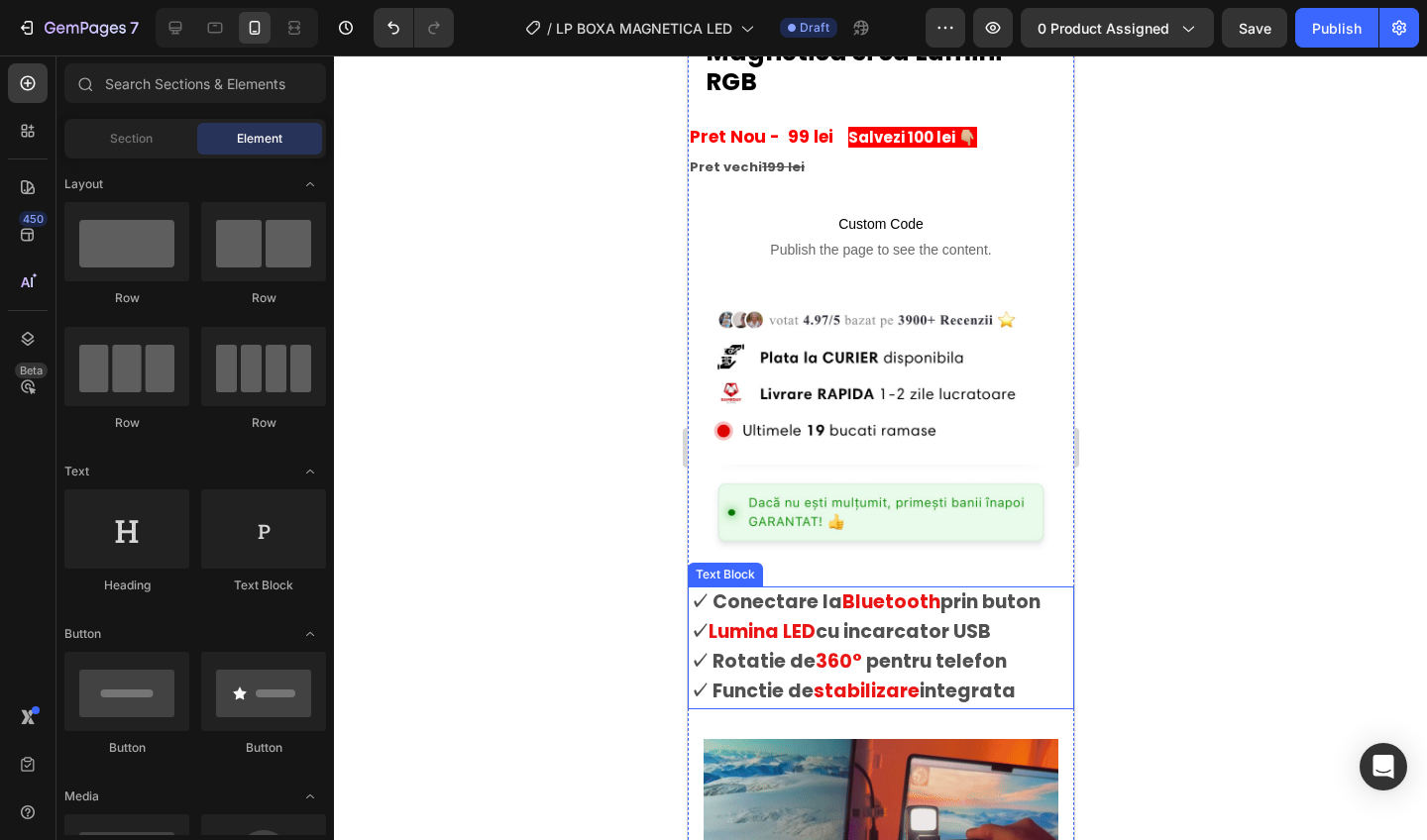 click on "✓ Conectare la" at bounding box center (765, 601) 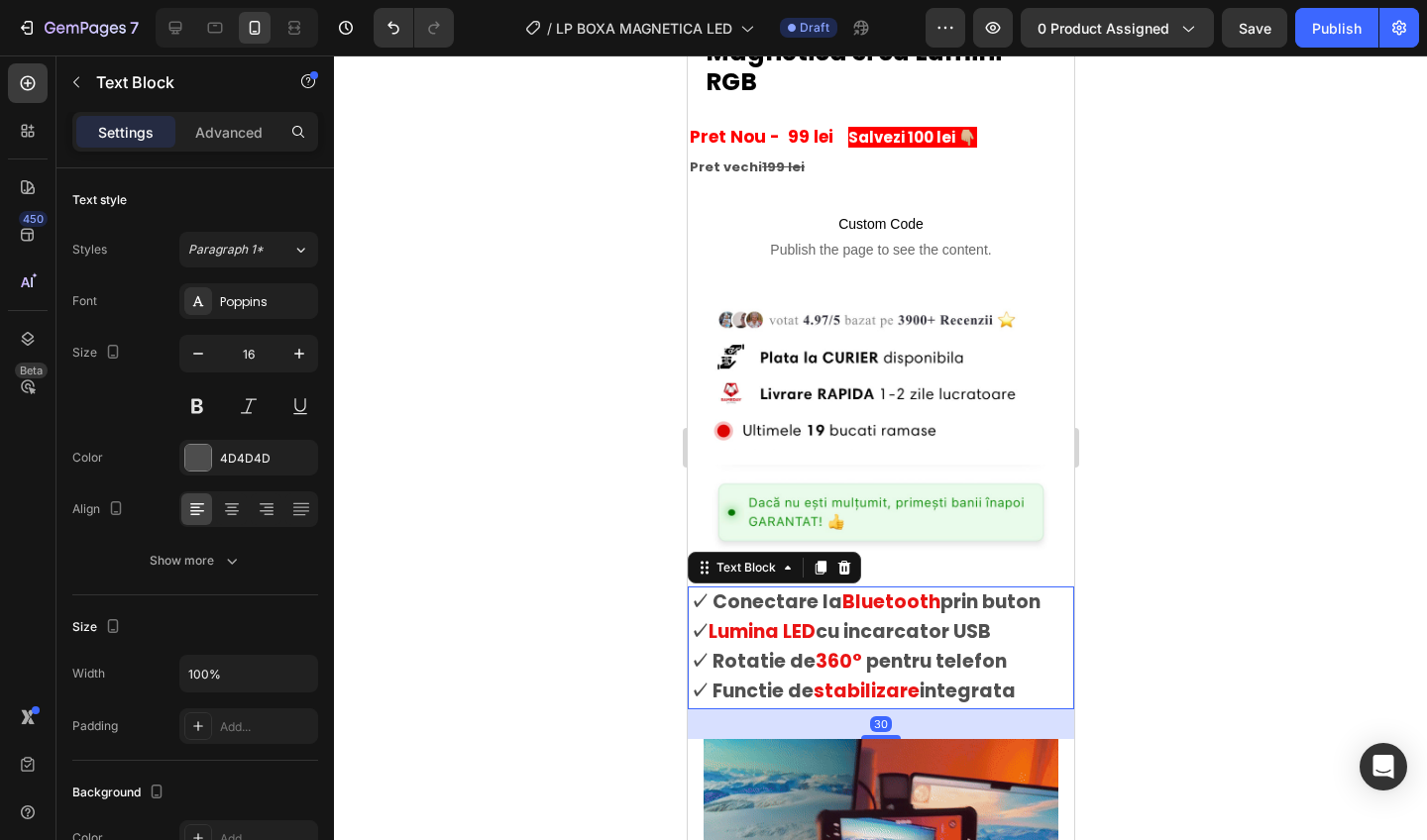 click on "Bluetooth" at bounding box center [890, 601] 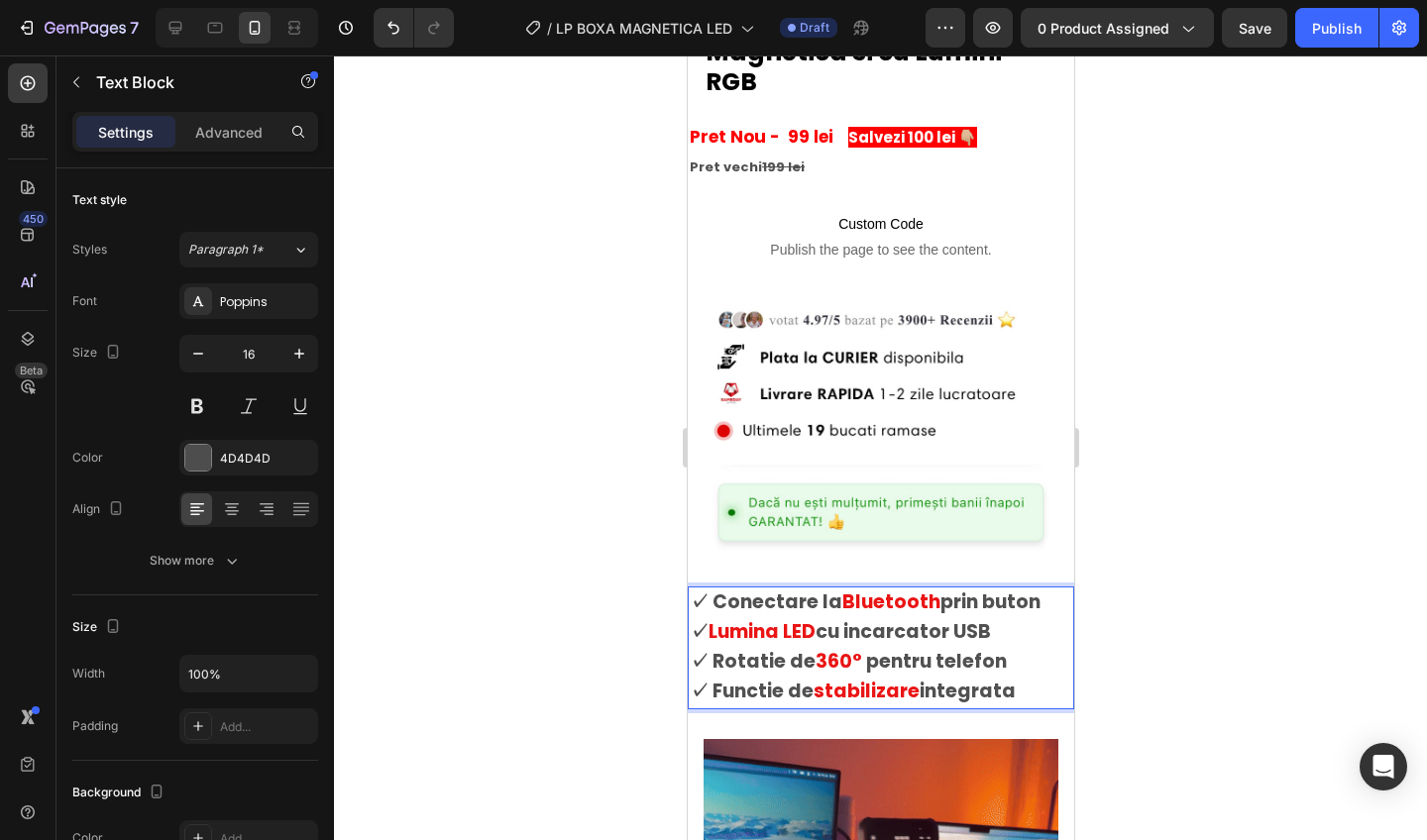 drag, startPoint x: 1041, startPoint y: 568, endPoint x: 721, endPoint y: 569, distance: 320.00156 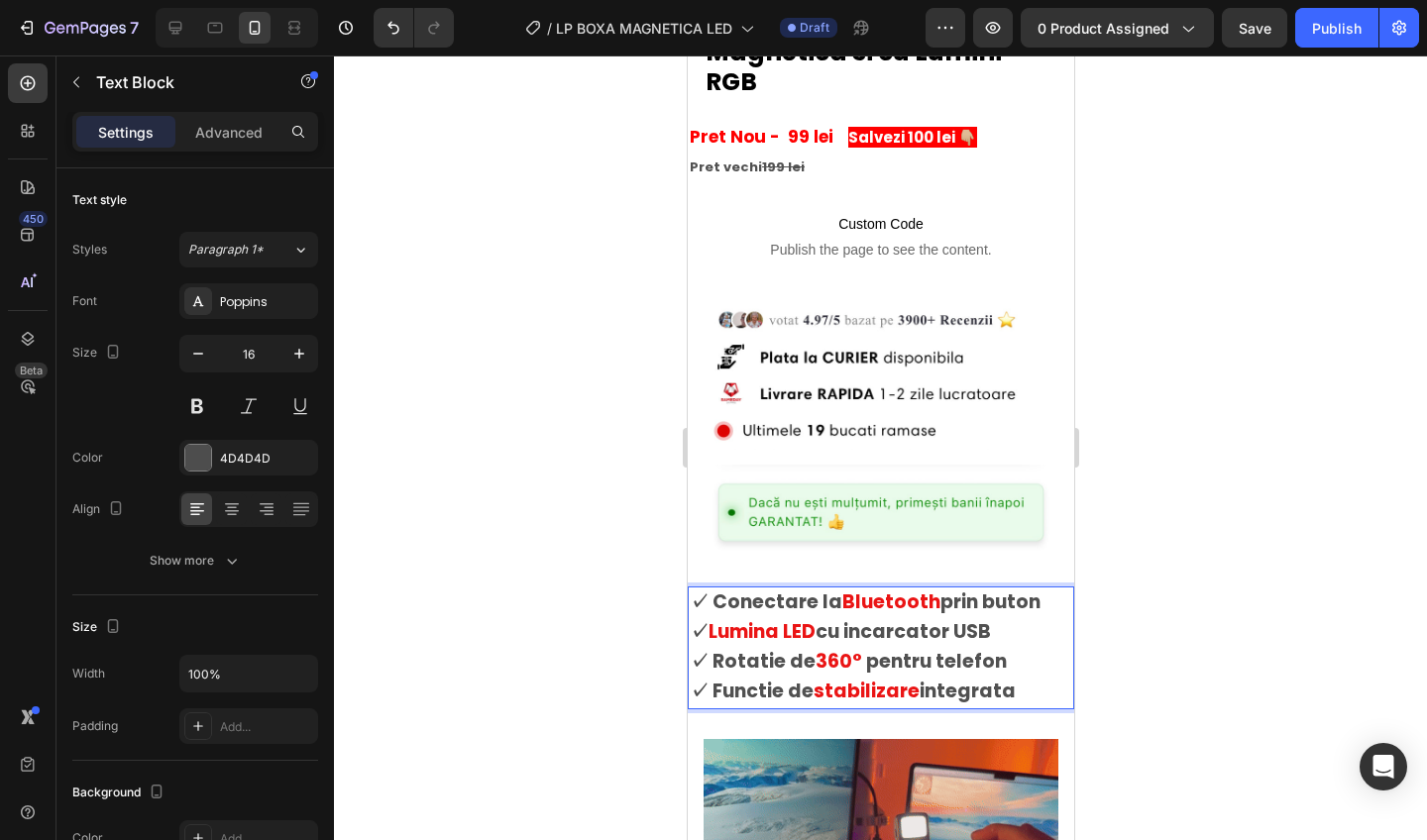 click on "✓ Conectare la  Bluetooth  prin buton" at bounding box center (880, 603) 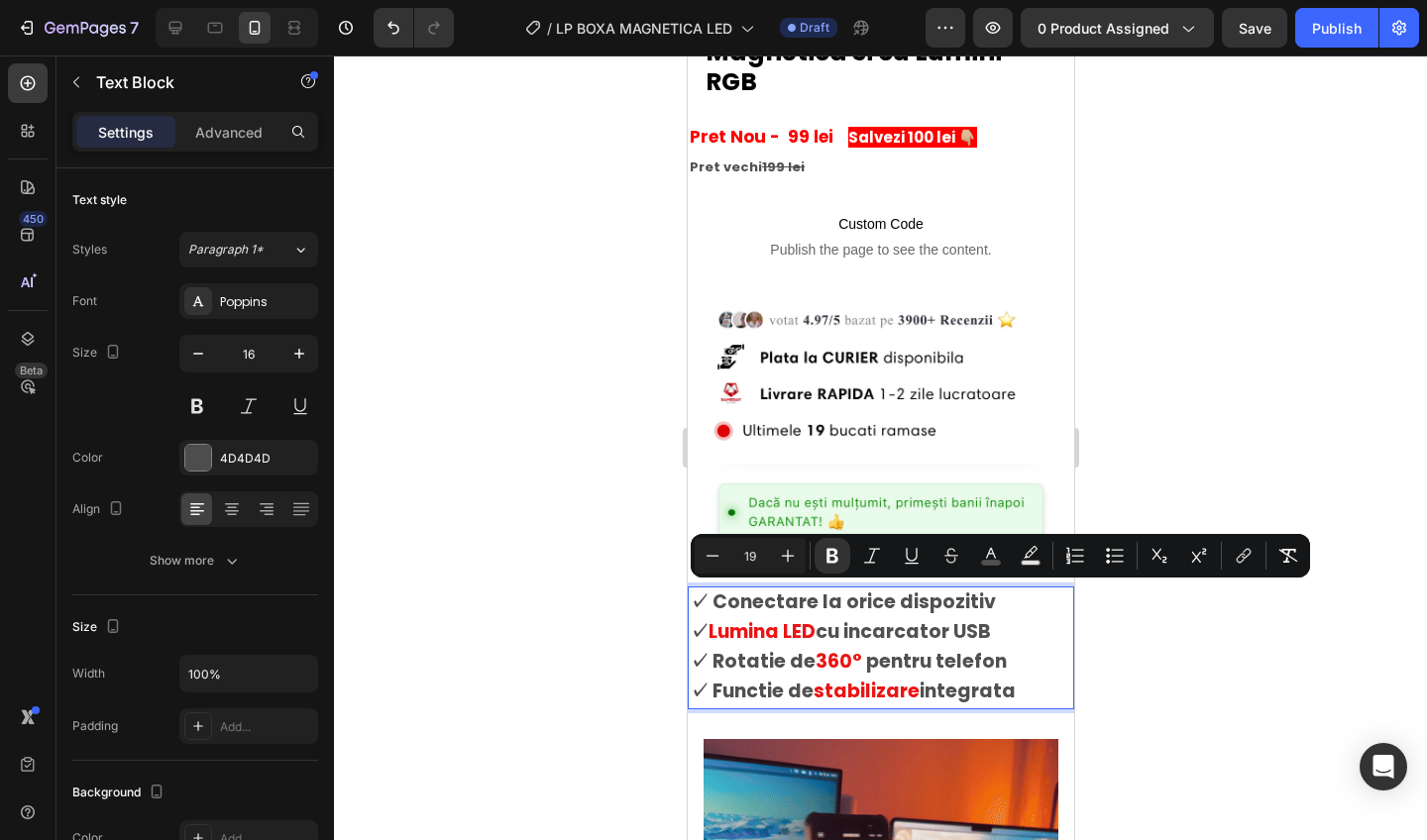 drag, startPoint x: 1005, startPoint y: 594, endPoint x: 714, endPoint y: 599, distance: 291.04295 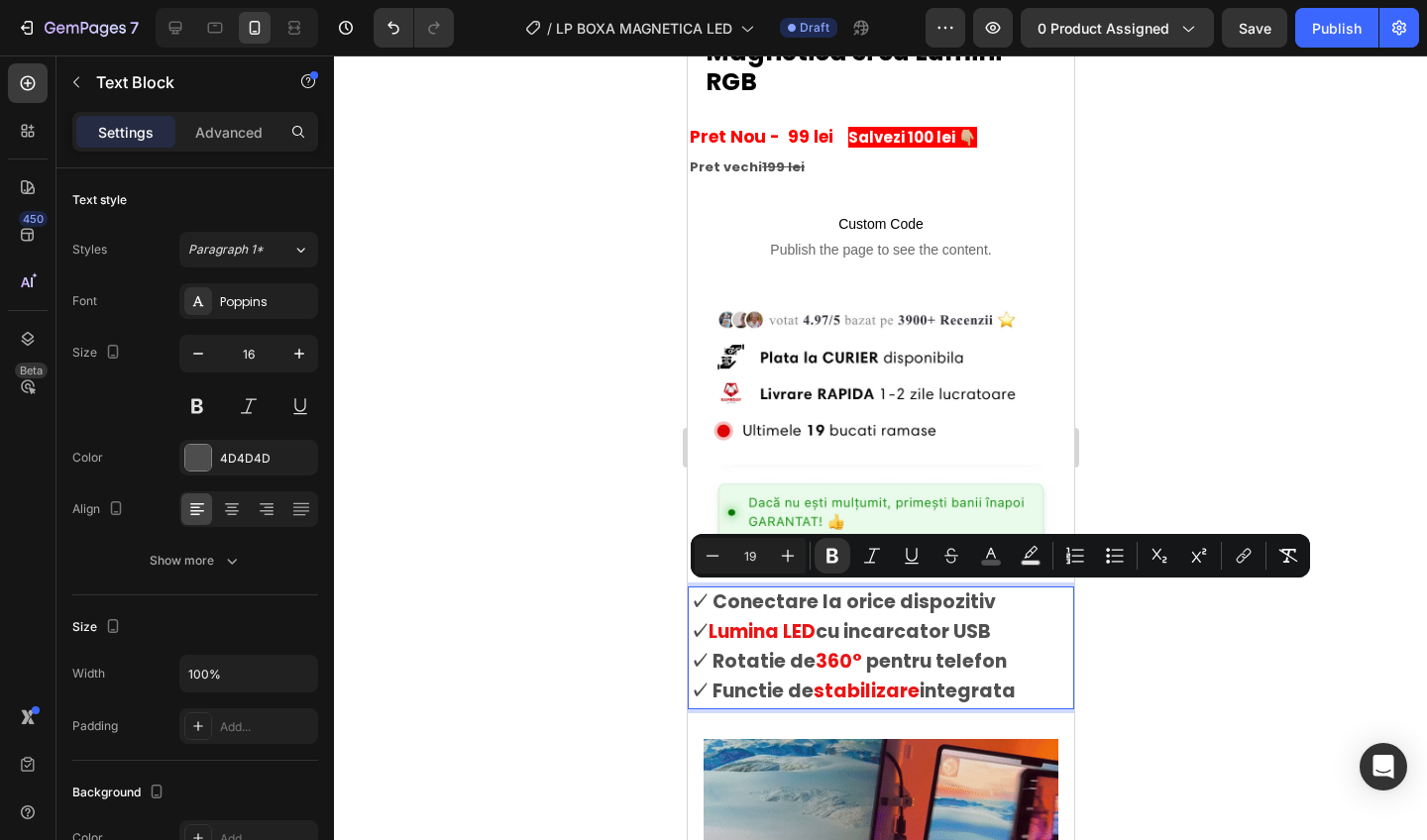 click on "✓  Lumina LED  cu incarcator USB   ✓ Rotatie de  360°   pentru telefon" at bounding box center (880, 648) 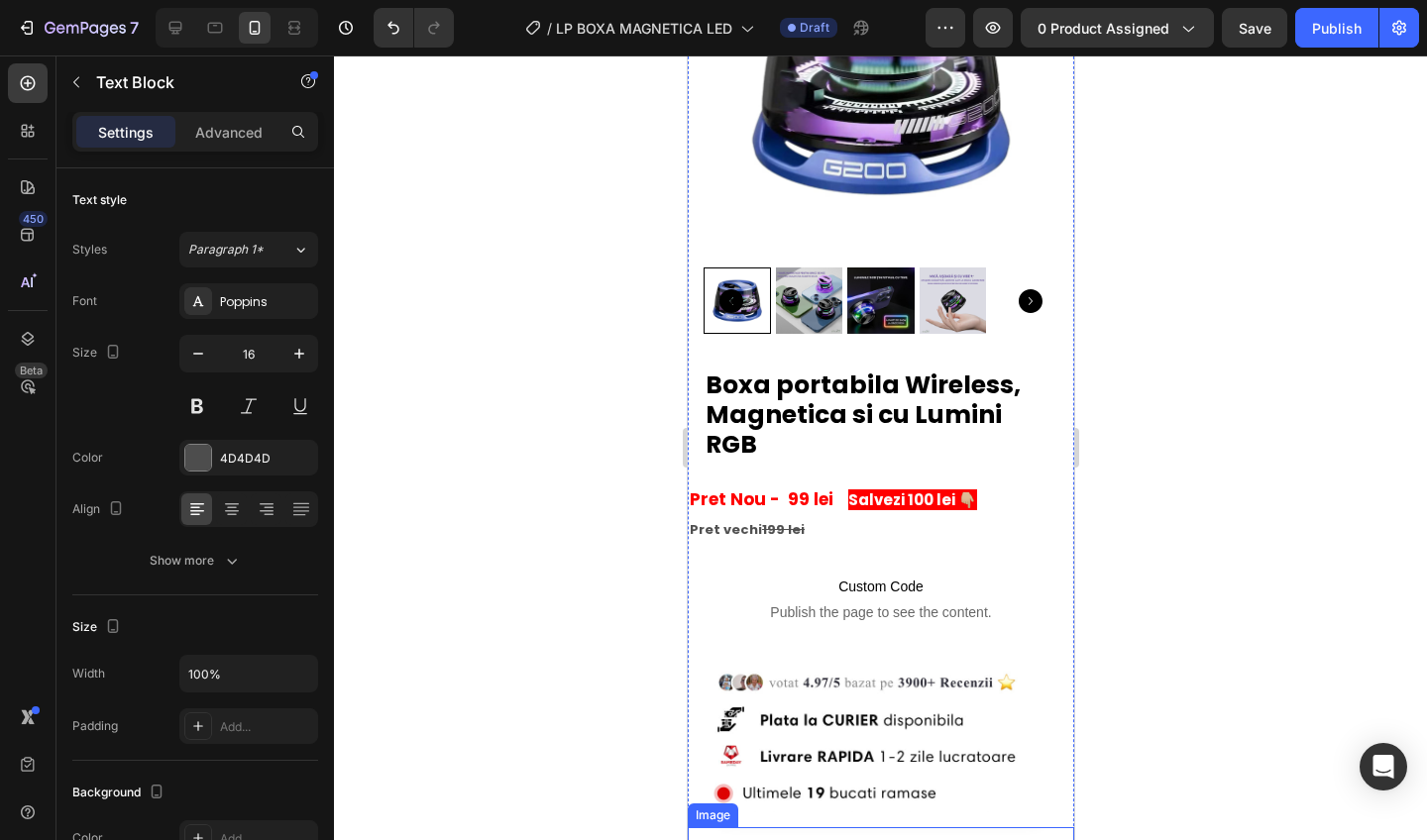 scroll, scrollTop: 280, scrollLeft: 0, axis: vertical 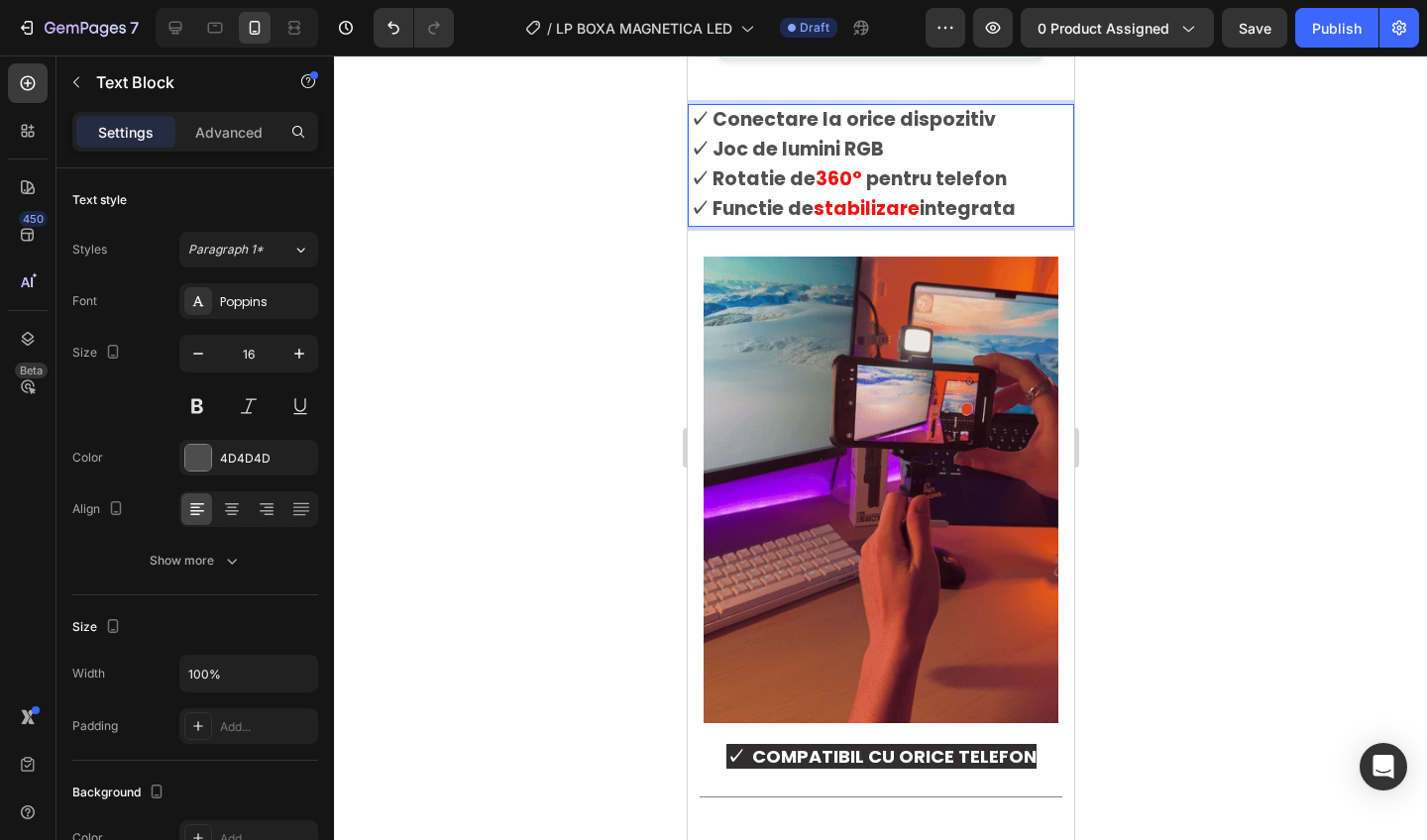 click on "✓ Joc de lumini RGB" at bounding box center (786, 149) 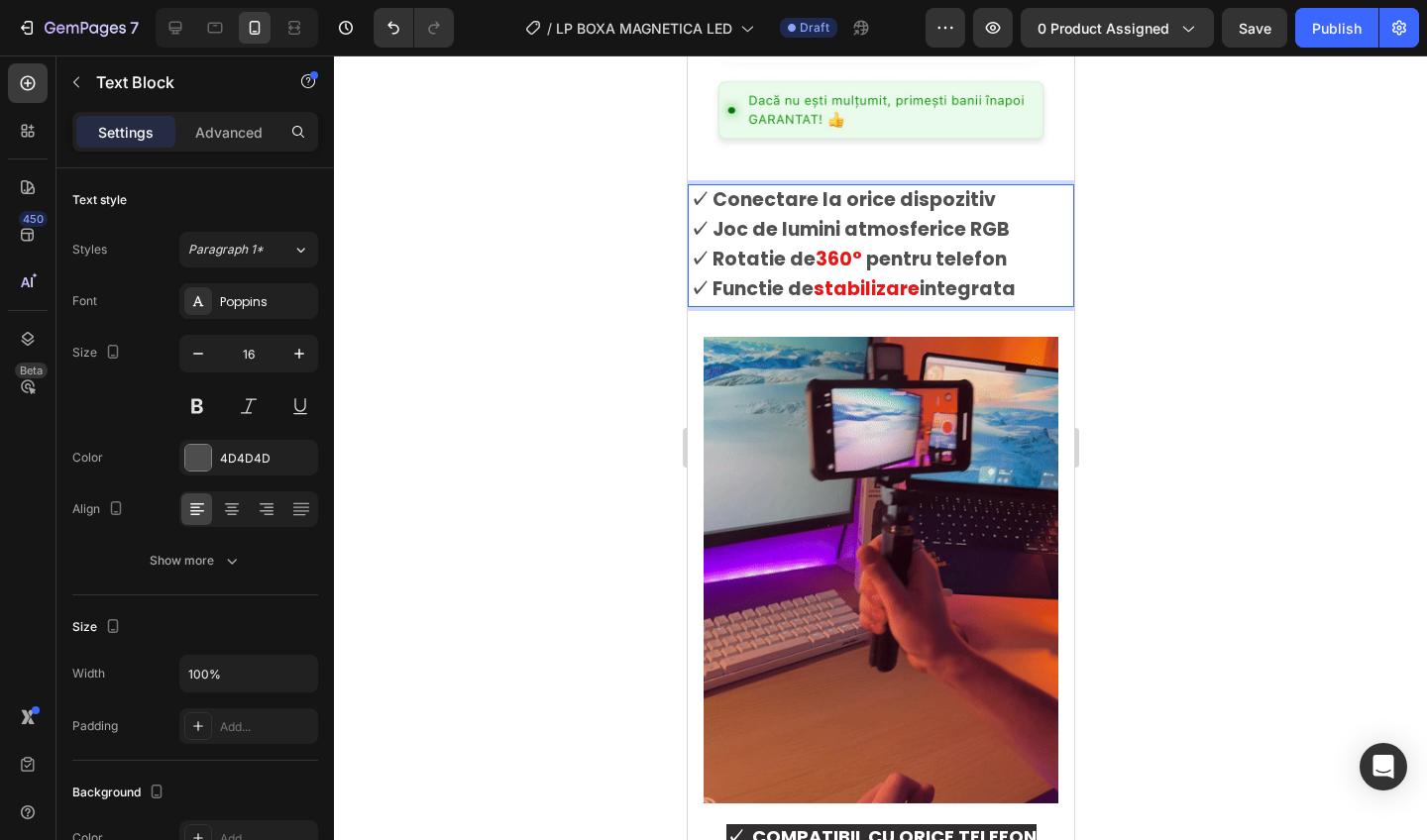 scroll, scrollTop: 979, scrollLeft: 0, axis: vertical 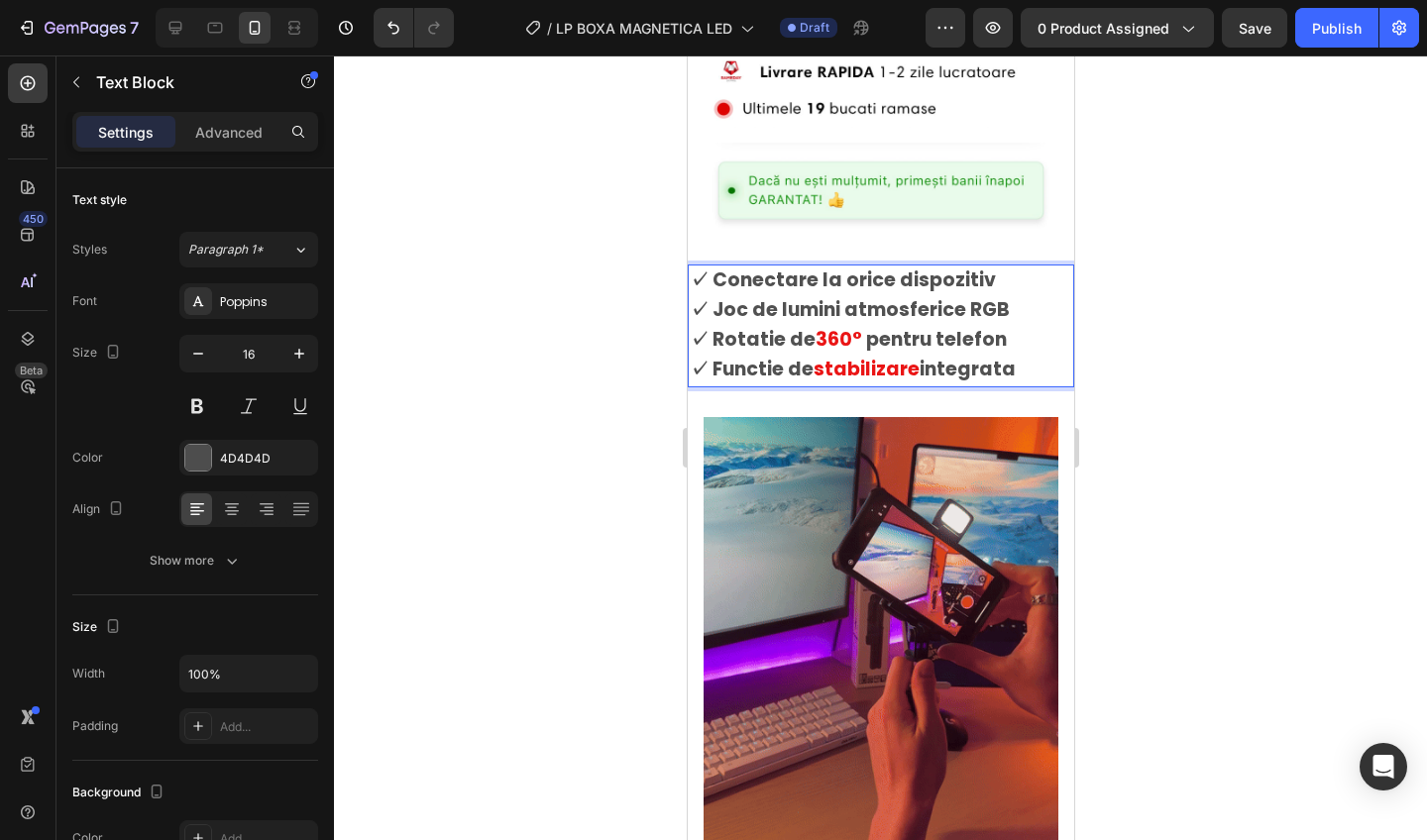 click on "✓ Joc de lumini atmosferice RGB    ✓ Rotatie de  360°   pentru telefon" at bounding box center (880, 326) 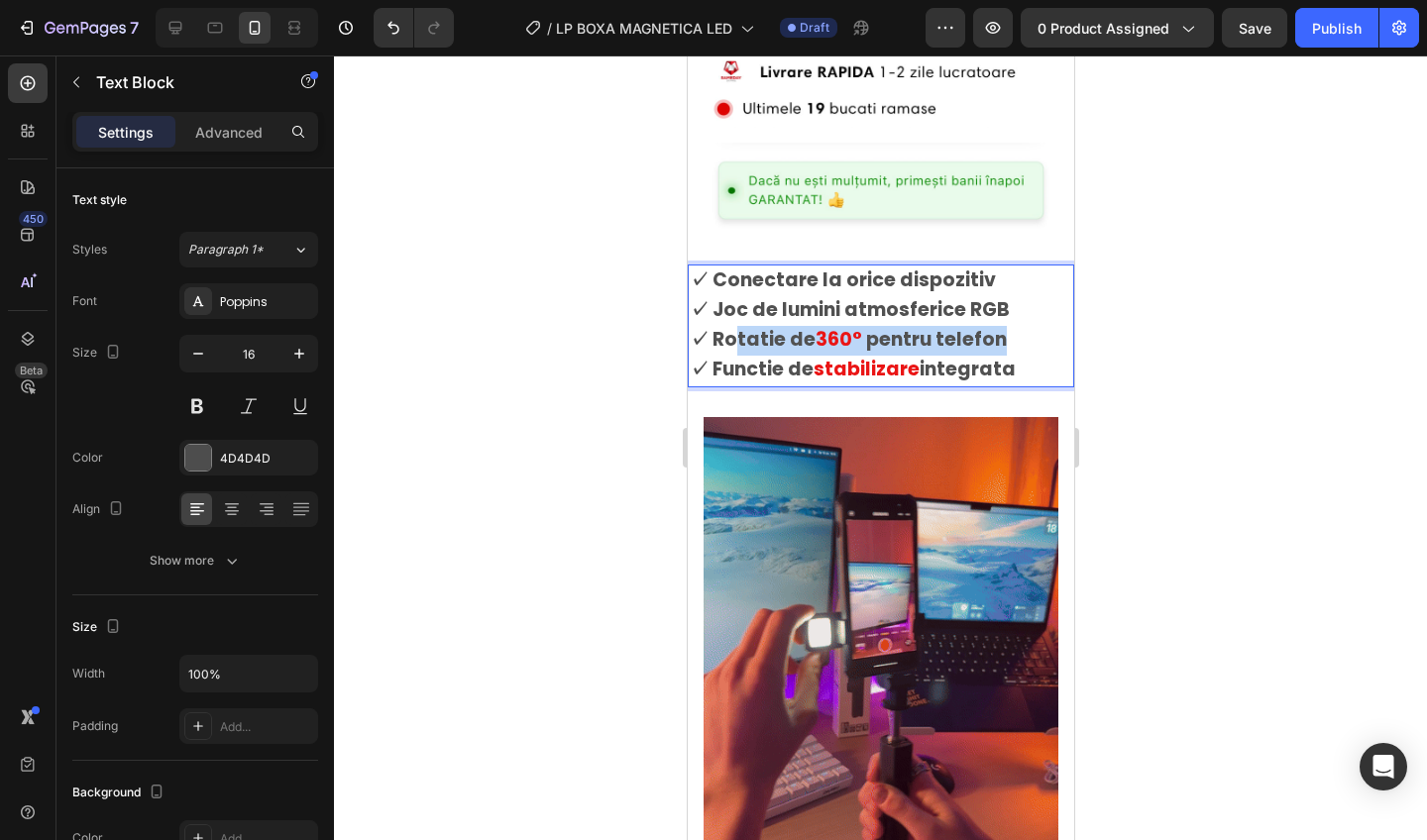 drag, startPoint x: 1010, startPoint y: 306, endPoint x: 720, endPoint y: 310, distance: 290.0276 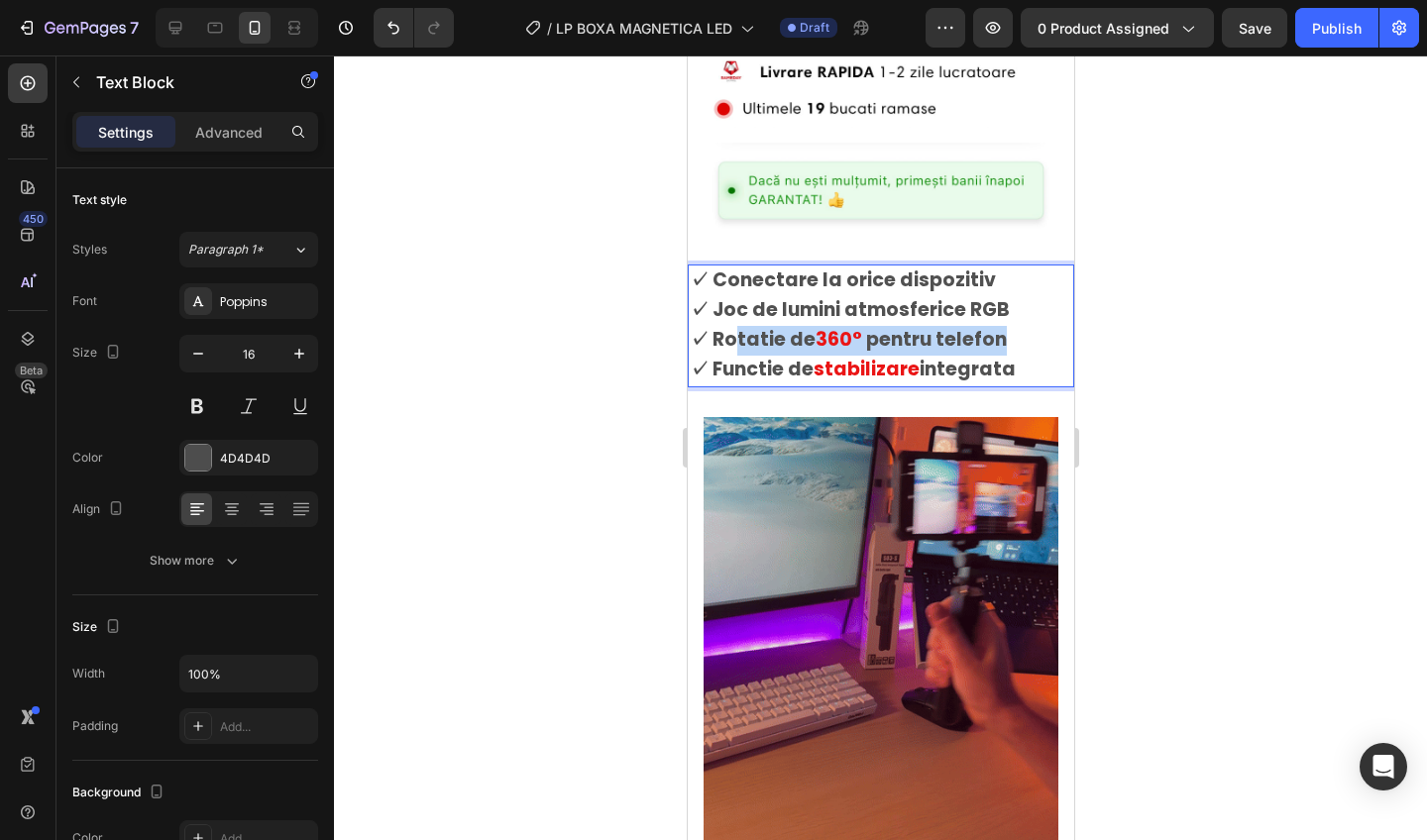 click on "✓ Joc de lumini atmosferice RGB    ✓ Rotatie de  360°   pentru telefon" at bounding box center (880, 326) 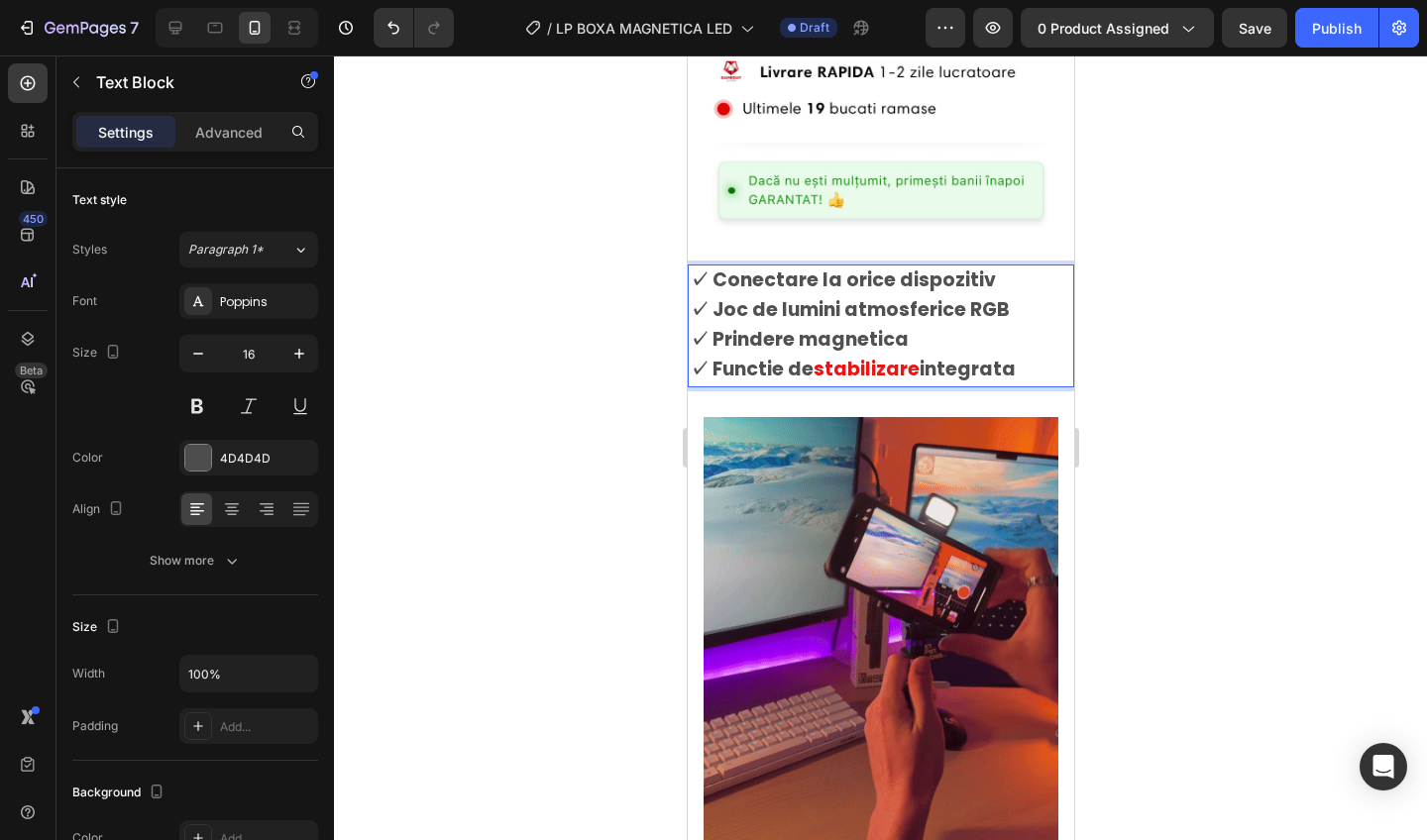 click on "✓ Functie de  stabilizare  integrata" at bounding box center [880, 370] 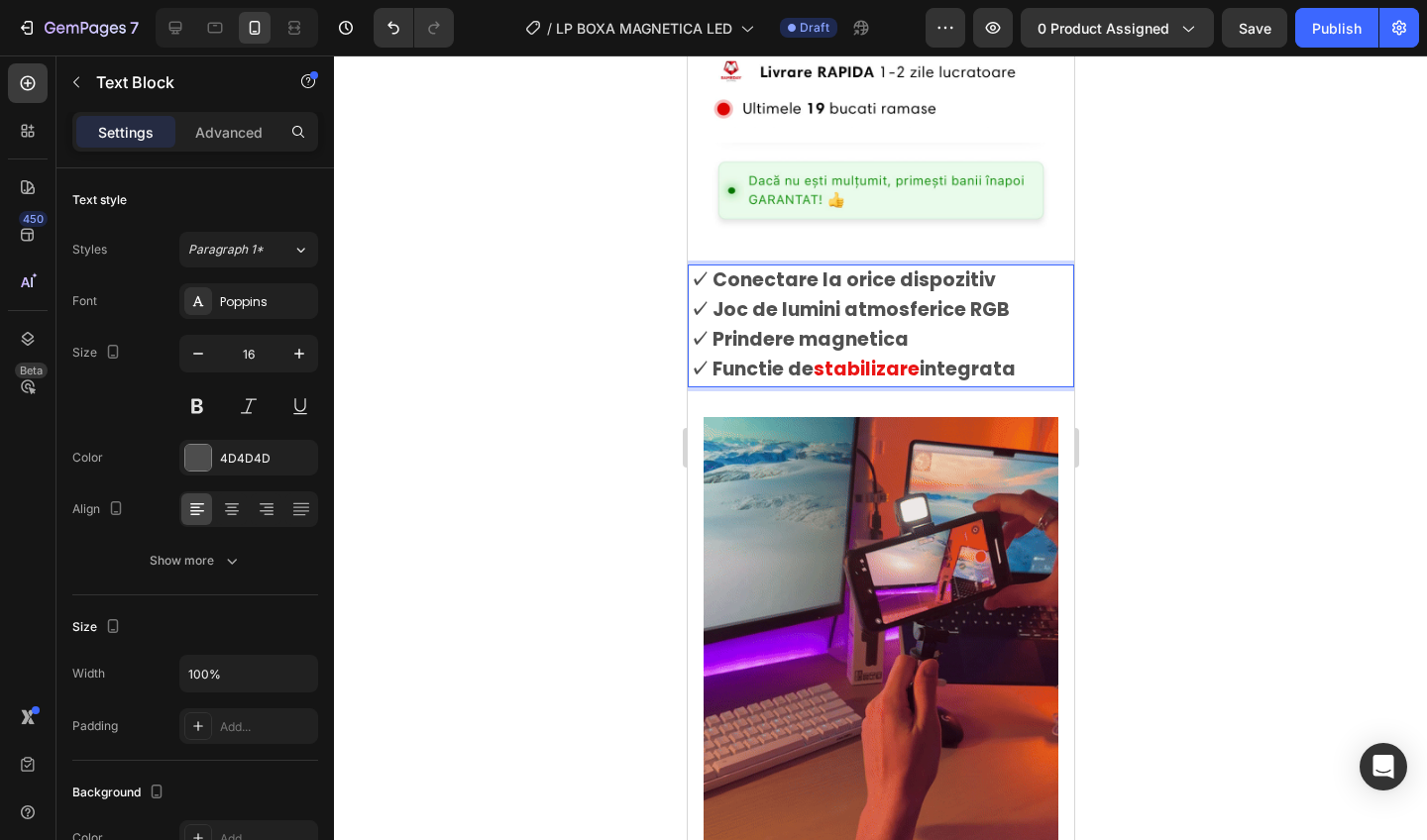 click on "integrata" at bounding box center (966, 368) 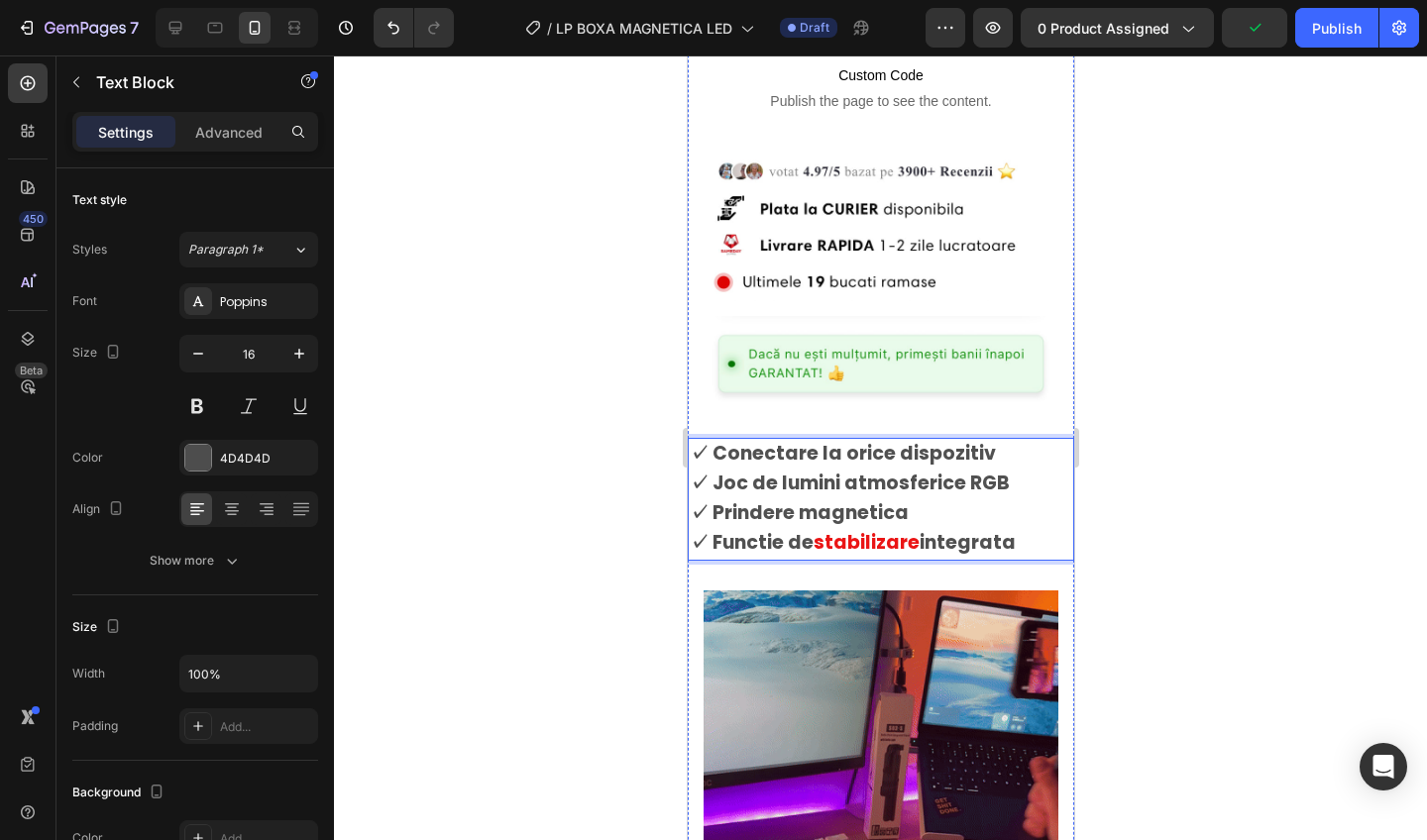 scroll, scrollTop: 963, scrollLeft: 0, axis: vertical 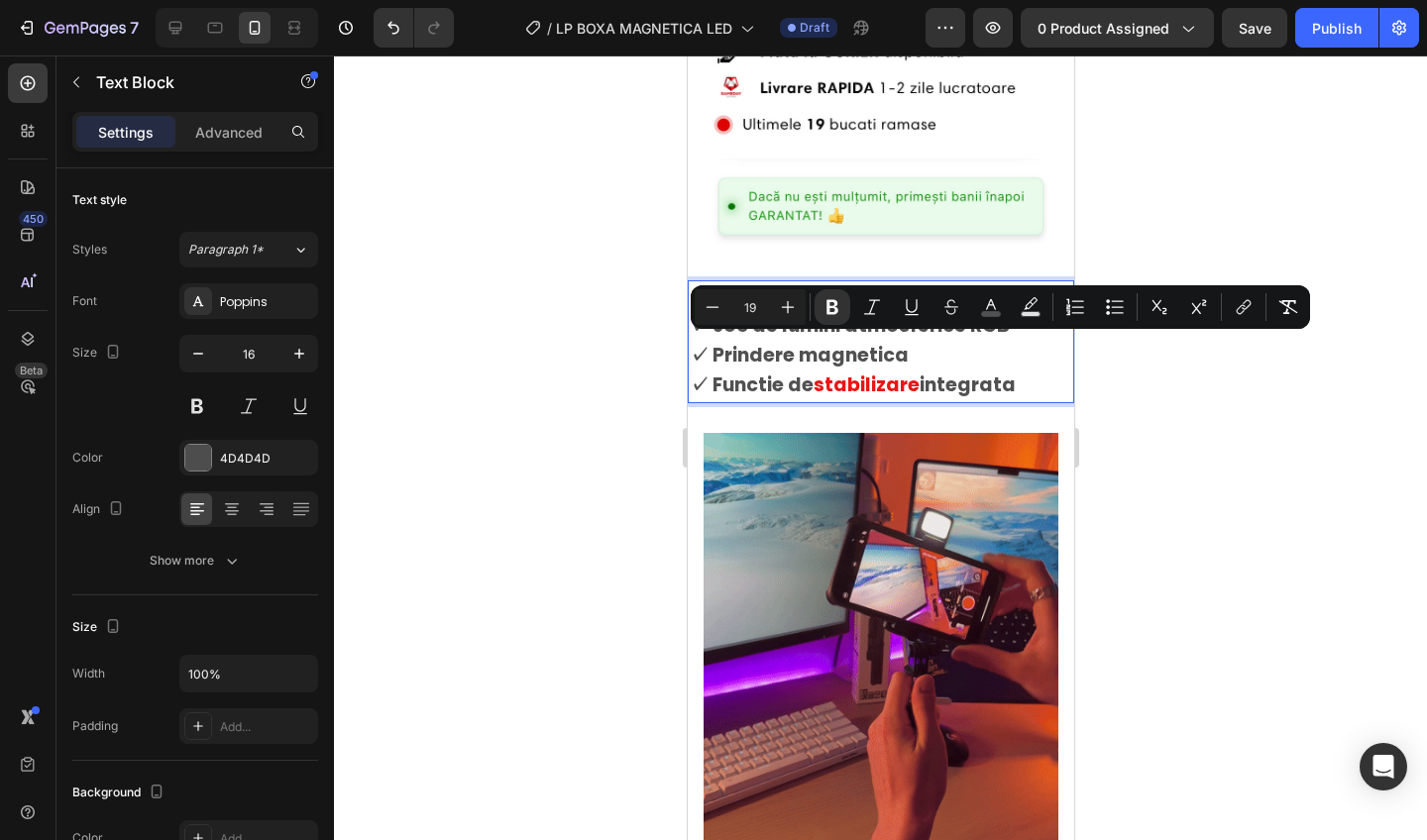 drag, startPoint x: 1019, startPoint y: 353, endPoint x: 723, endPoint y: 349, distance: 296.02703 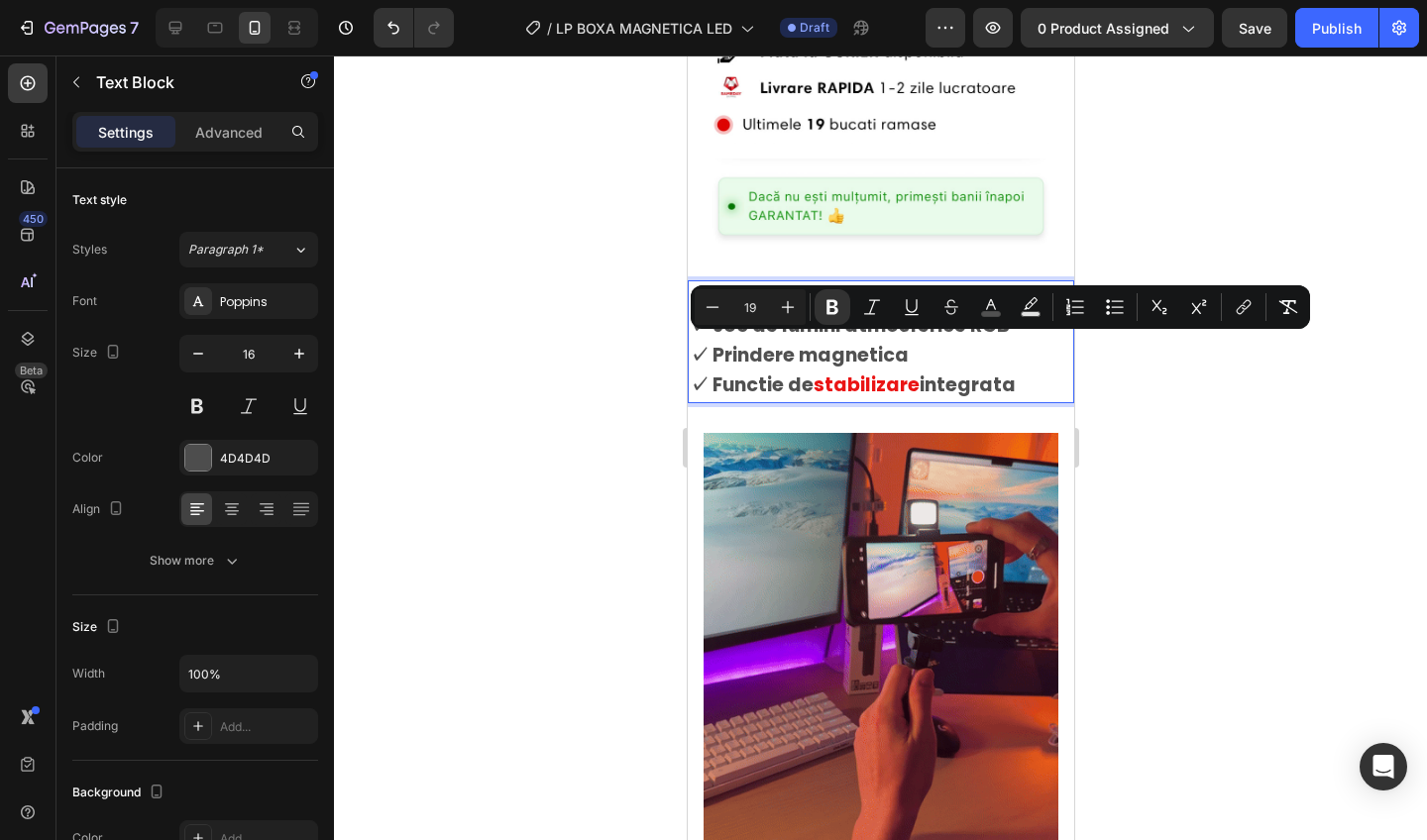 click on "✓ Functie de  stabilizare  integrata" at bounding box center [880, 386] 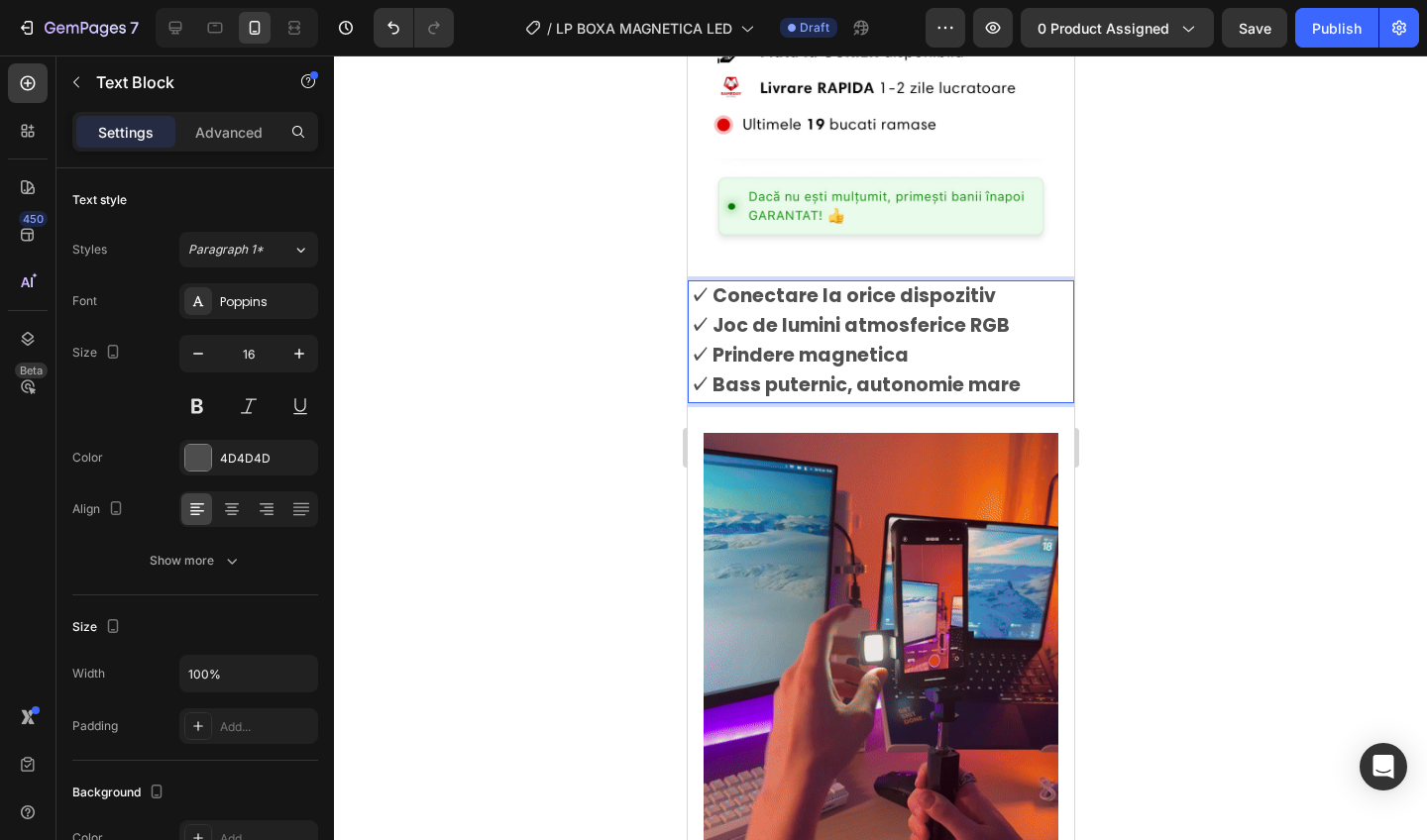 click 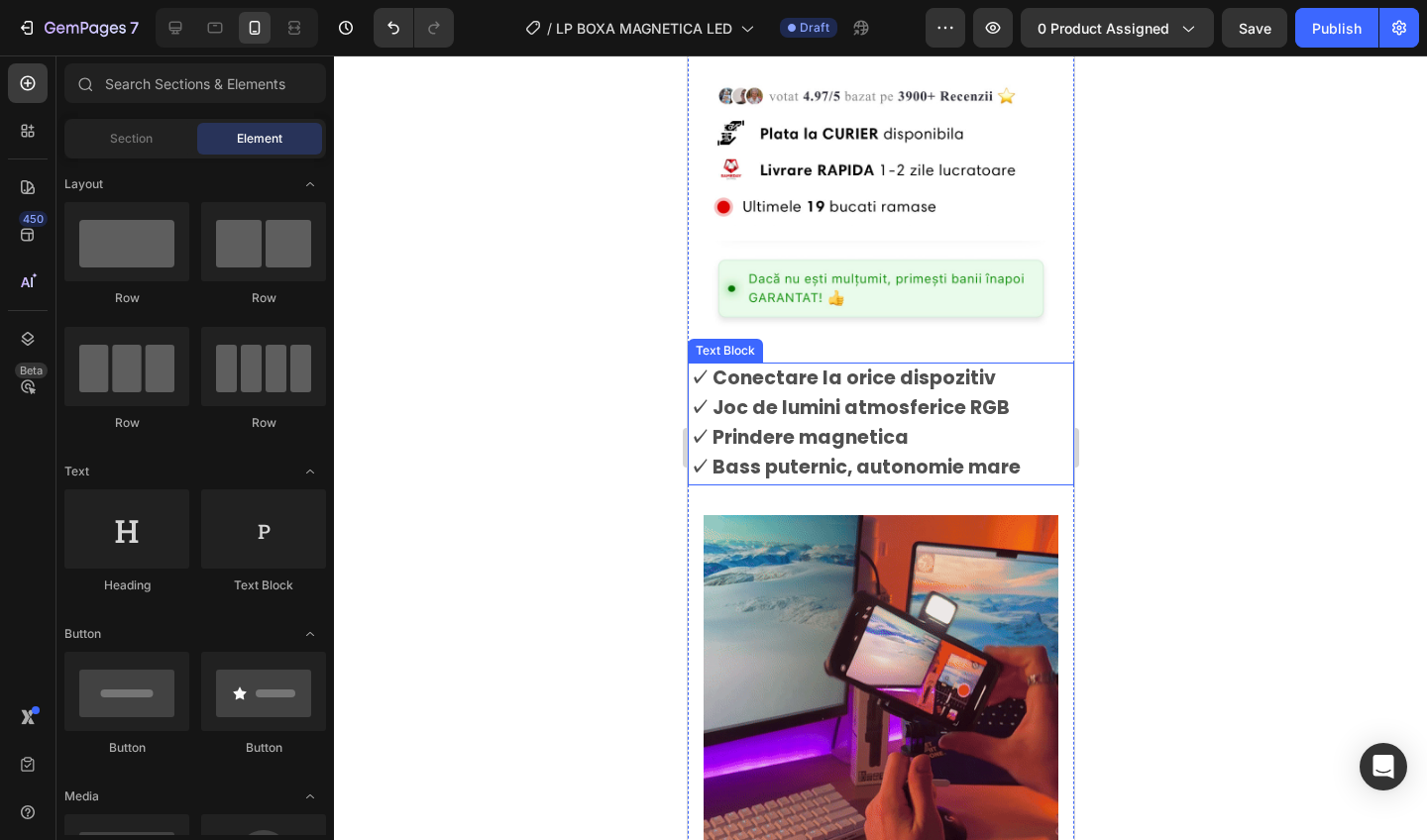 scroll, scrollTop: 859, scrollLeft: 0, axis: vertical 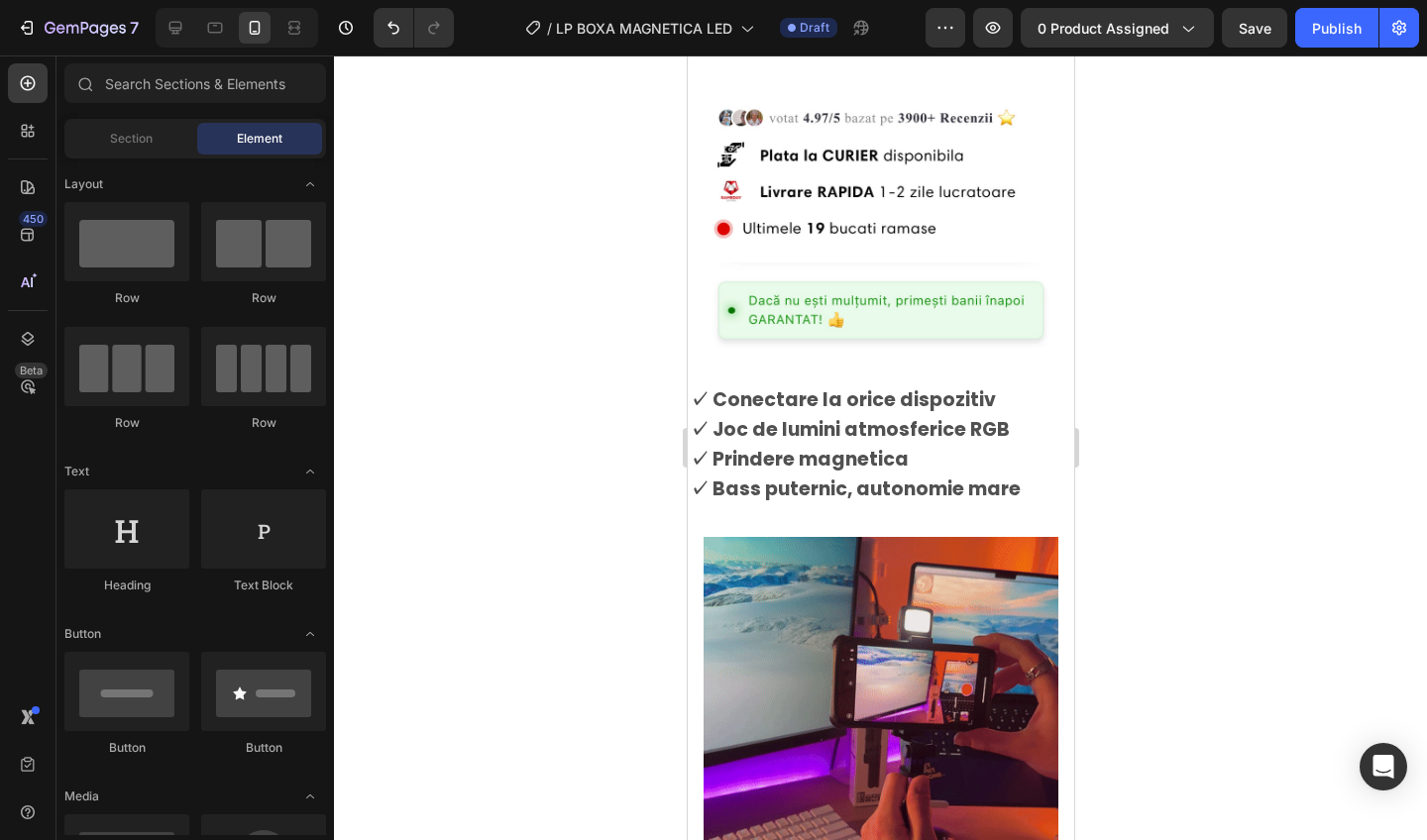 click 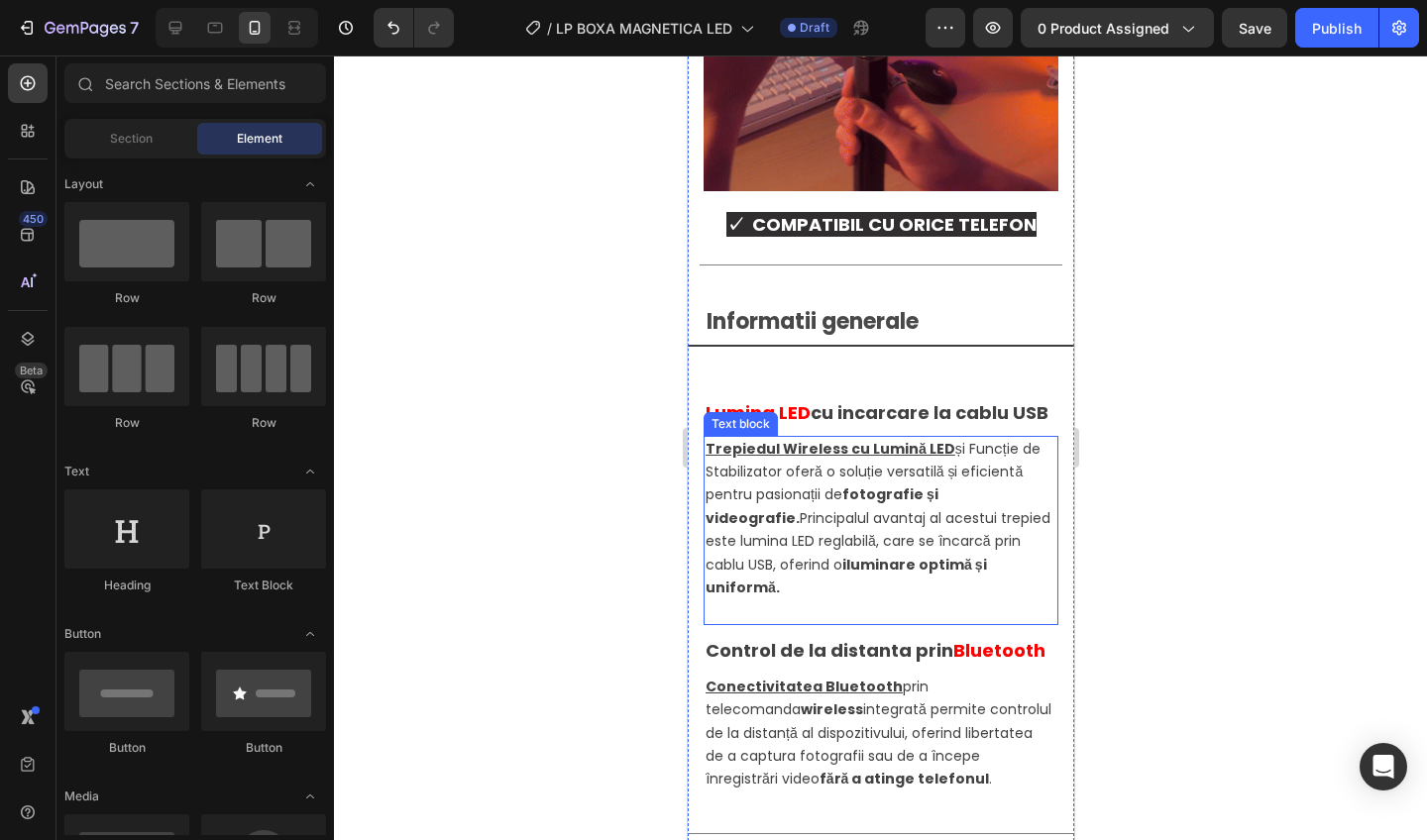 scroll, scrollTop: 1664, scrollLeft: 0, axis: vertical 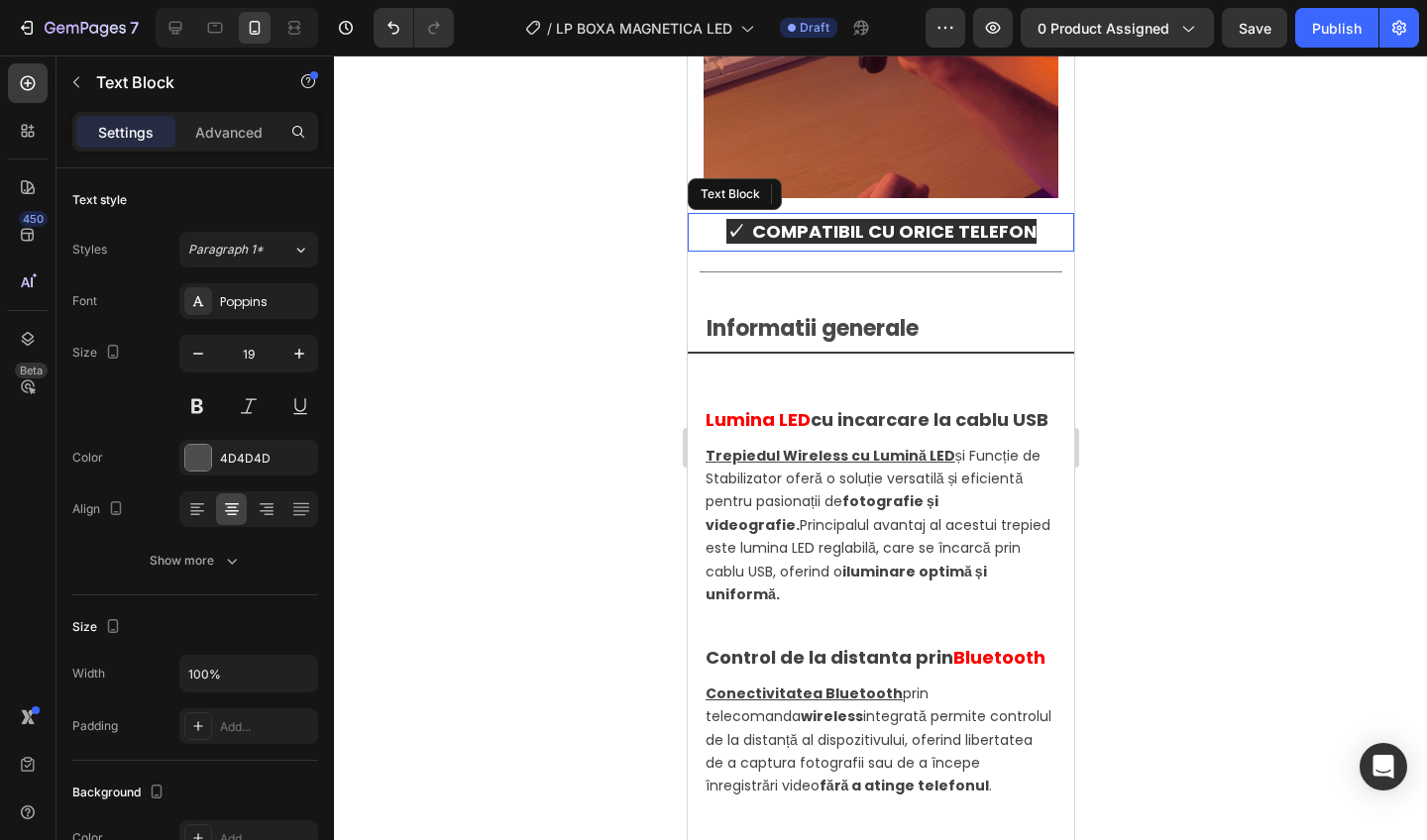 click on "✓  COMPATIBIL CU ORICE TELEFON" at bounding box center [880, 231] 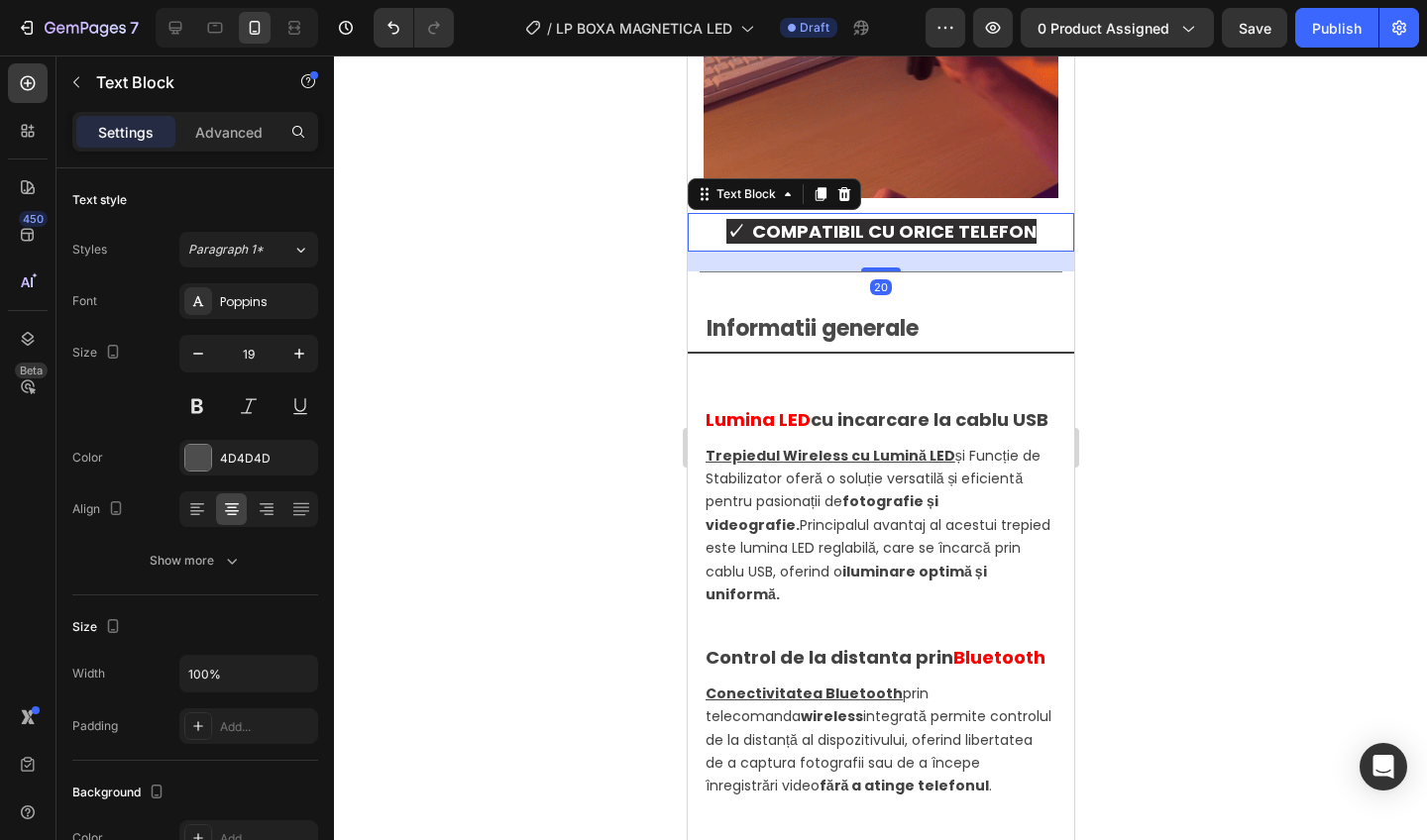 click on "✓  COMPATIBIL CU ORICE TELEFON" at bounding box center [880, 231] 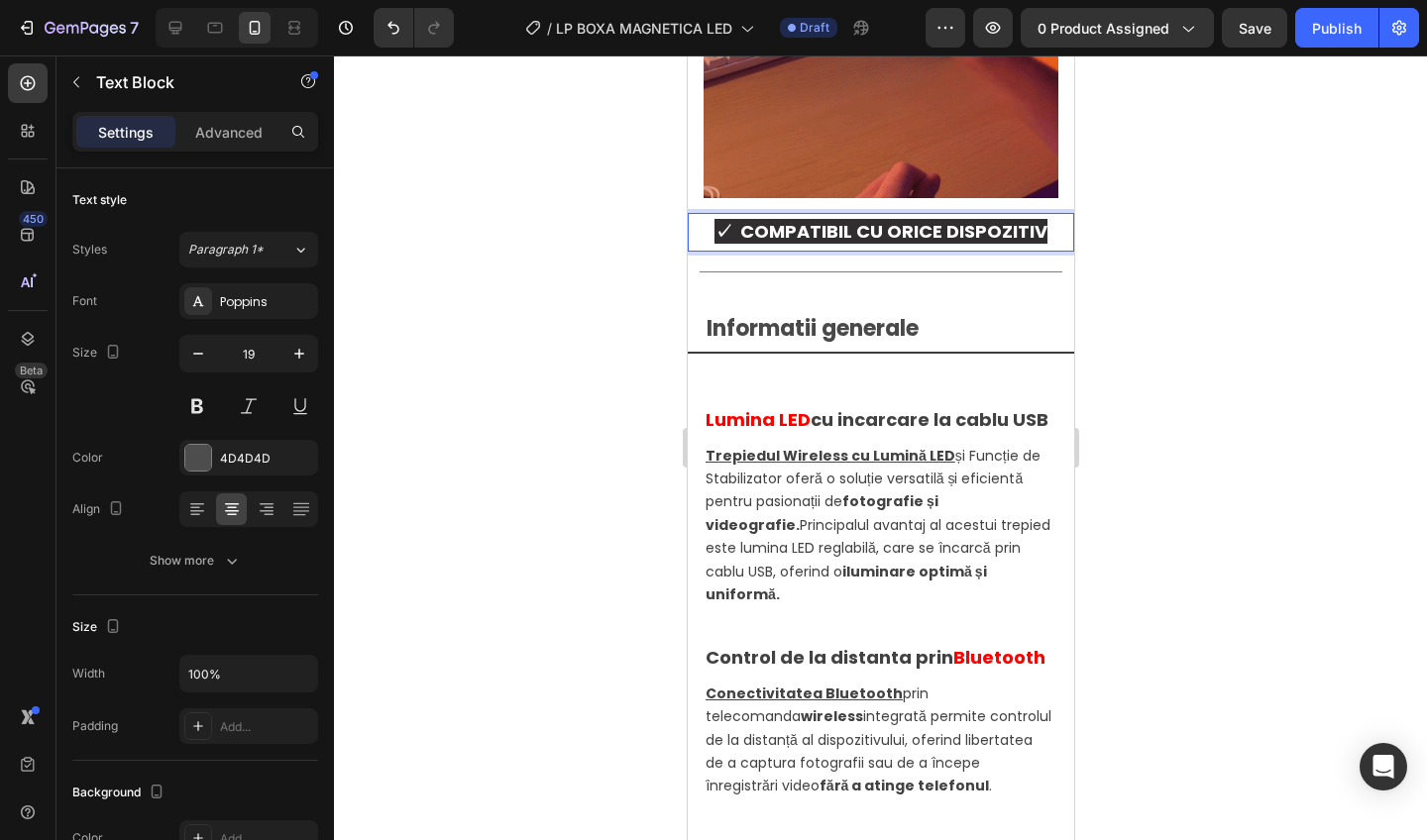 click 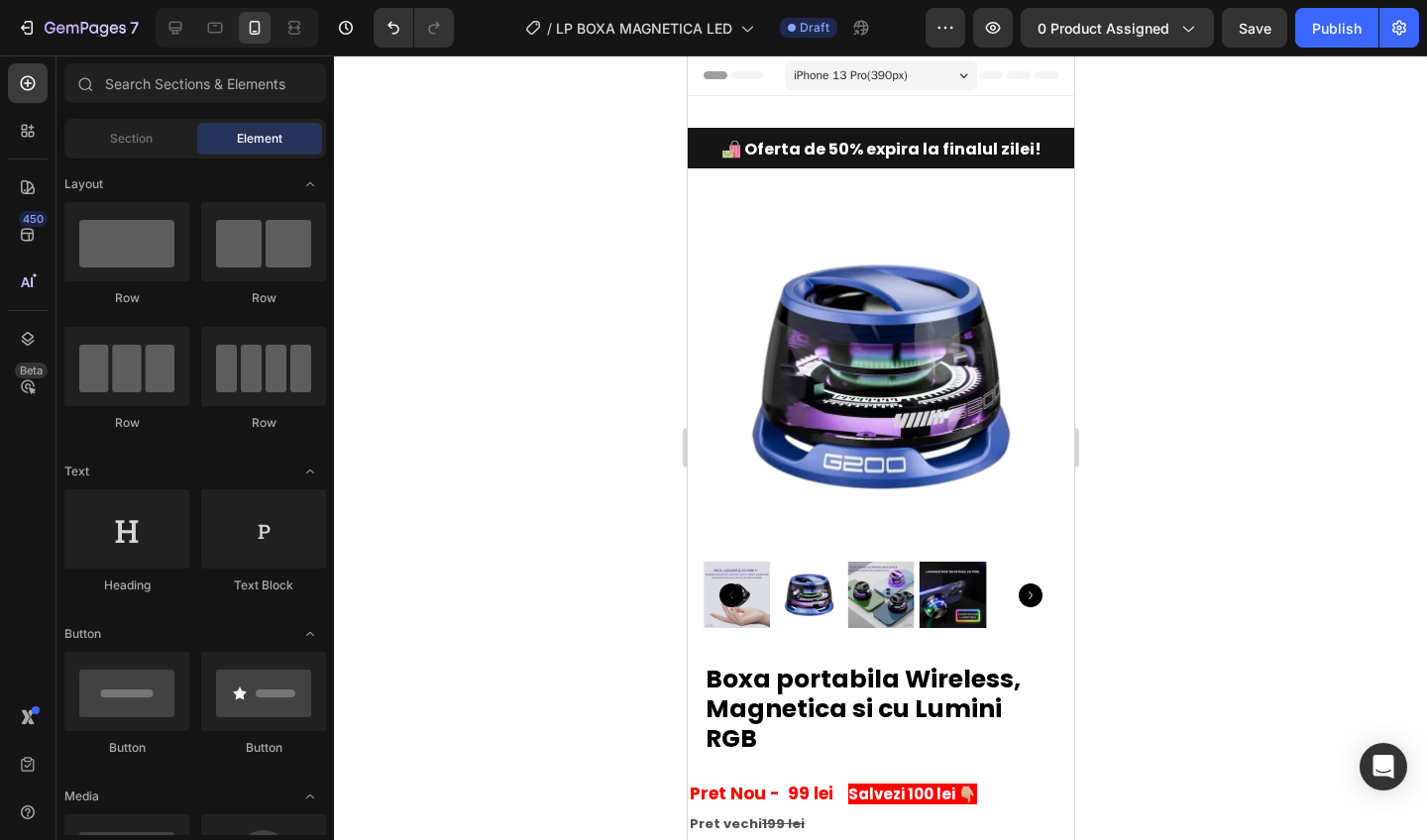scroll, scrollTop: 0, scrollLeft: 0, axis: both 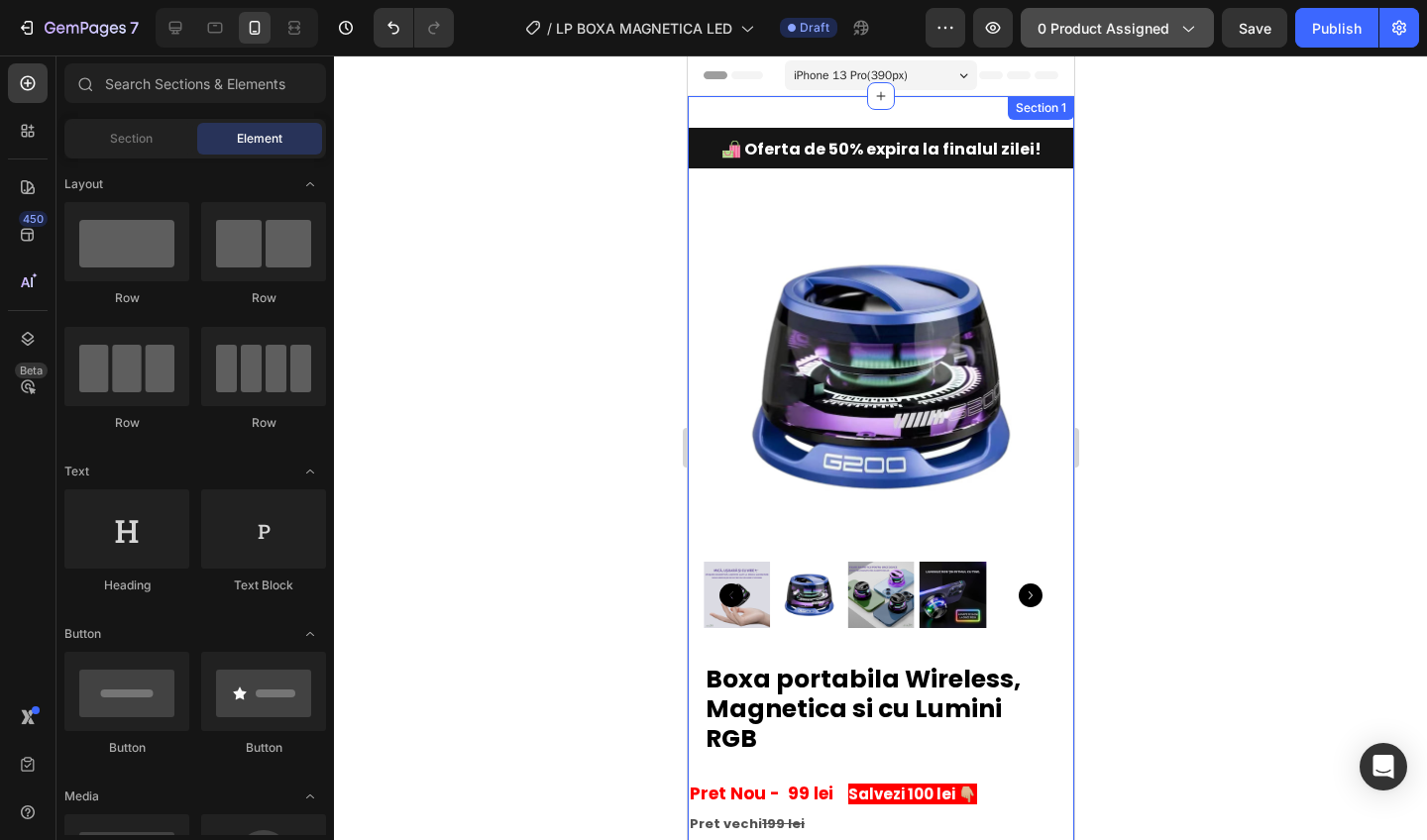 click on "0 product assigned" 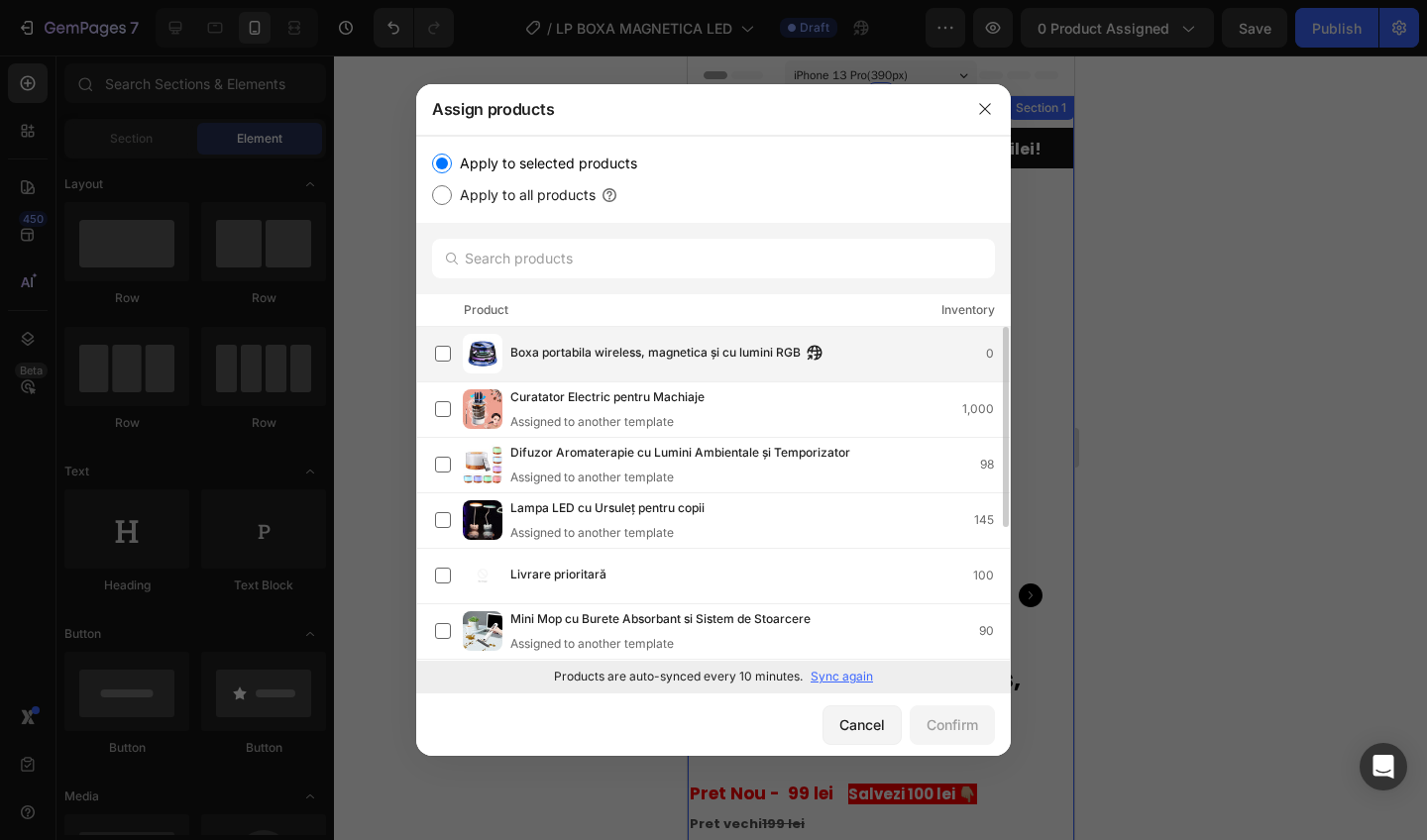 click on "Boxa portabila wireless, magnetica și cu lumini RGB" at bounding box center (655, 354) 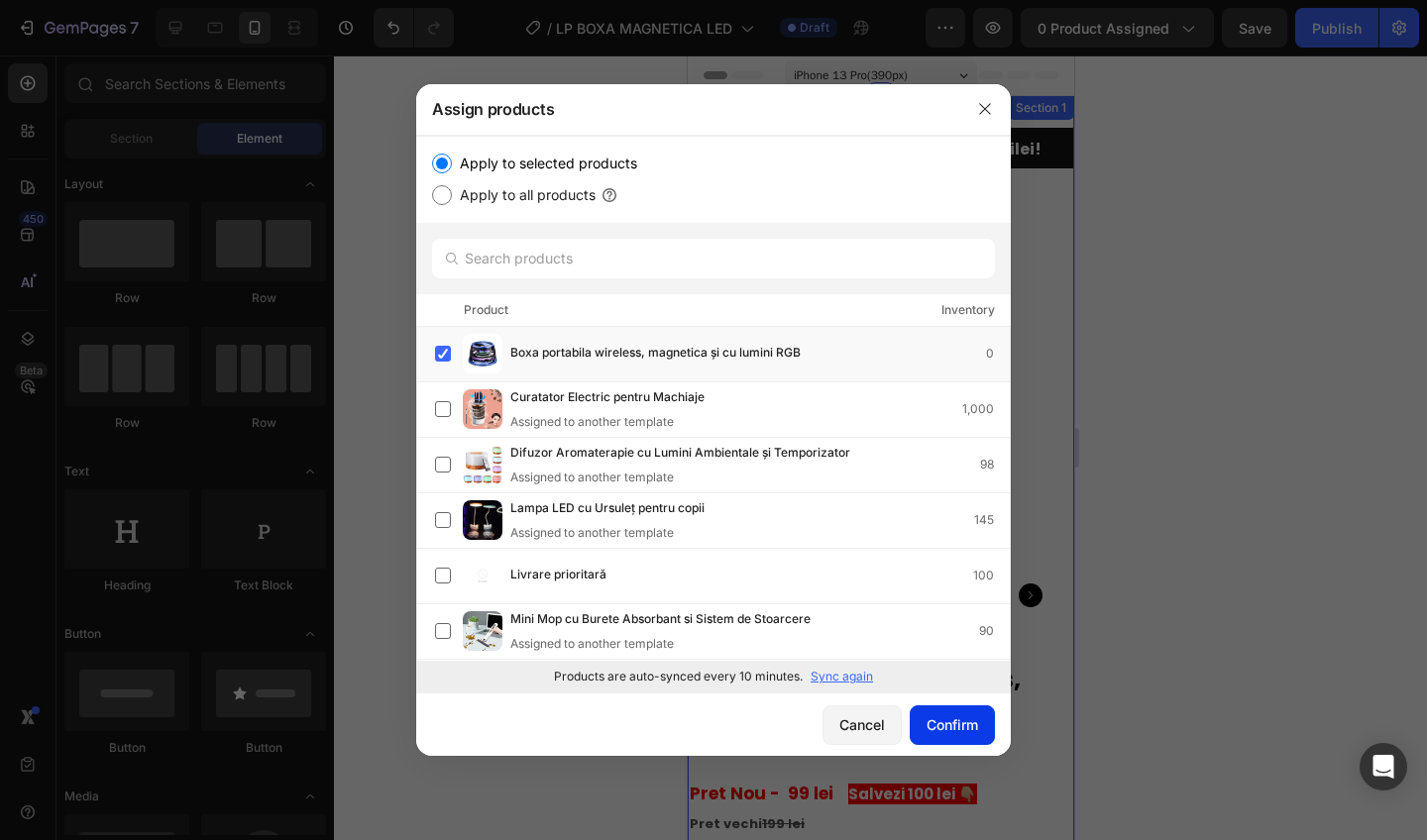 click on "Confirm" at bounding box center (952, 724) 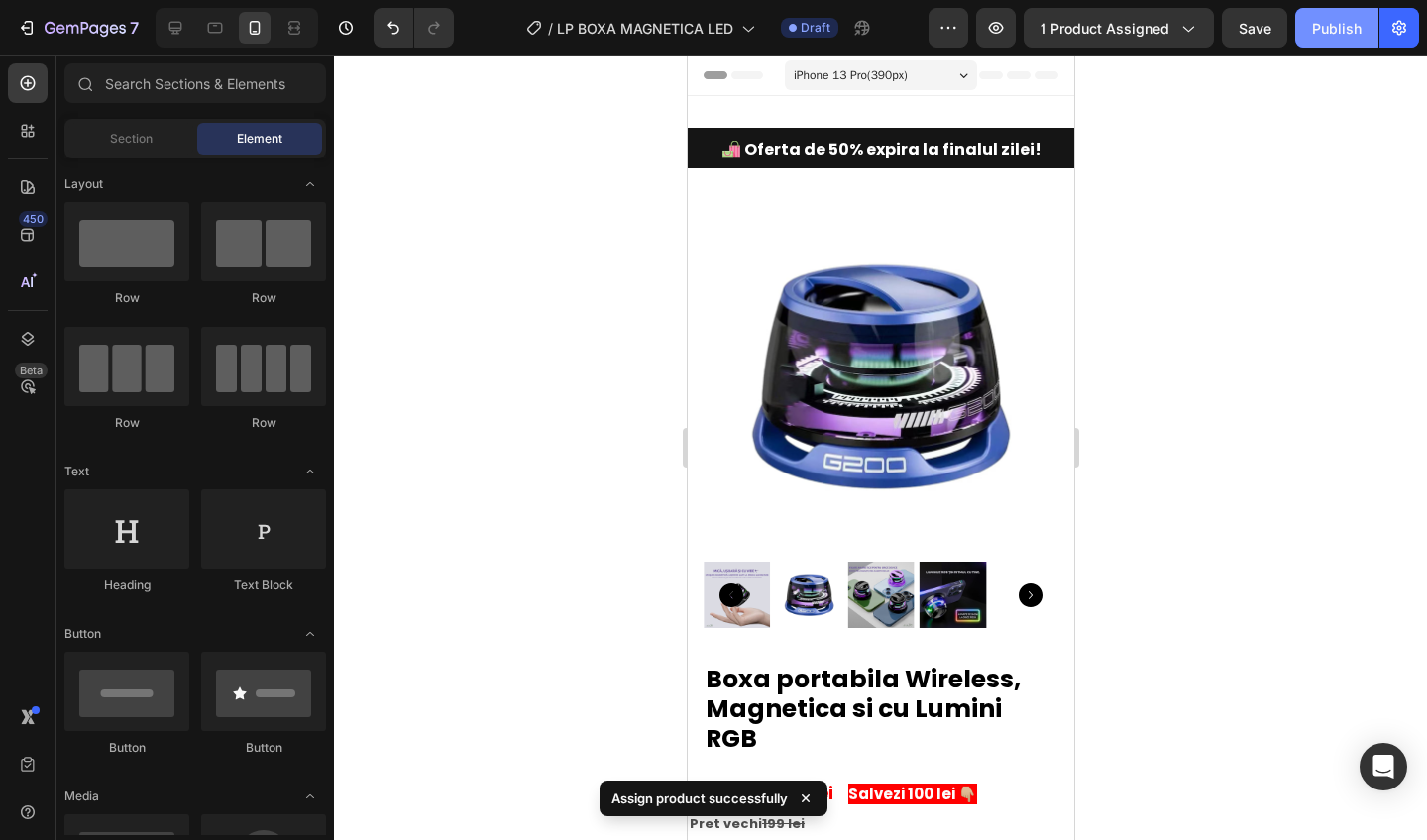 click on "Publish" at bounding box center (1337, 28) 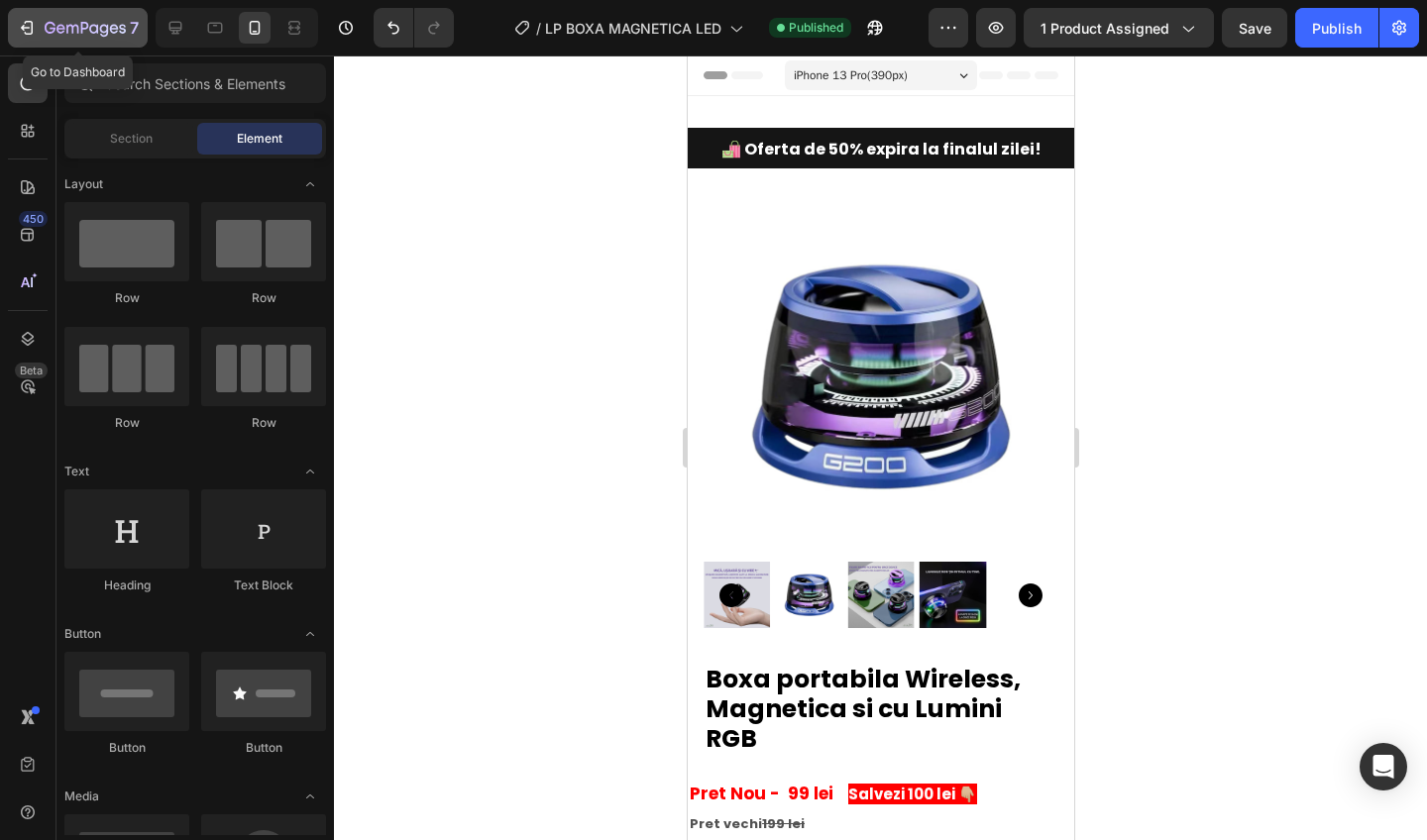 click 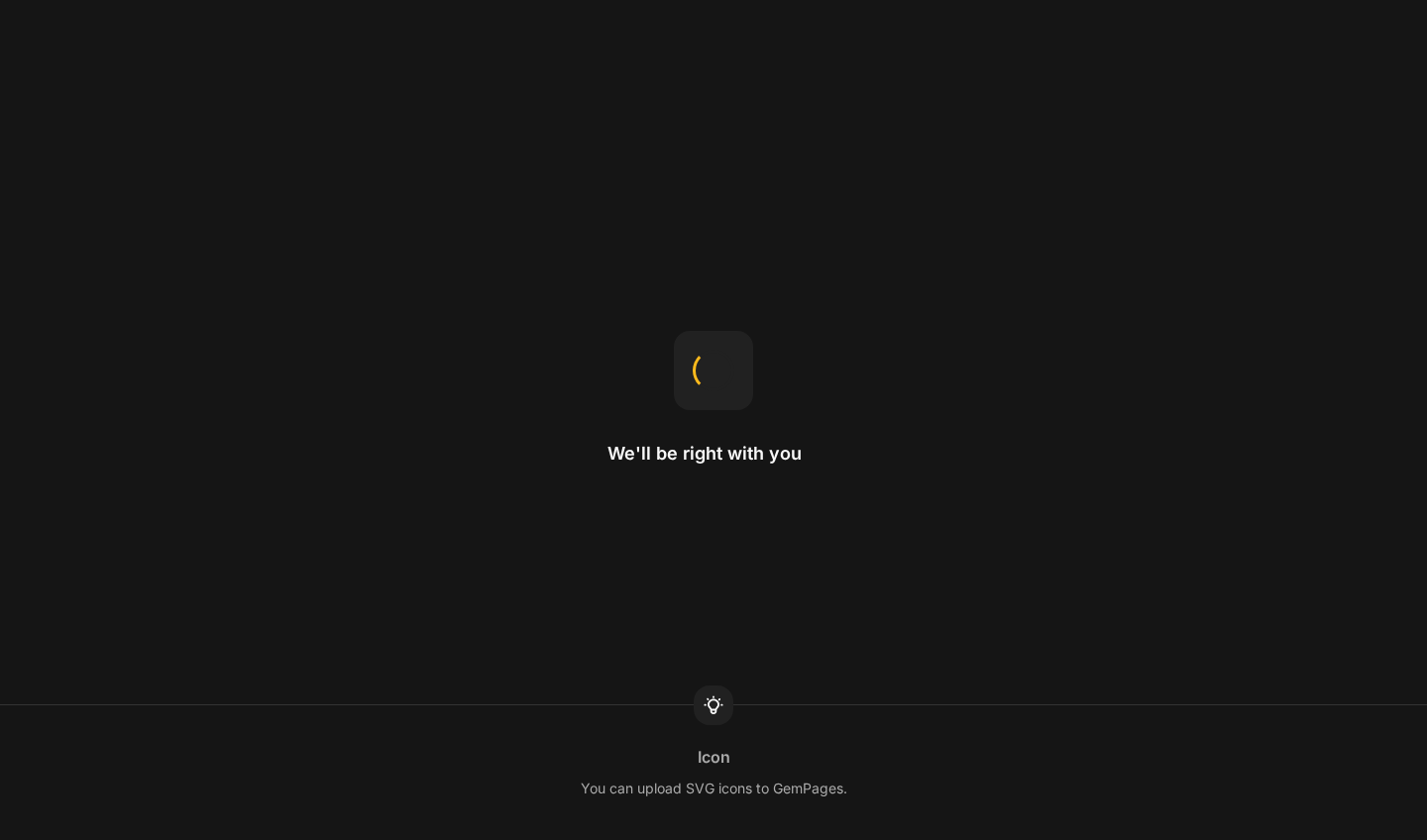 scroll, scrollTop: 0, scrollLeft: 0, axis: both 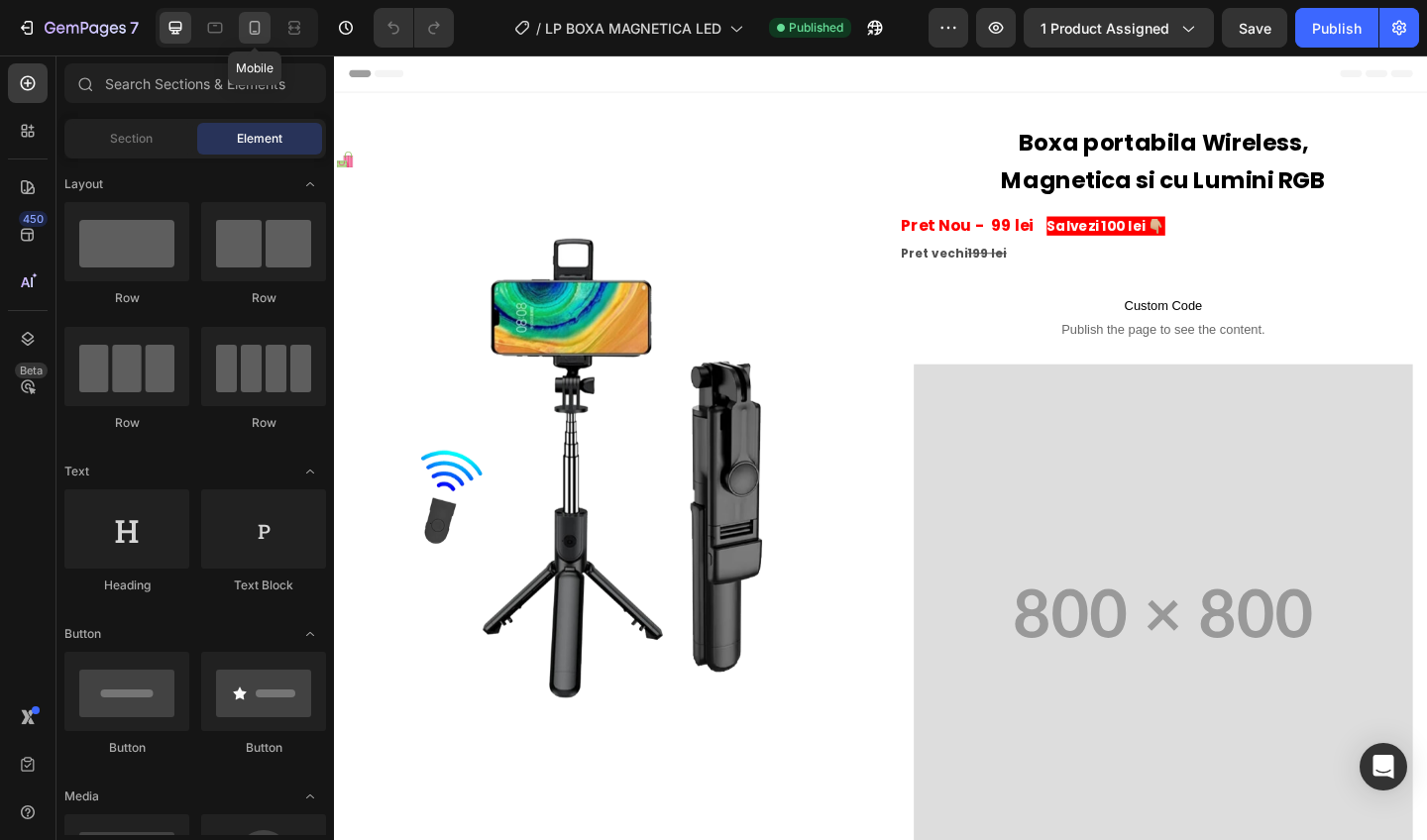 click 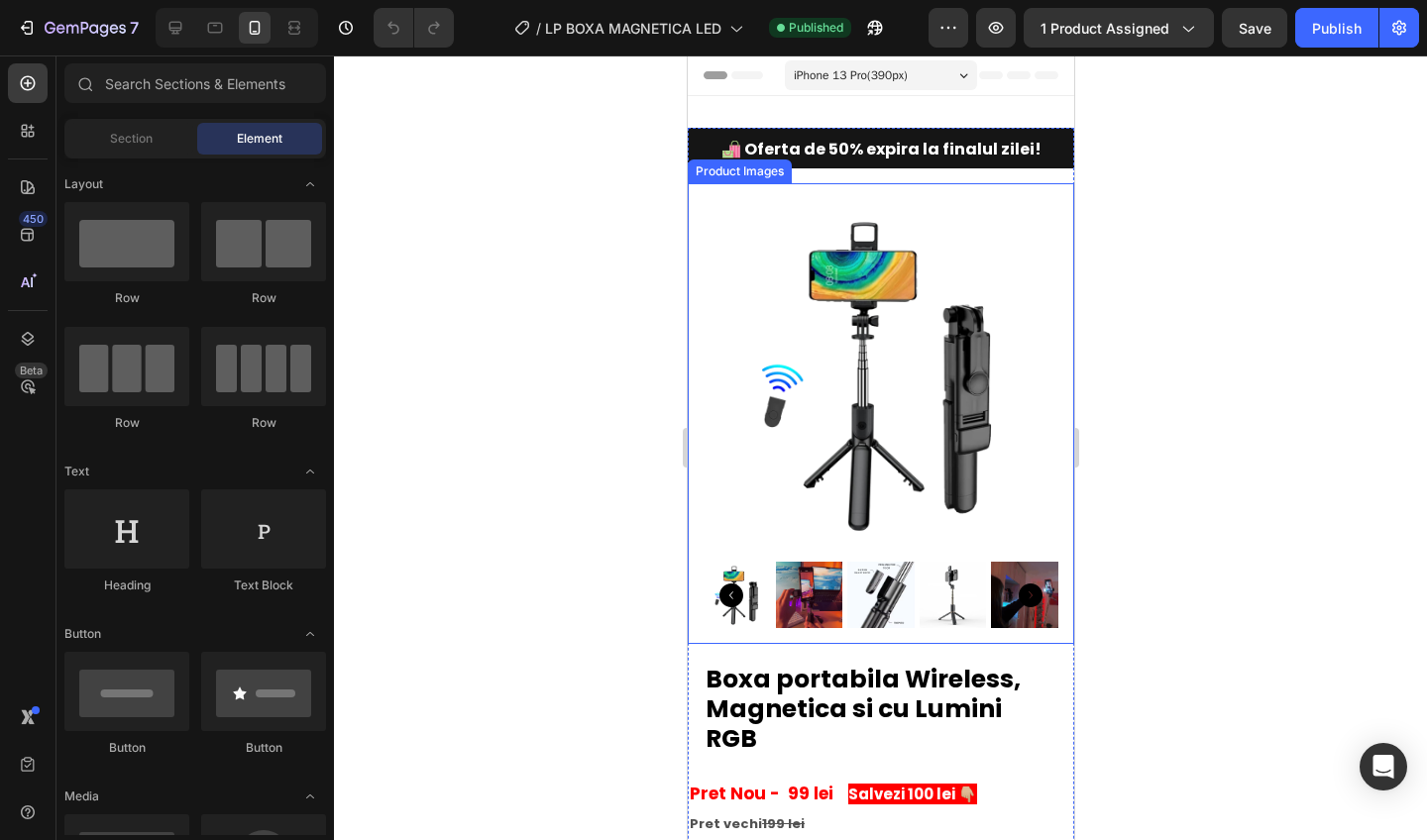 scroll, scrollTop: 53, scrollLeft: 0, axis: vertical 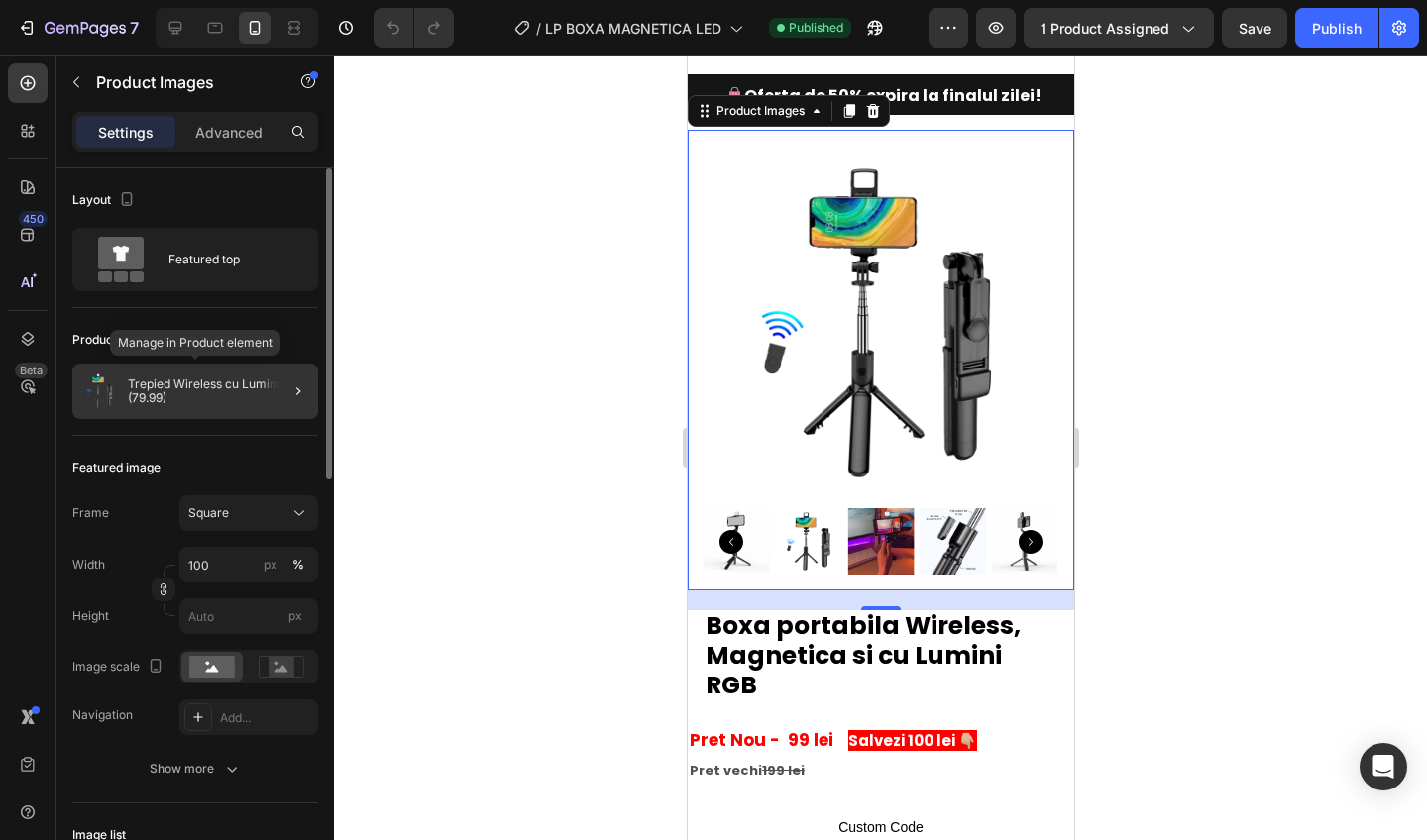 click on "Trepied Wireless cu Lumina LED (79.99)" at bounding box center (219, 391) 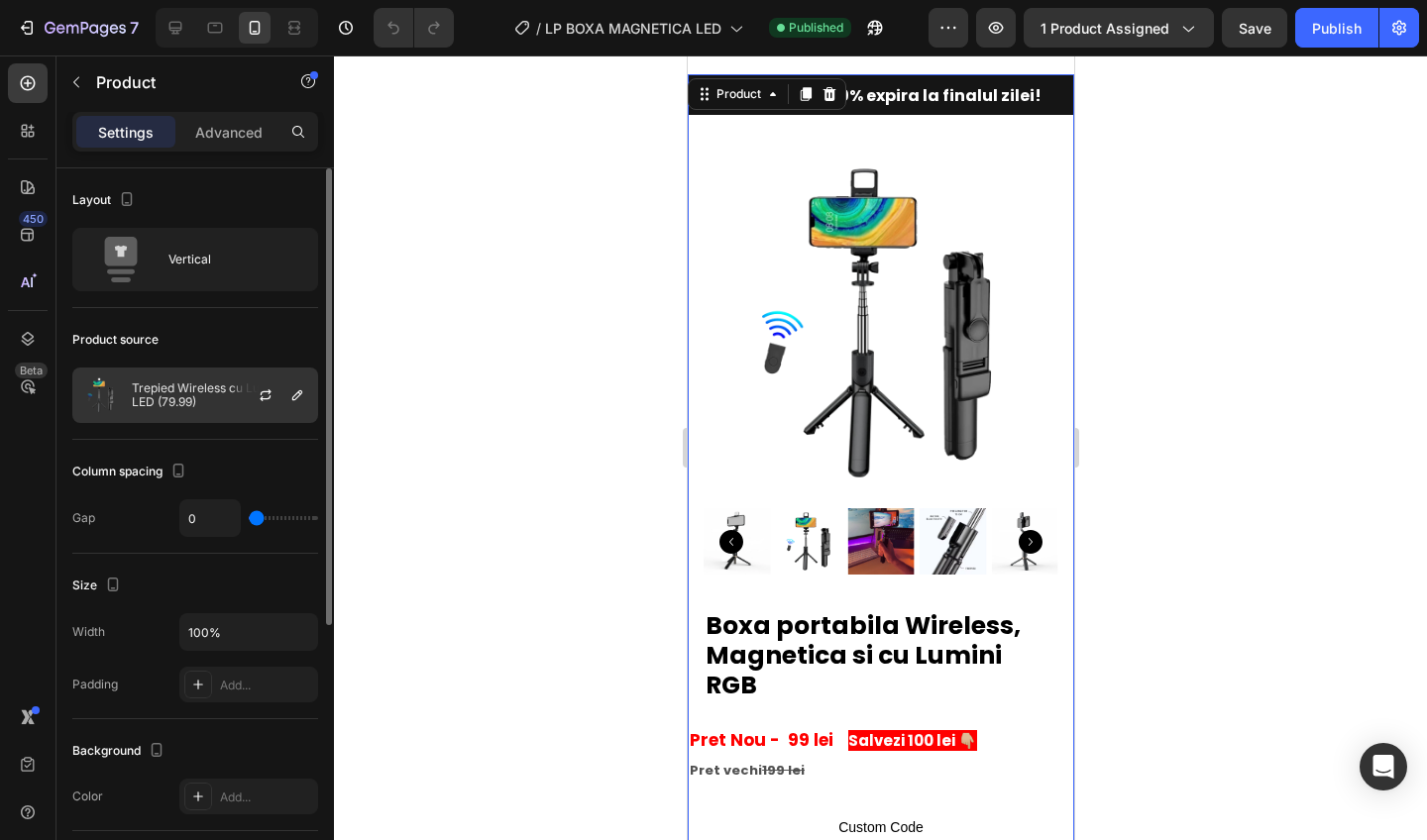 click at bounding box center [274, 395] 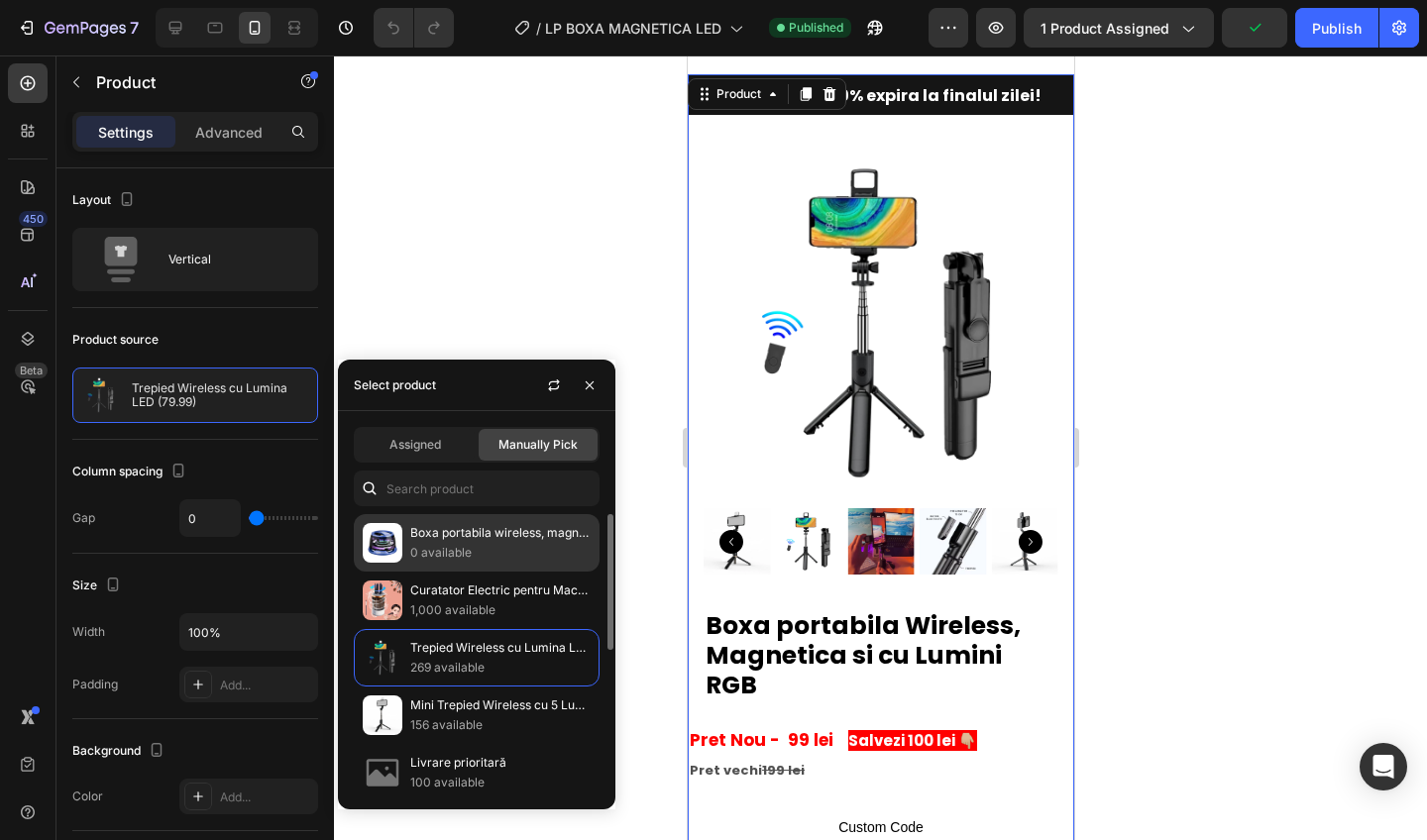 click on "Boxa portabila wireless, magnetica și cu lumini RGB 0 available" 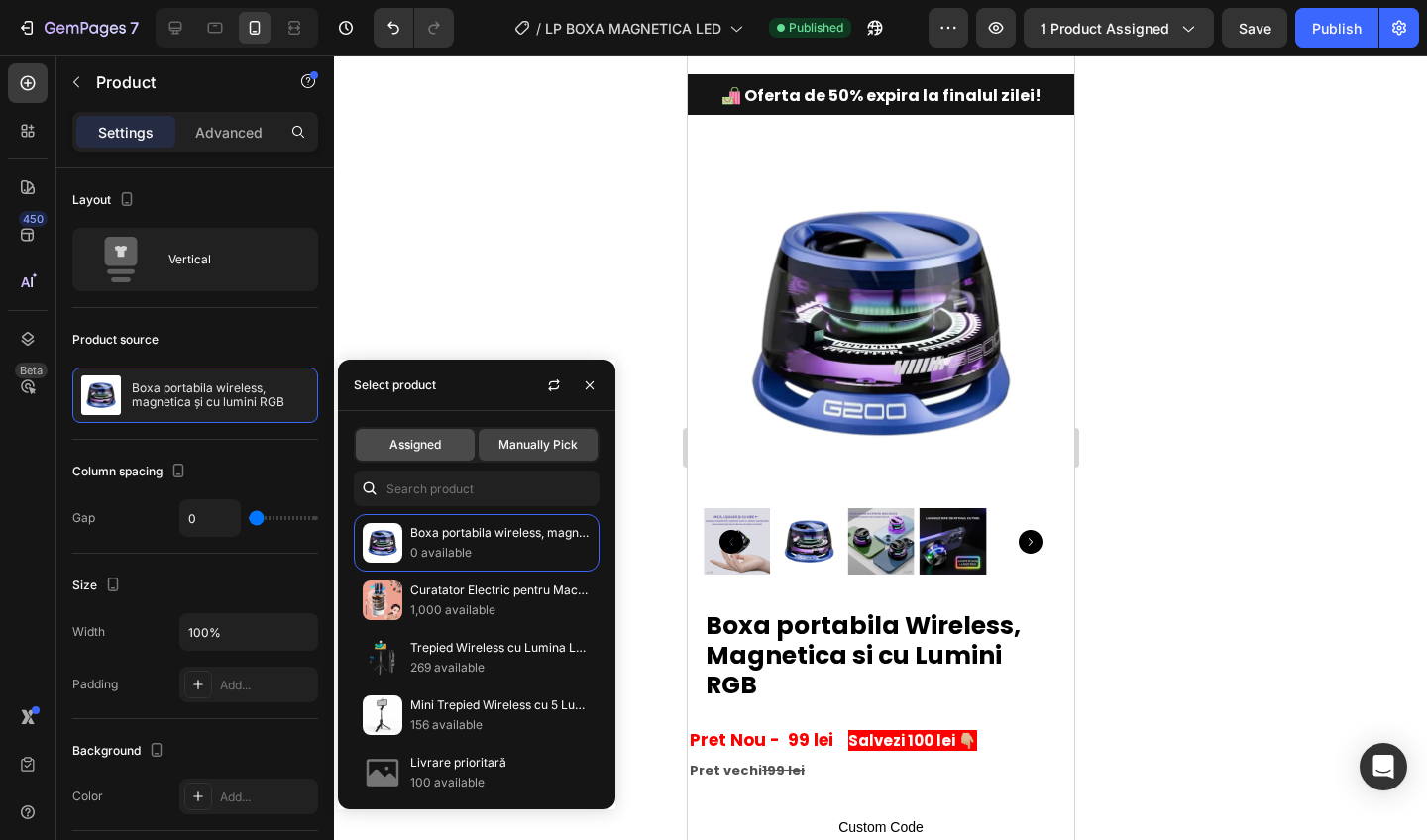 click on "Assigned" 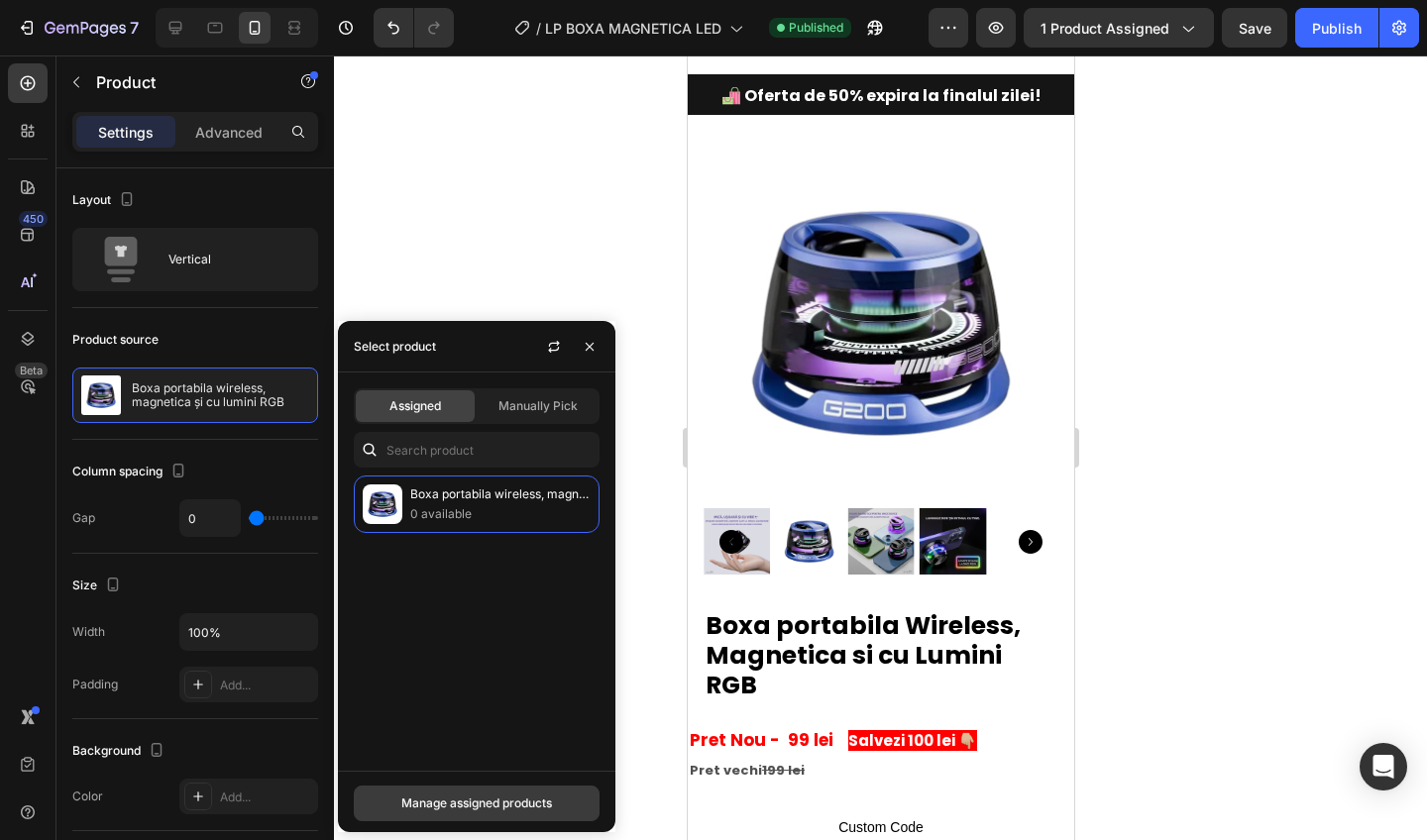 click on "Manage assigned products" at bounding box center (477, 803) 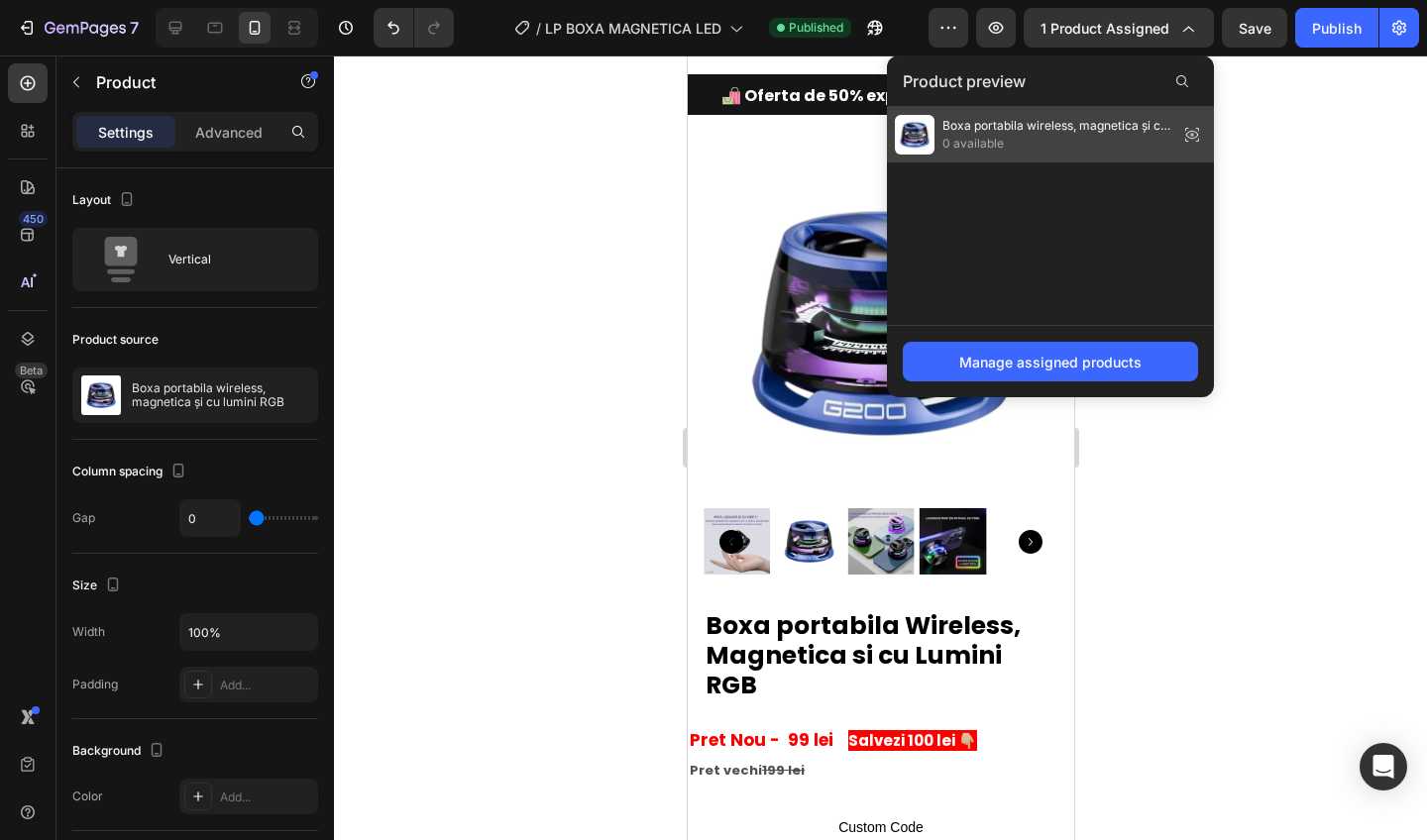 click on "0 available" at bounding box center [1056, 144] 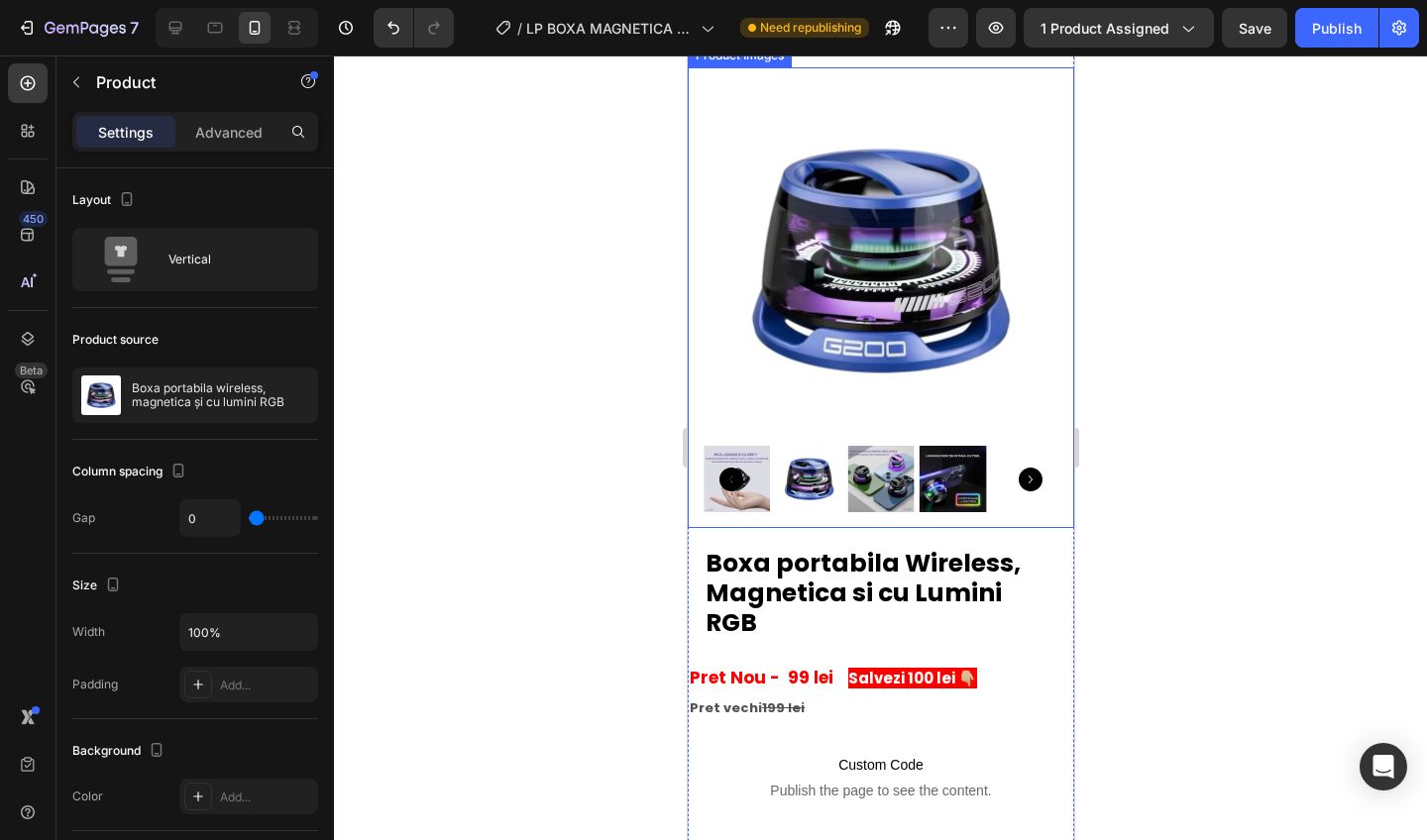 scroll, scrollTop: 223, scrollLeft: 0, axis: vertical 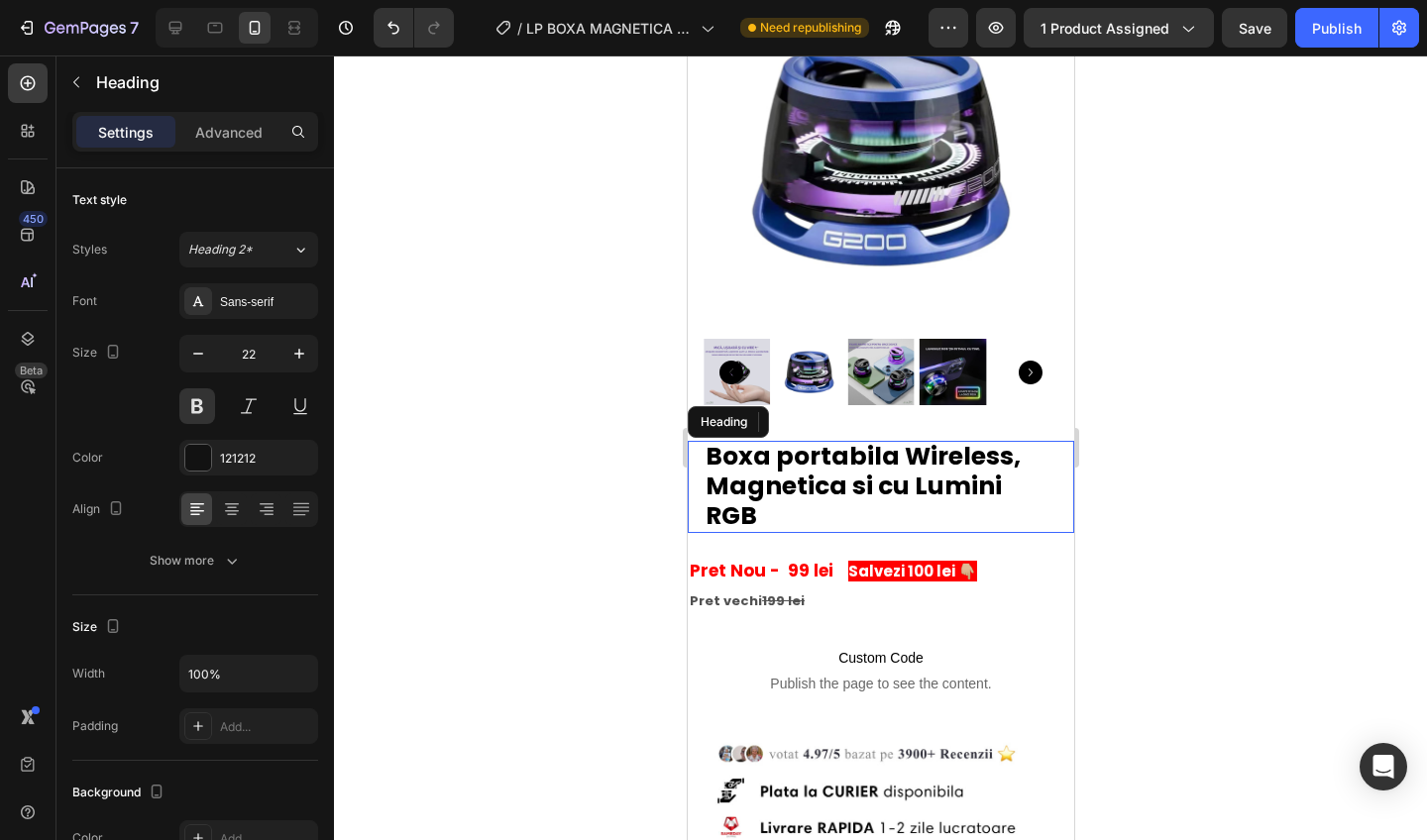 click on "Magnetica si cu Lumini RGB" at bounding box center (852, 500) 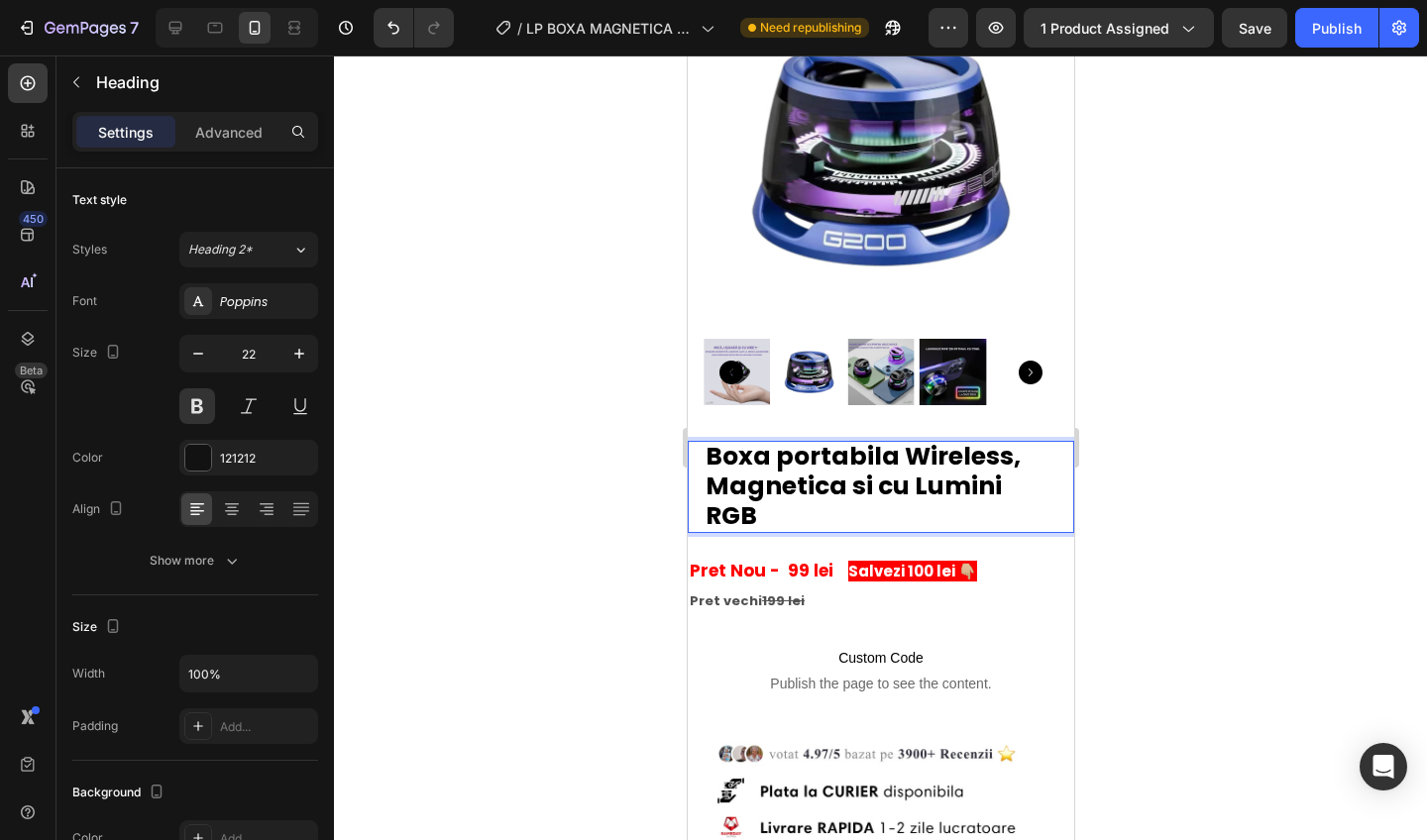 click on "Magnetica si cu Lumini RGB" at bounding box center [852, 500] 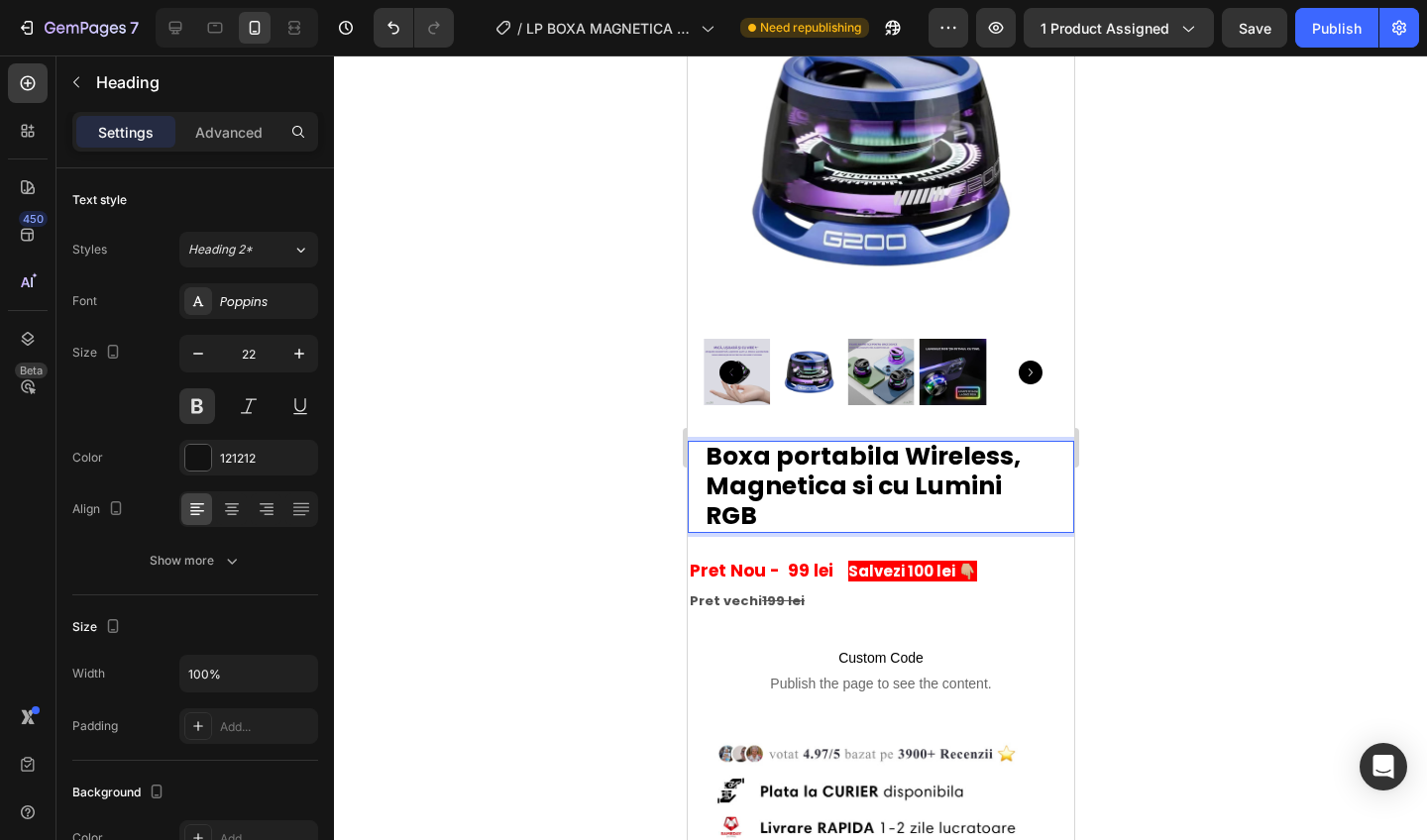 click on "Magnetica si cu Lumini RGB" at bounding box center [852, 500] 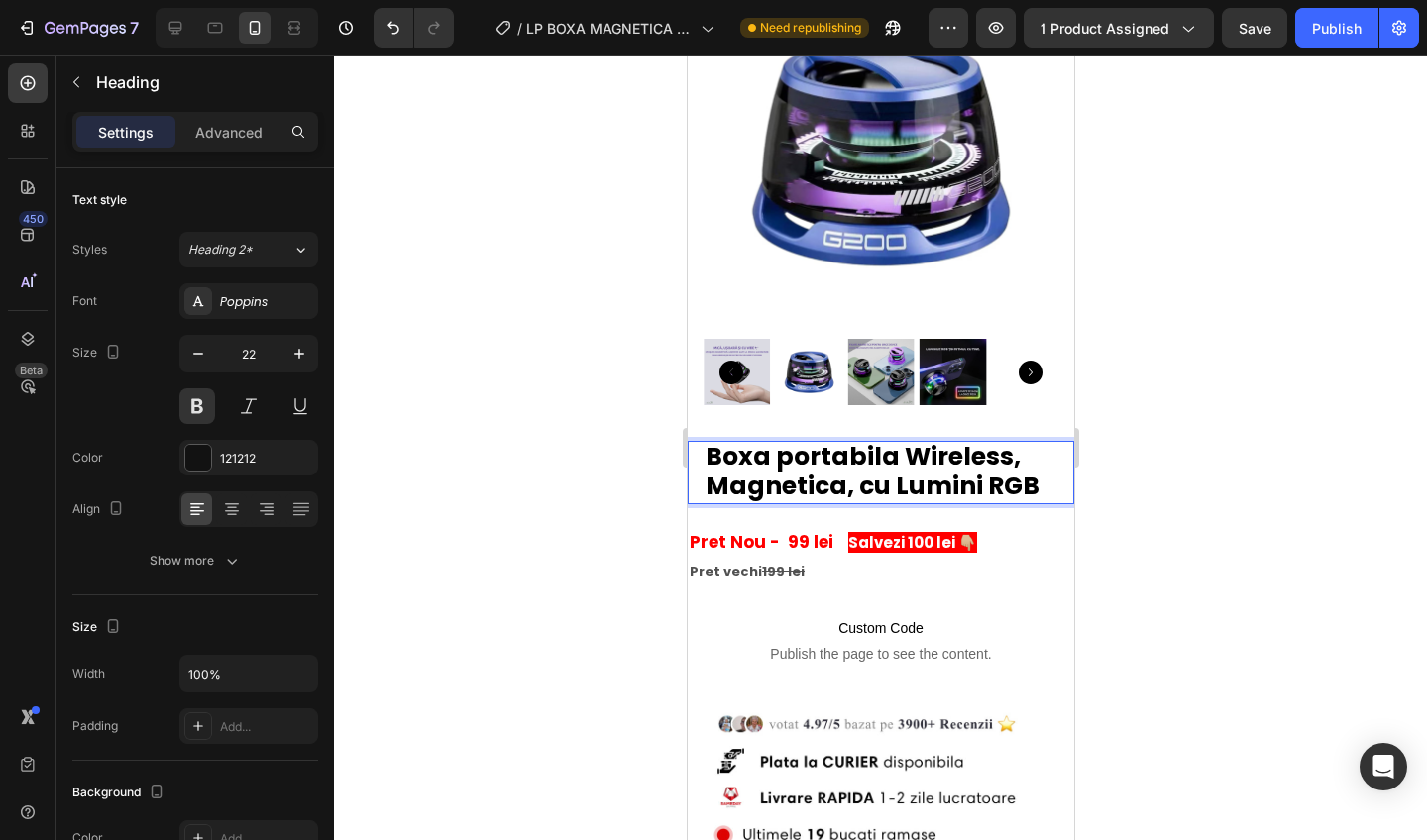 click on "Boxa portabila Wireless,  Magnetica, cu Lumini RGB" at bounding box center [880, 472] 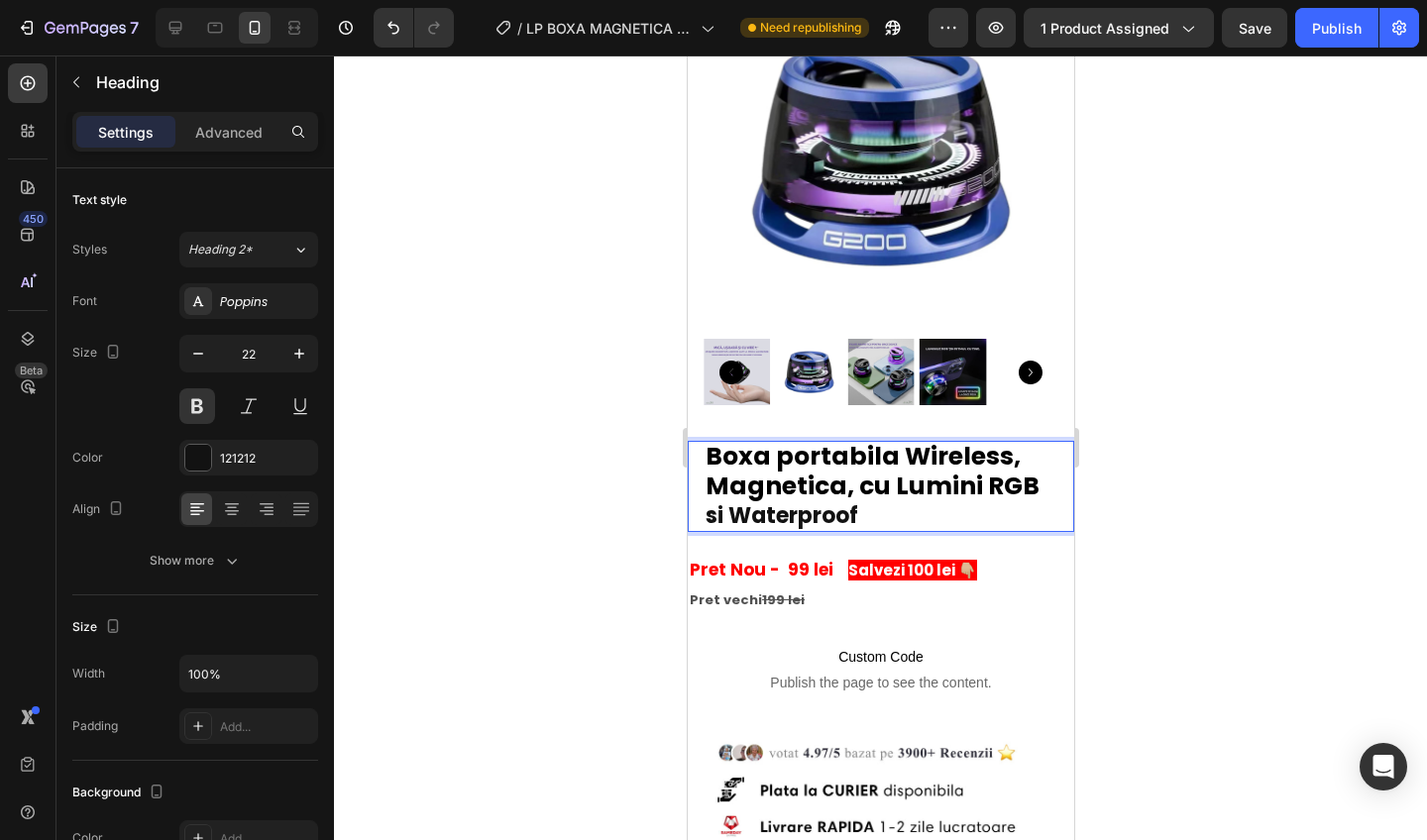 click 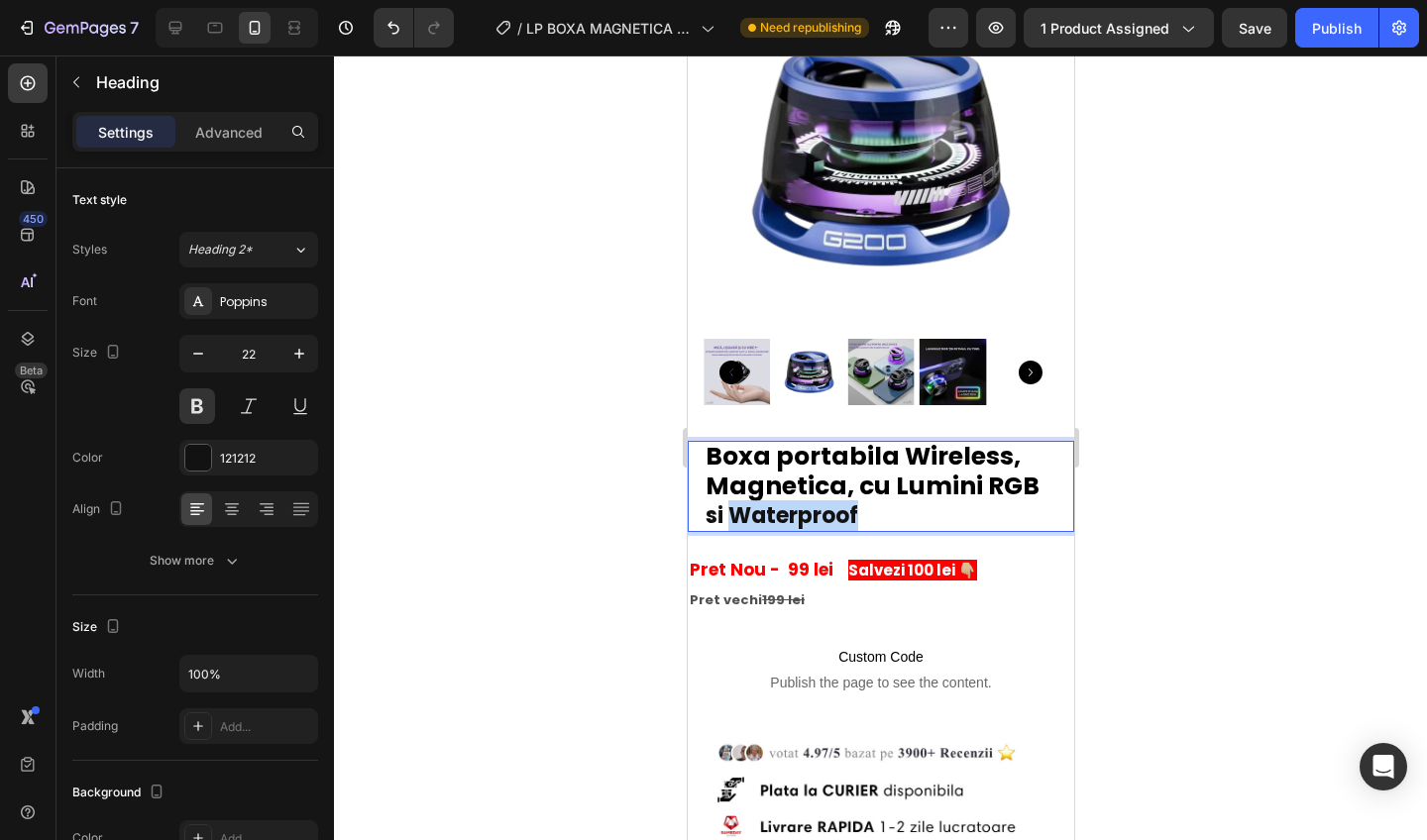 drag, startPoint x: 859, startPoint y: 516, endPoint x: 730, endPoint y: 514, distance: 129.0155 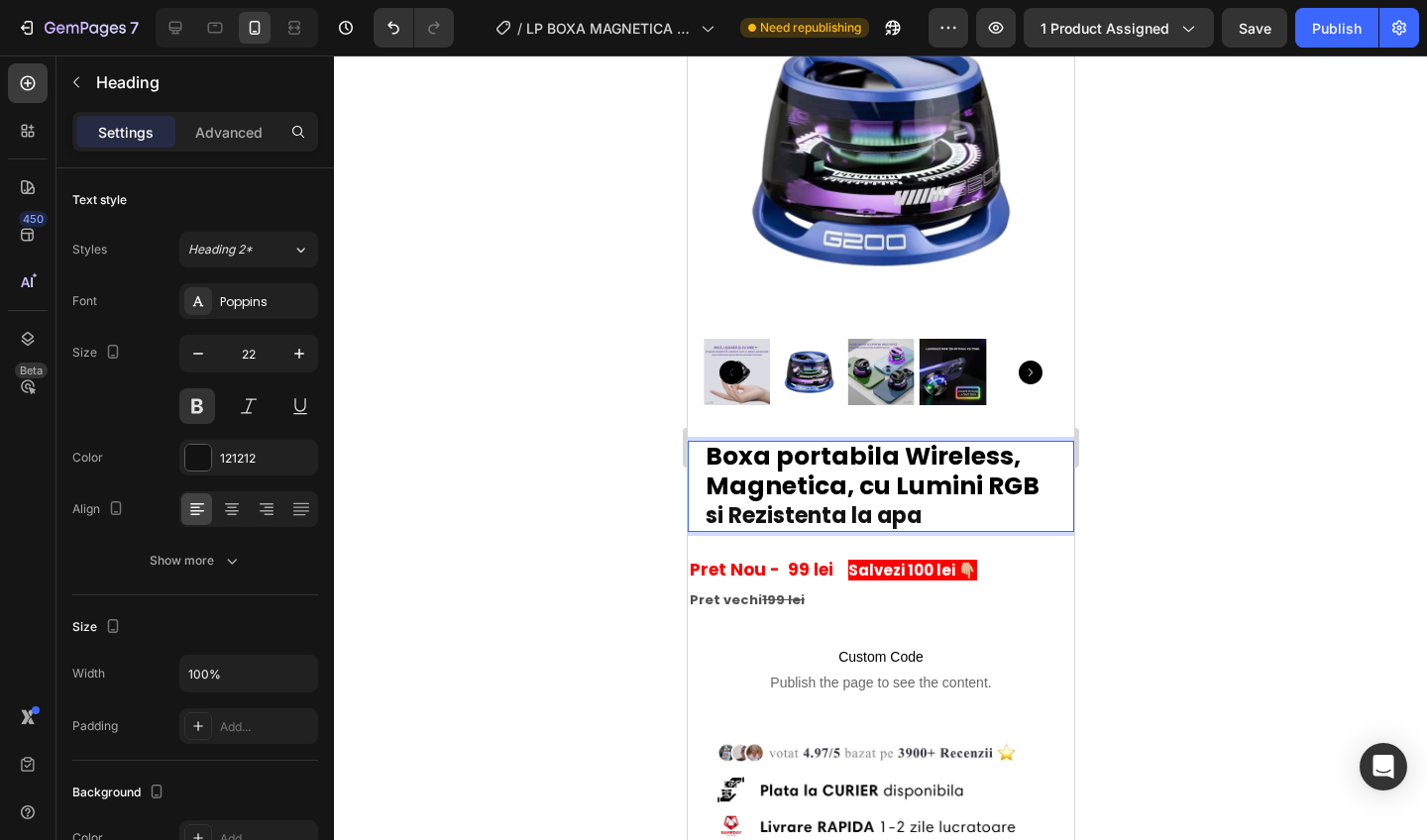 click on "Magnetica, cu Lumini RGB" at bounding box center [871, 485] 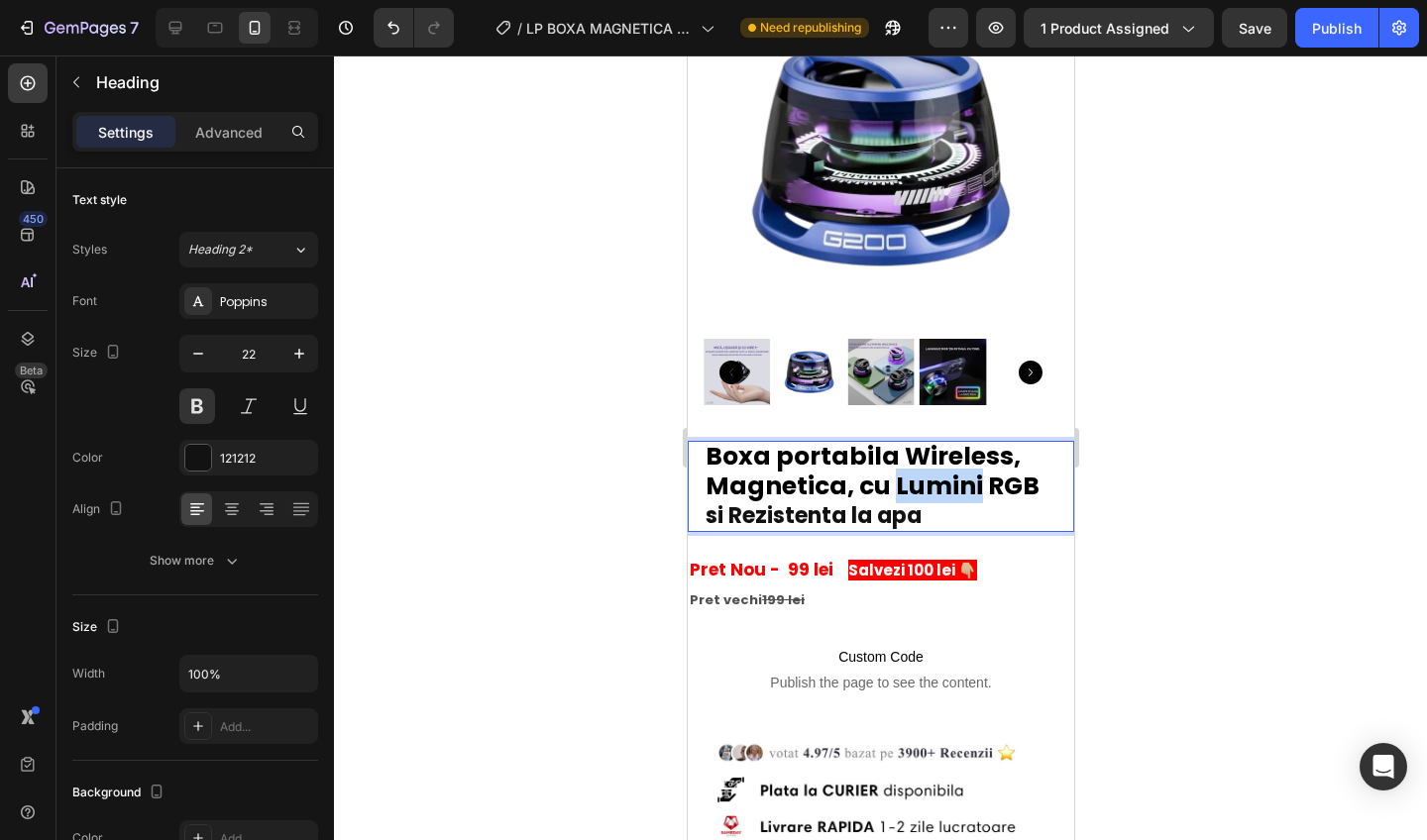 click on "Magnetica, cu Lumini RGB" at bounding box center [871, 485] 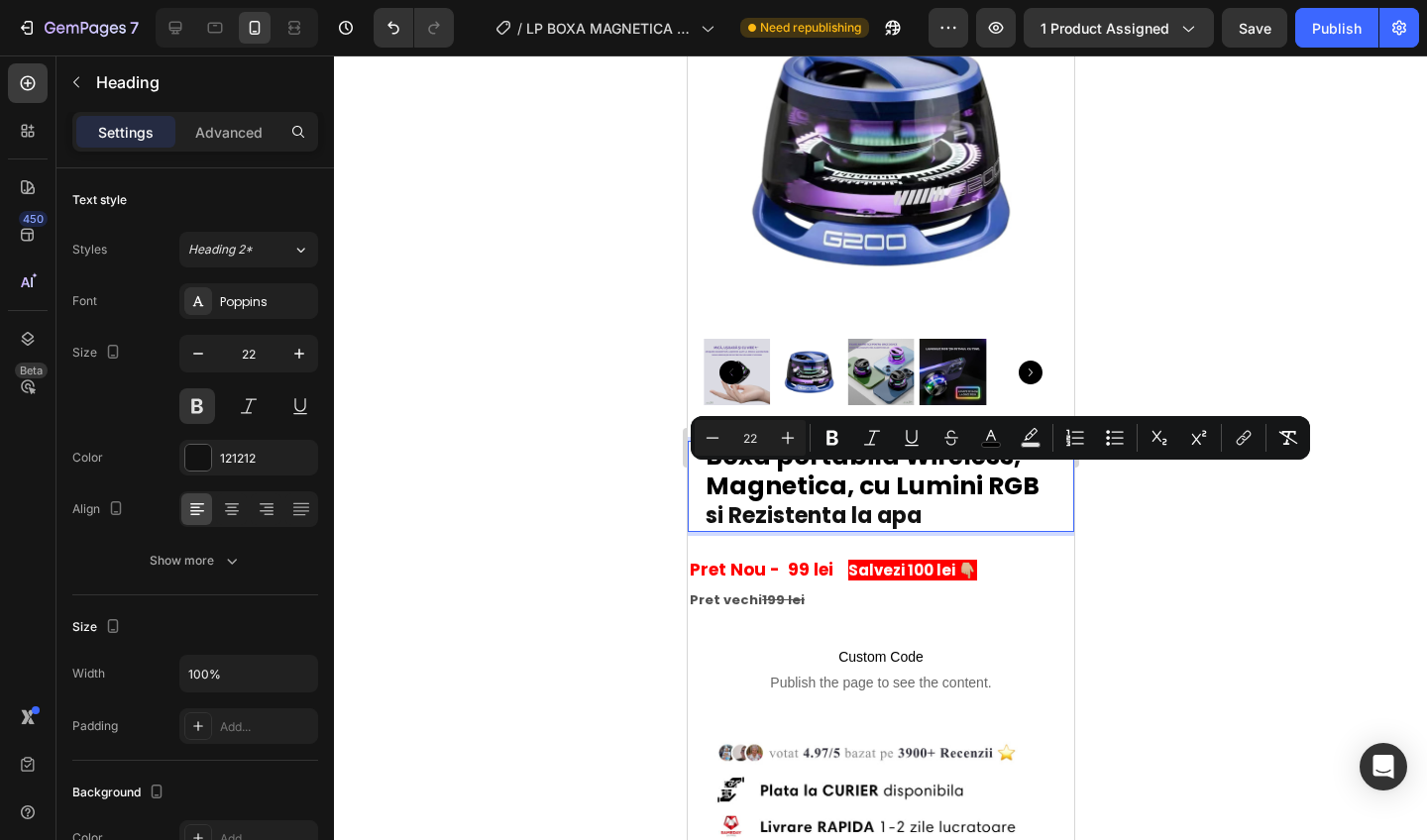 click on "Boxa portabila Wireless,  Magnetica, cu Lumini RGB si Rezistenta la apa" at bounding box center (880, 486) 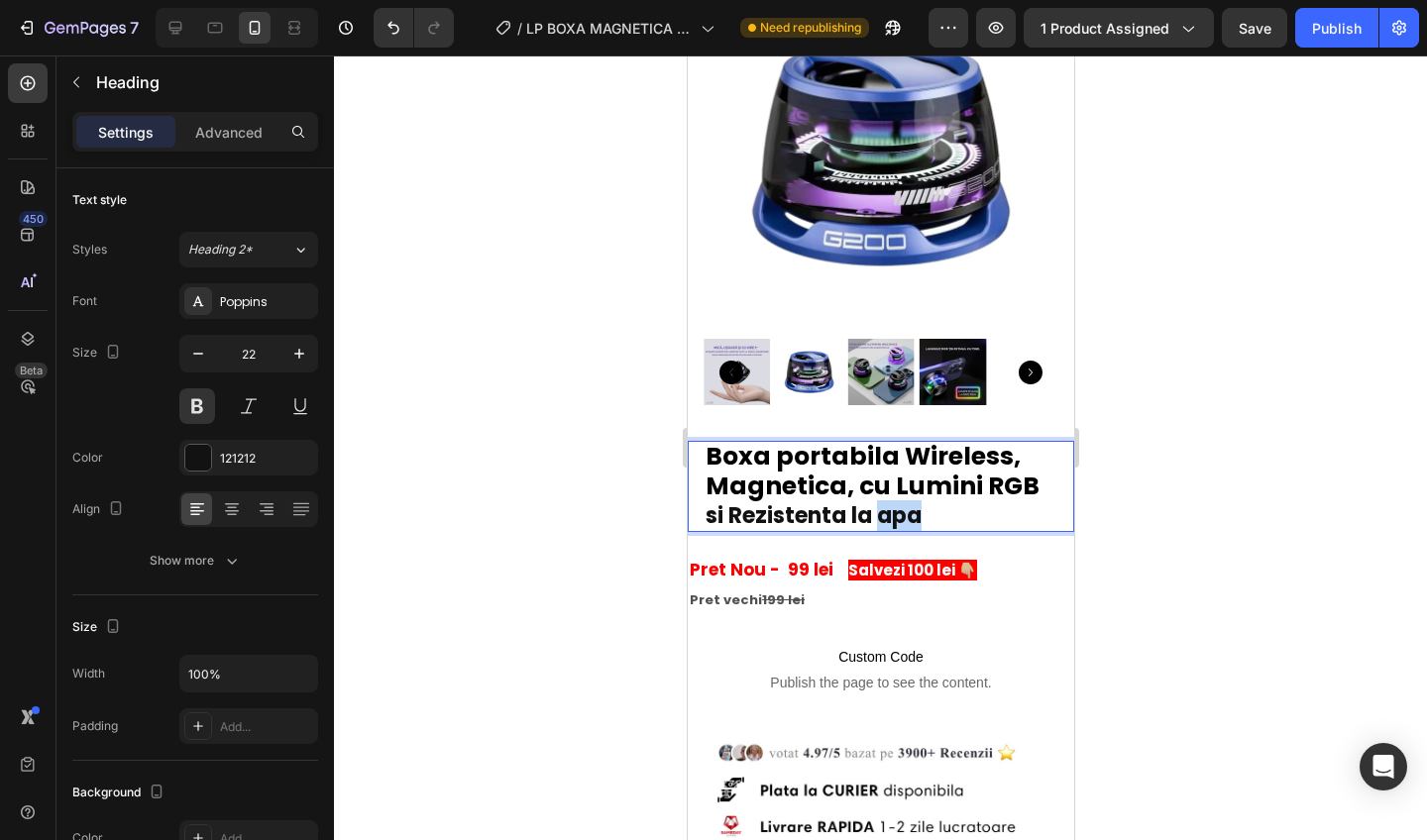click on "Boxa portabila Wireless,  Magnetica, cu Lumini RGB si Rezistenta la apa" at bounding box center [880, 486] 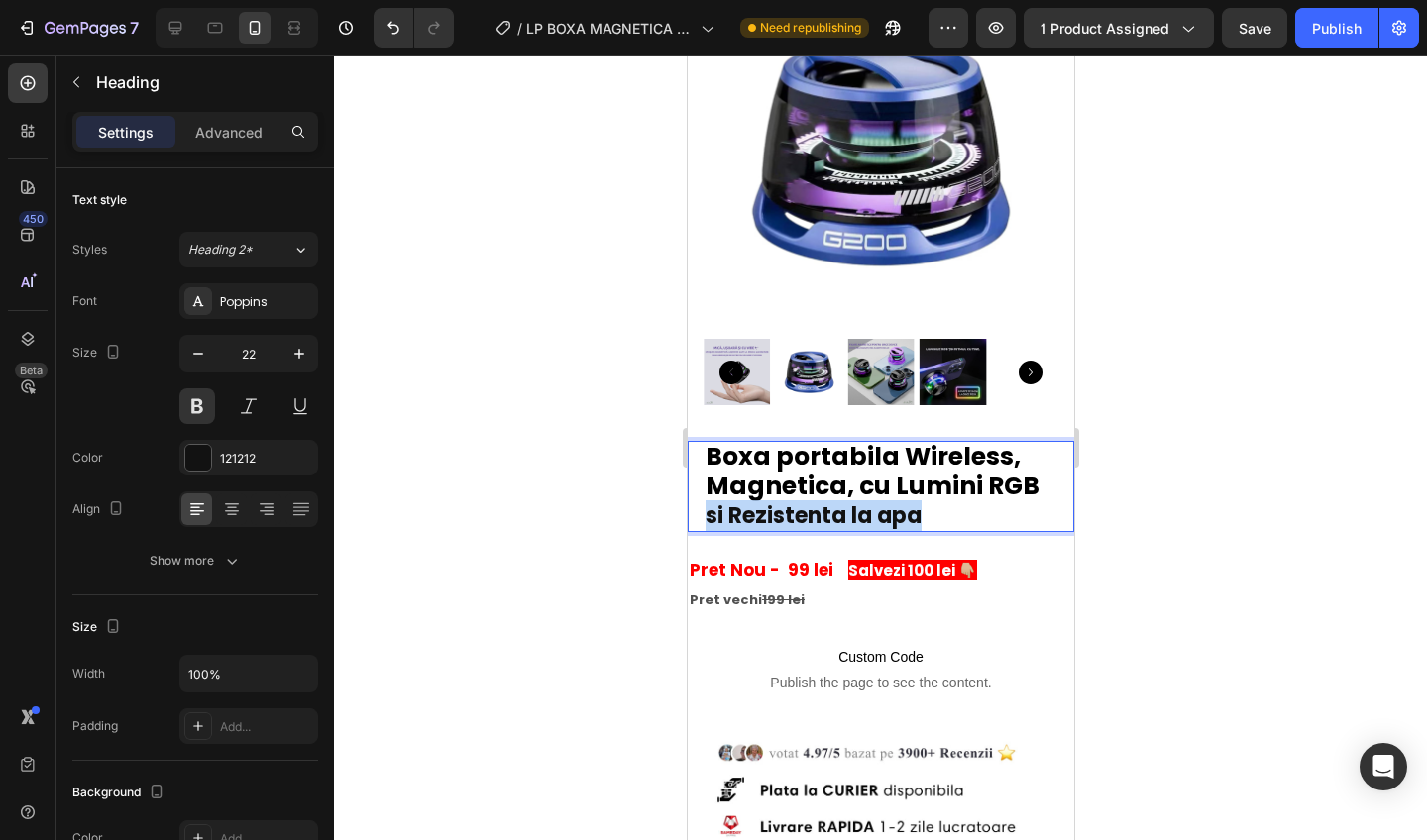 click on "Boxa portabila Wireless,  Magnetica, cu Lumini RGB si Rezistenta la apa" at bounding box center (880, 486) 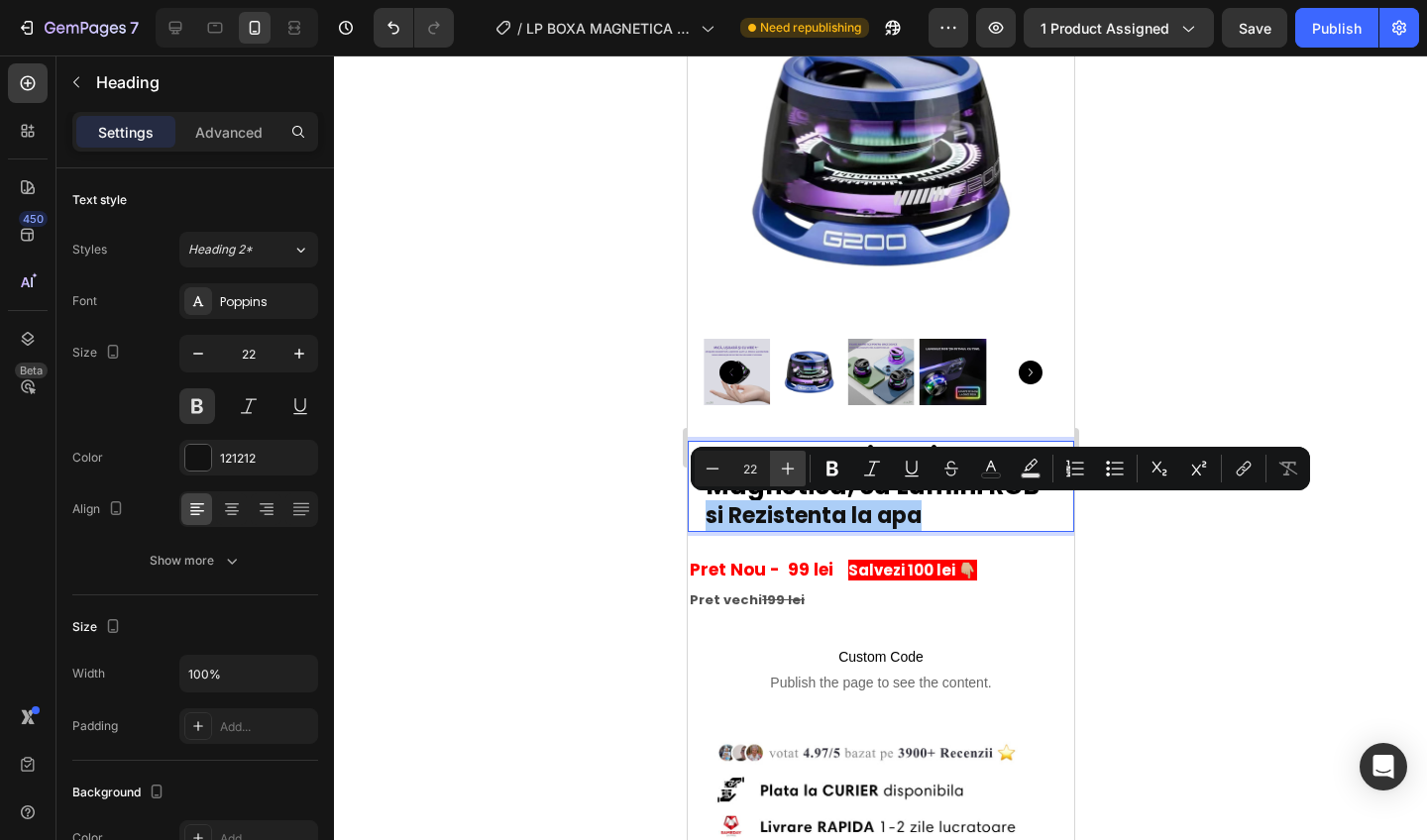 click on "Plus" at bounding box center (788, 469) 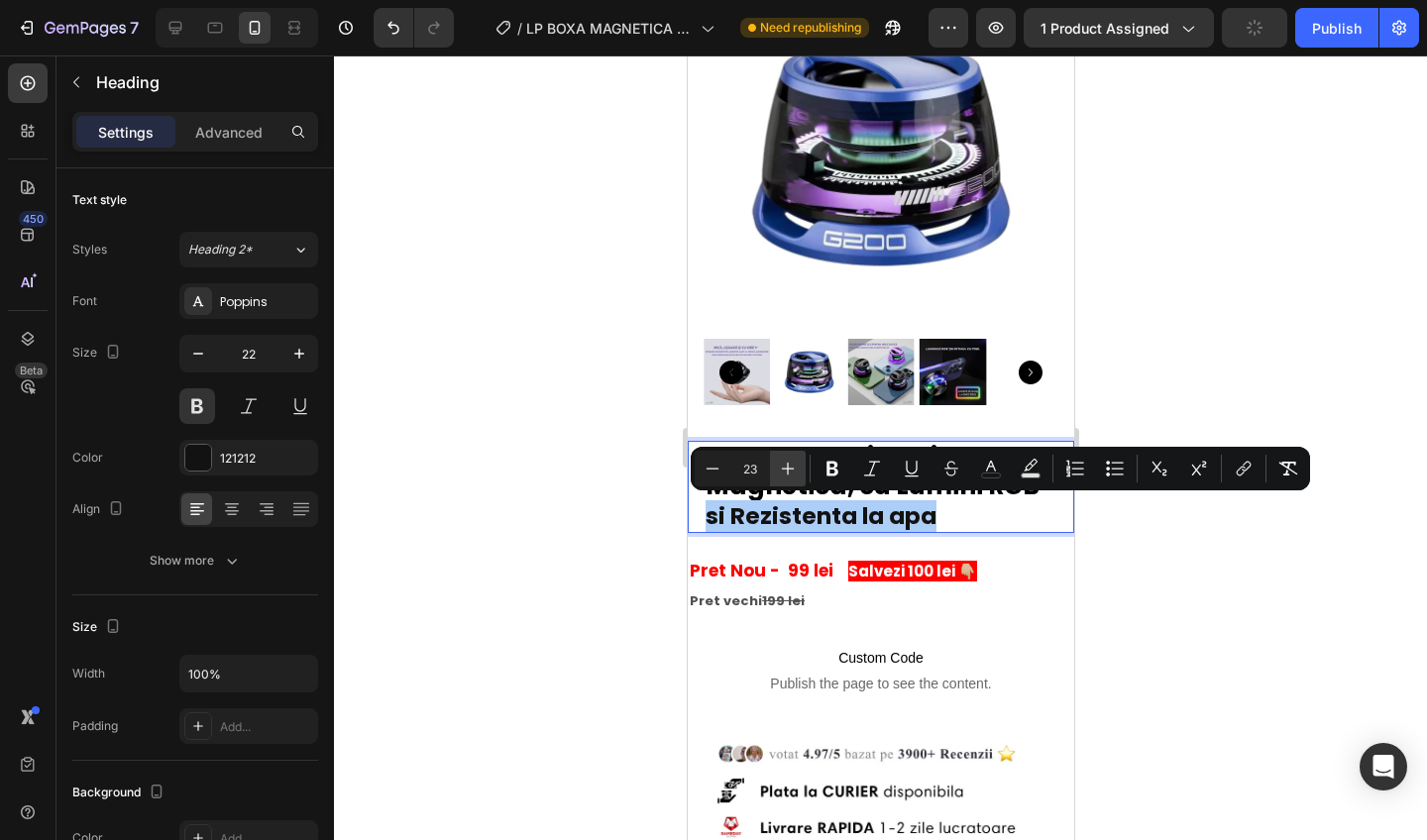 click on "Plus" at bounding box center [788, 469] 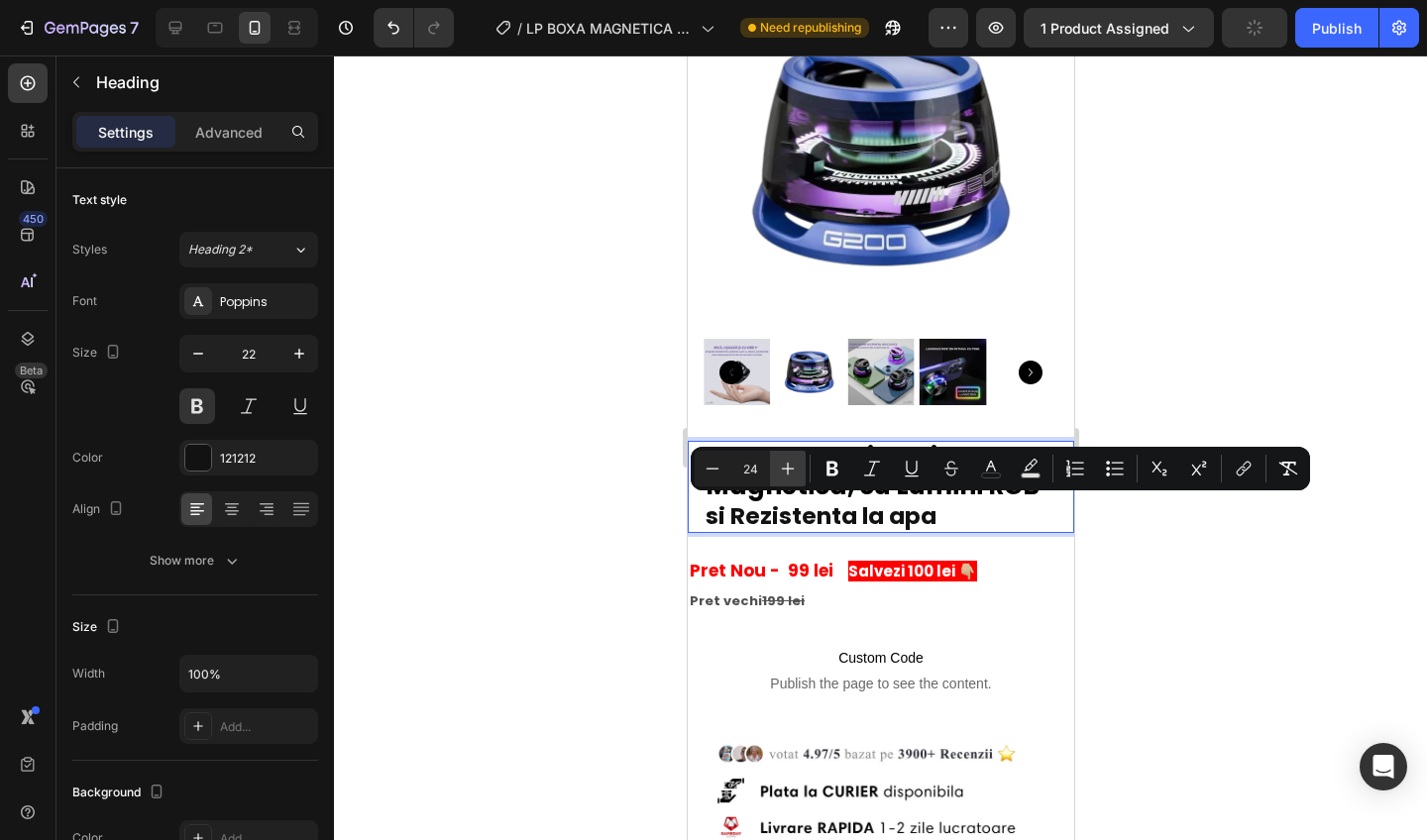 click on "Plus" at bounding box center [788, 469] 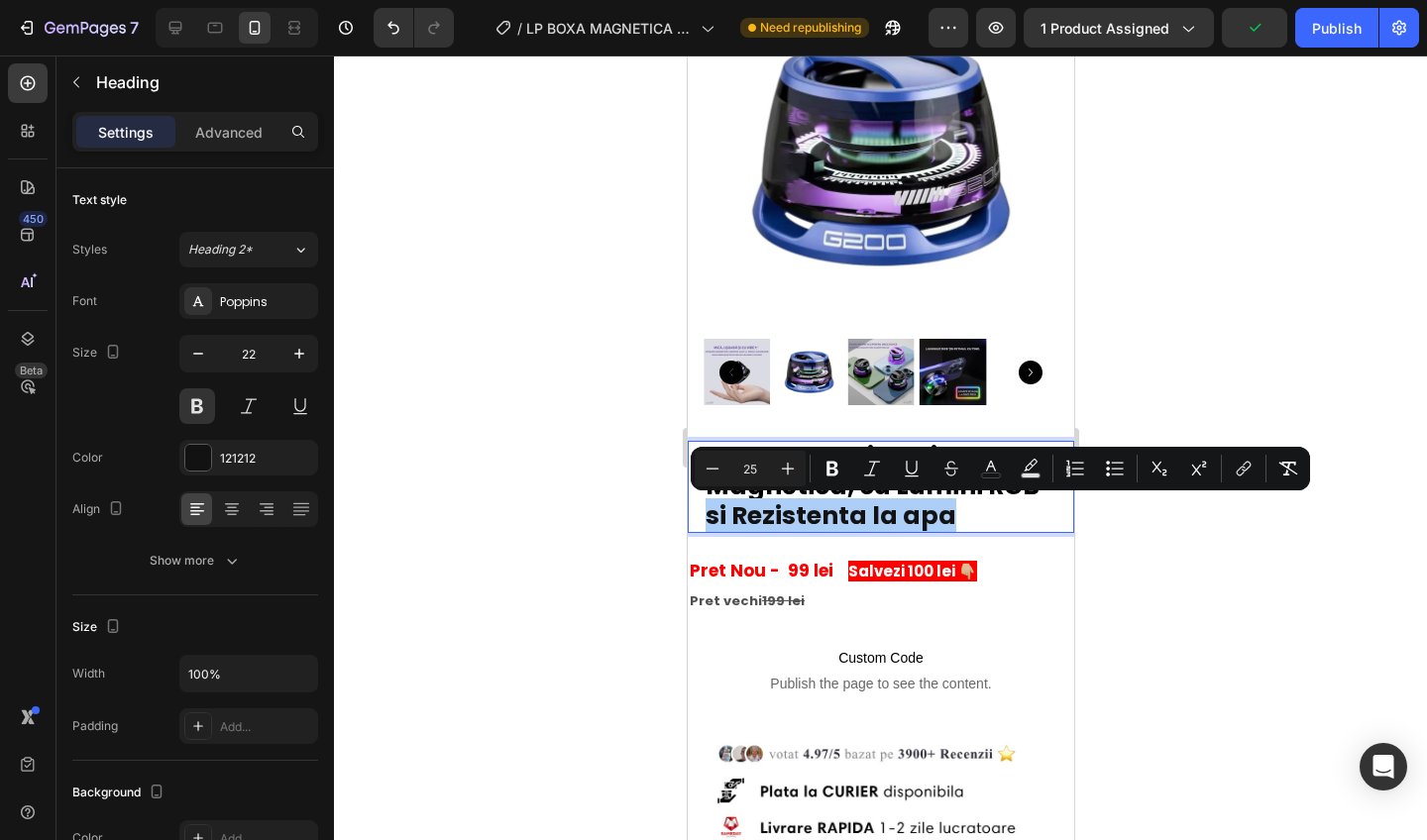 click 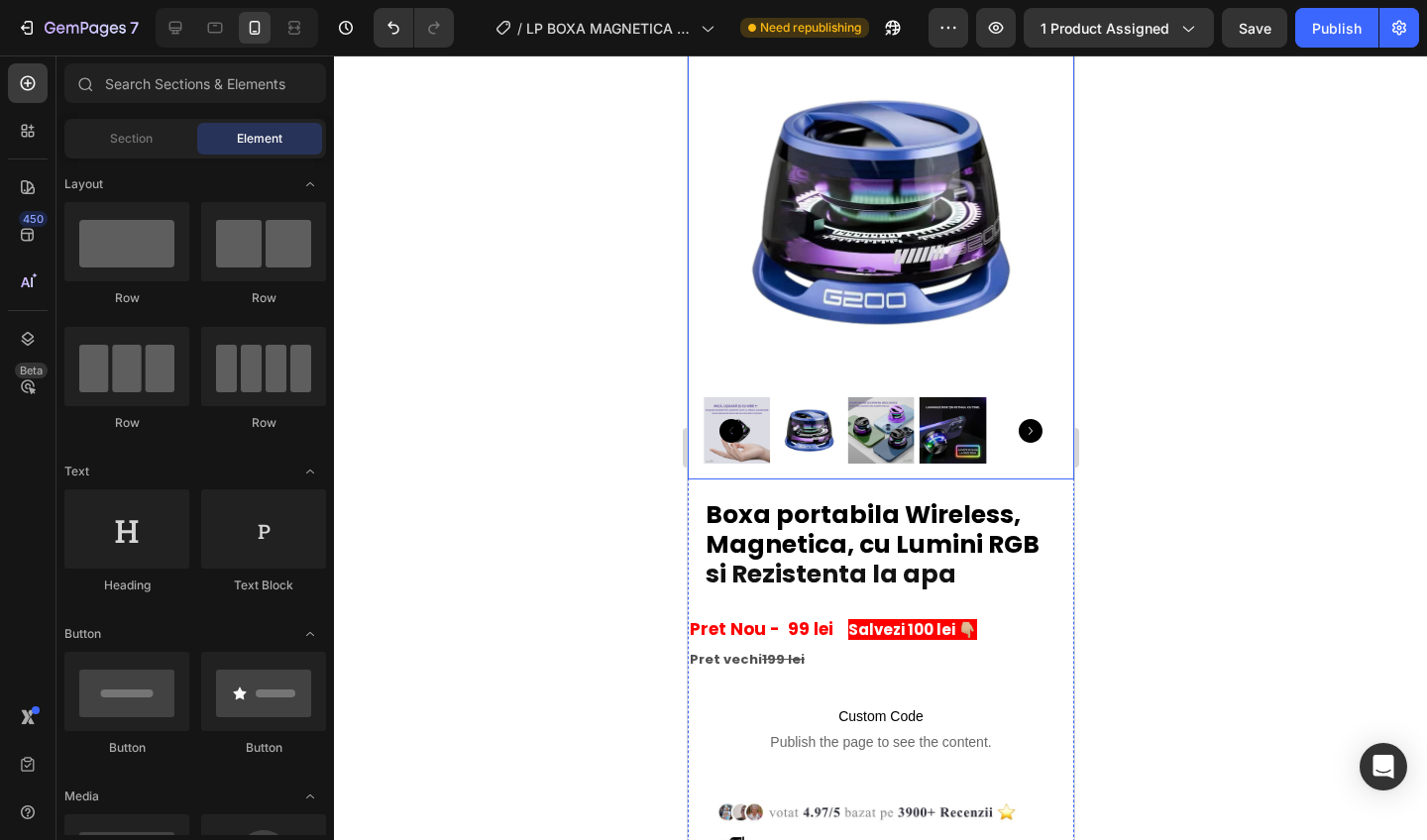 scroll, scrollTop: 163, scrollLeft: 0, axis: vertical 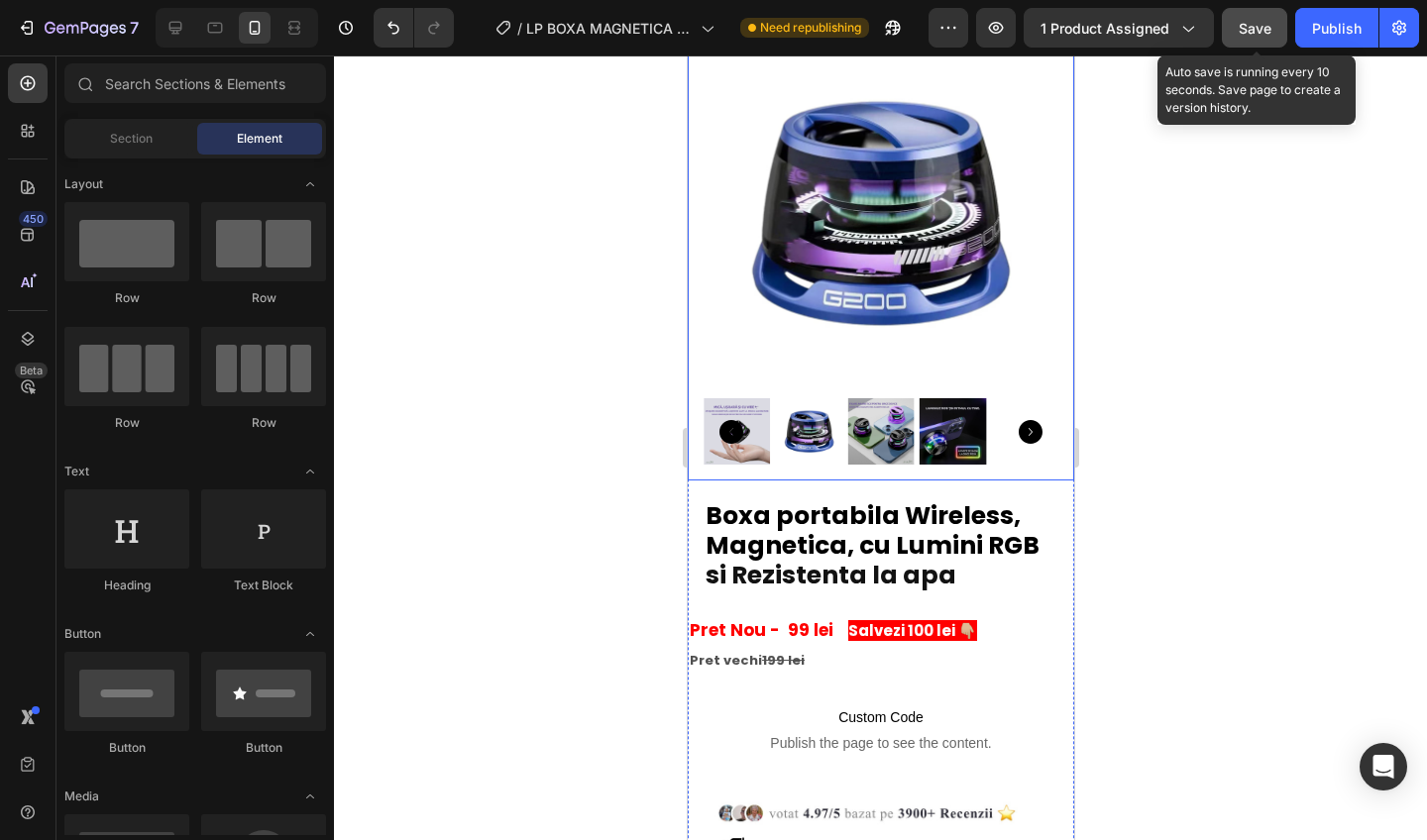 click on "Save" at bounding box center [1255, 28] 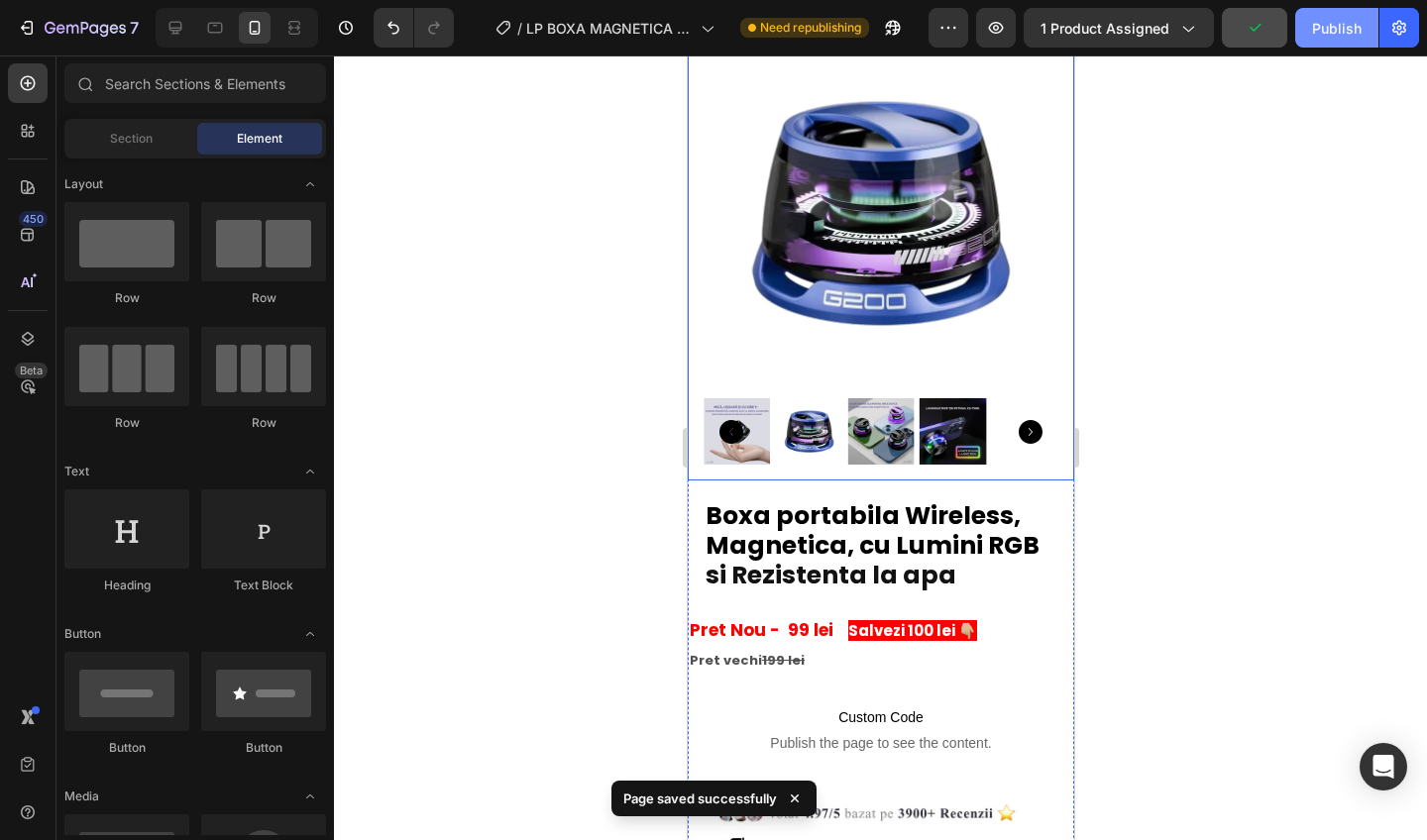 click on "Publish" at bounding box center [1337, 28] 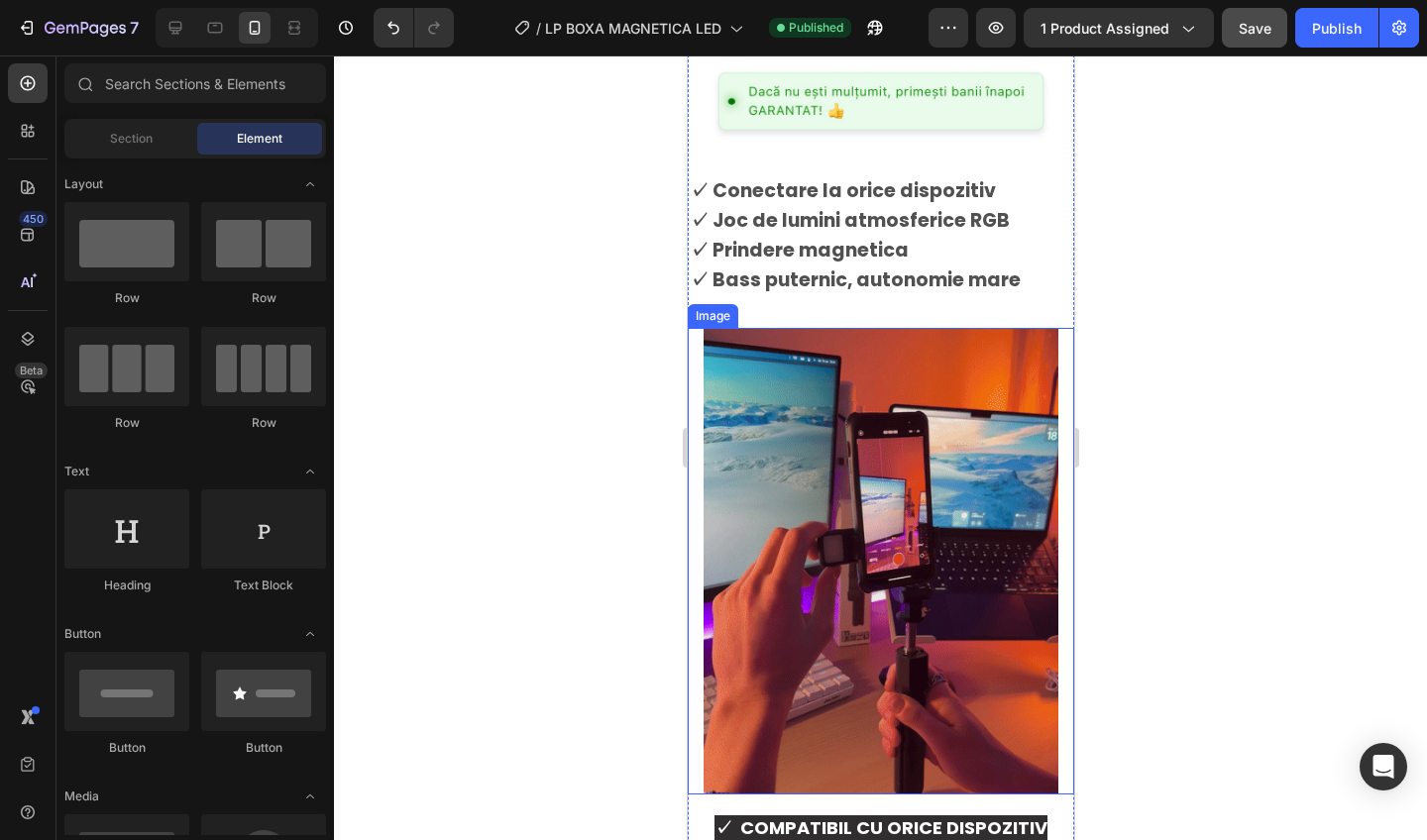 scroll, scrollTop: 1105, scrollLeft: 0, axis: vertical 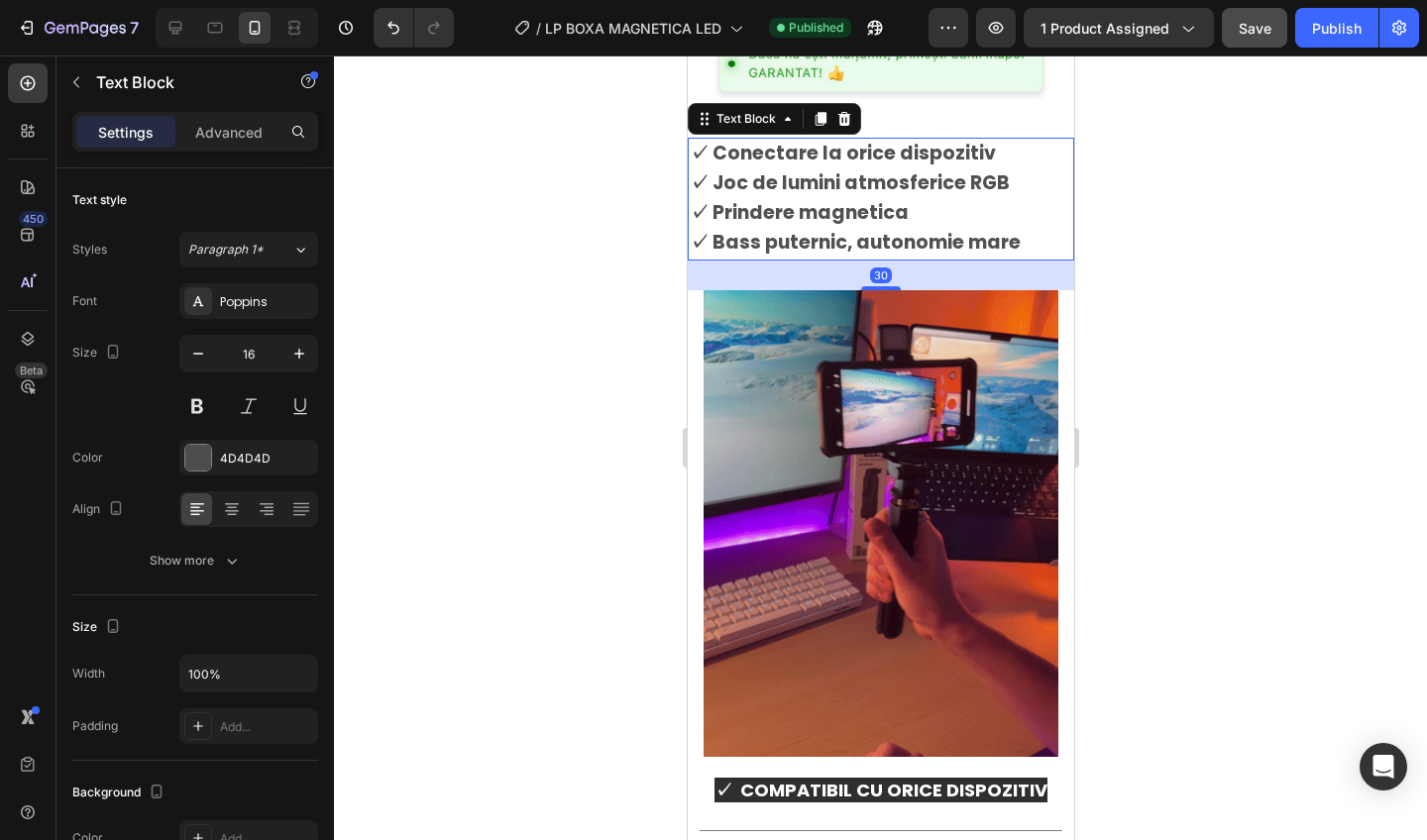 click on "✓ Joc de lumini atmosferice RGB    ✓ Prindere magnetica" at bounding box center (880, 199) 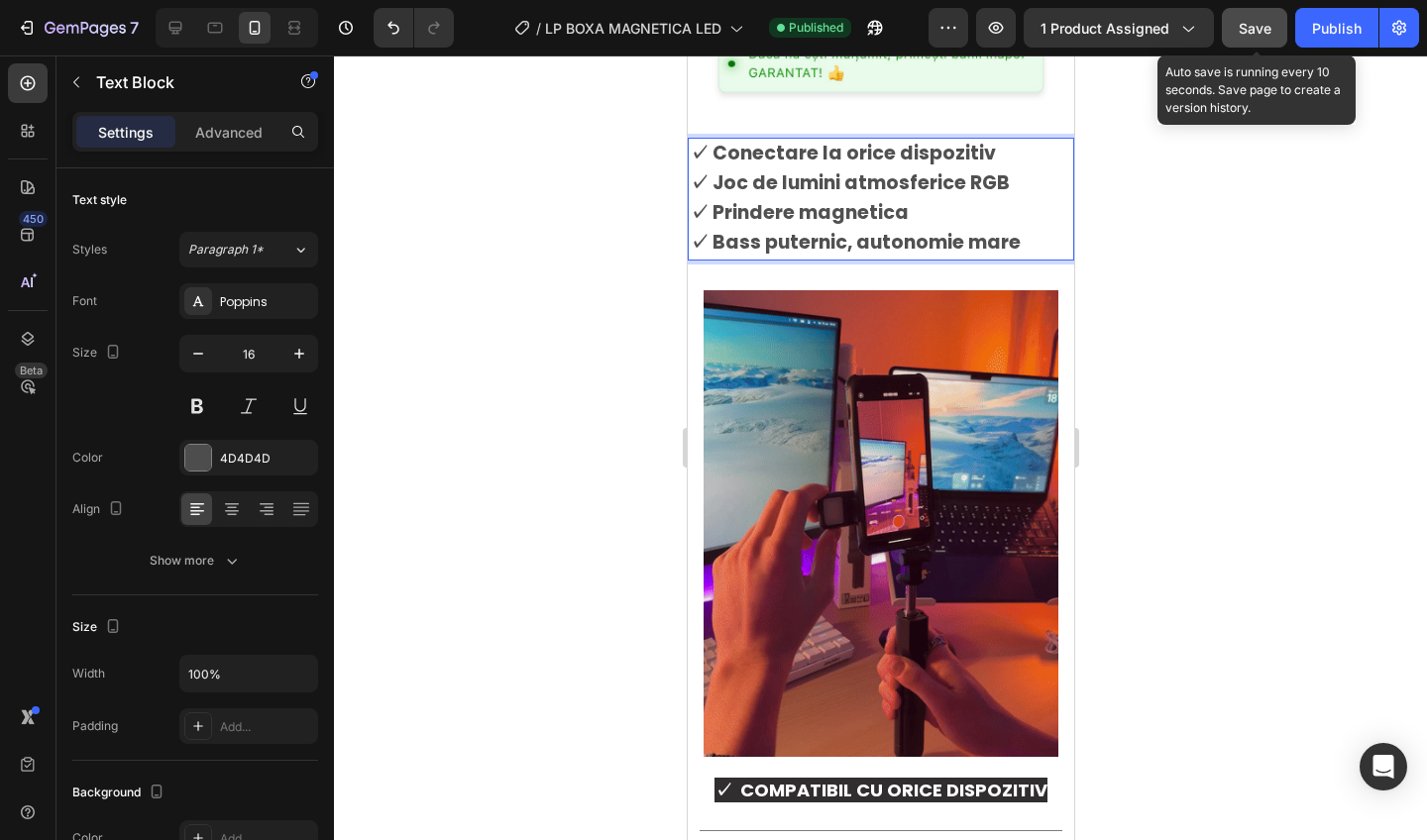 click on "Save" at bounding box center (1255, 28) 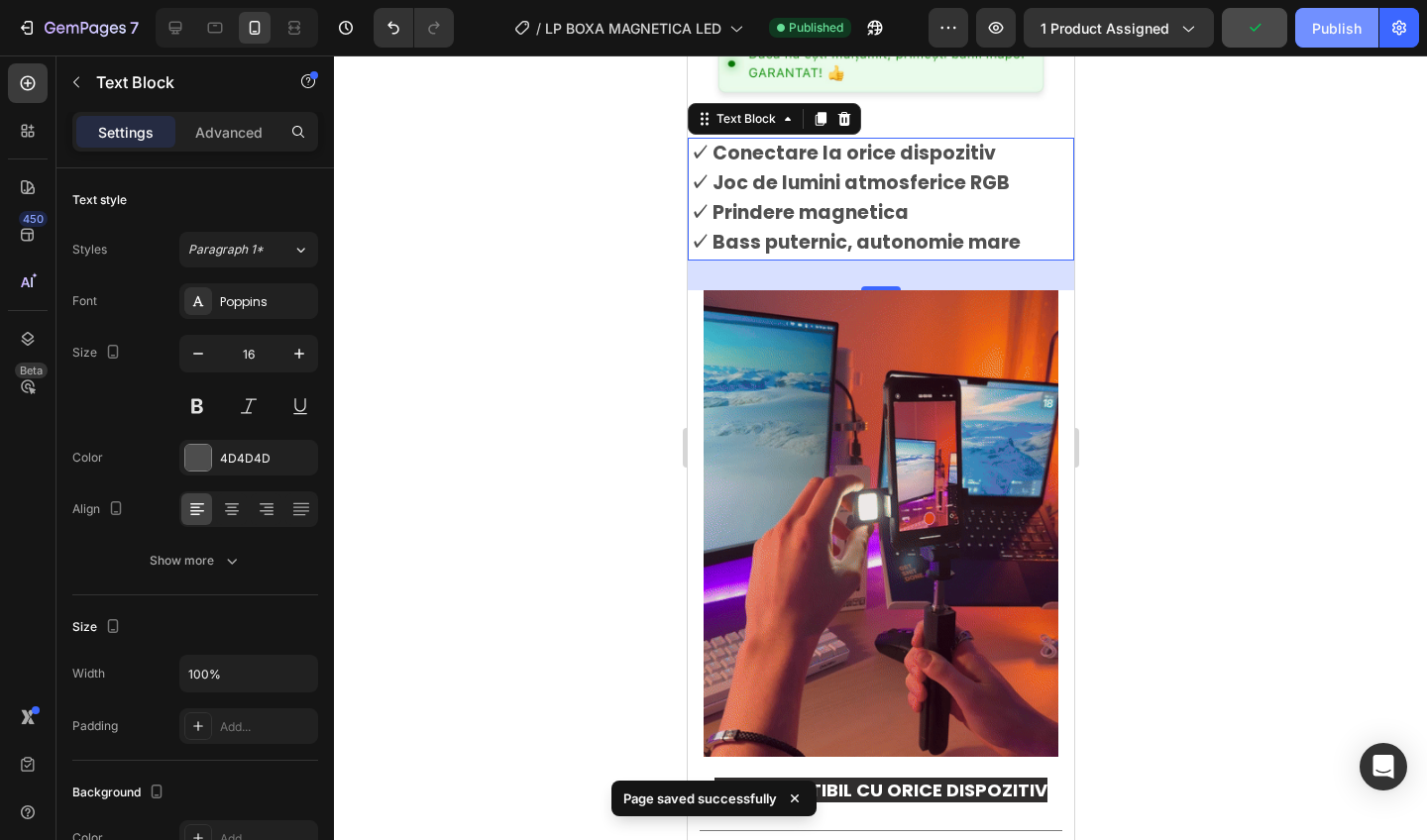 click on "Publish" at bounding box center (1337, 28) 